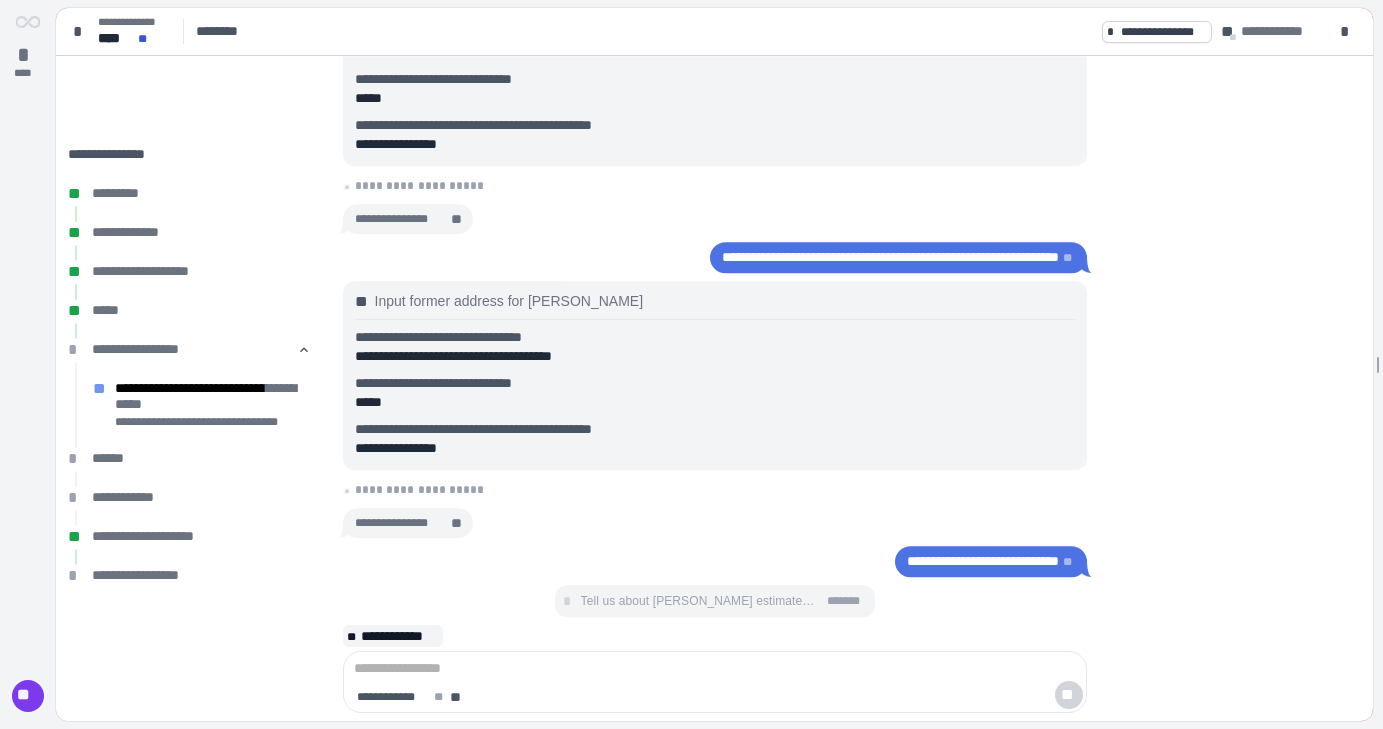 scroll, scrollTop: 0, scrollLeft: 0, axis: both 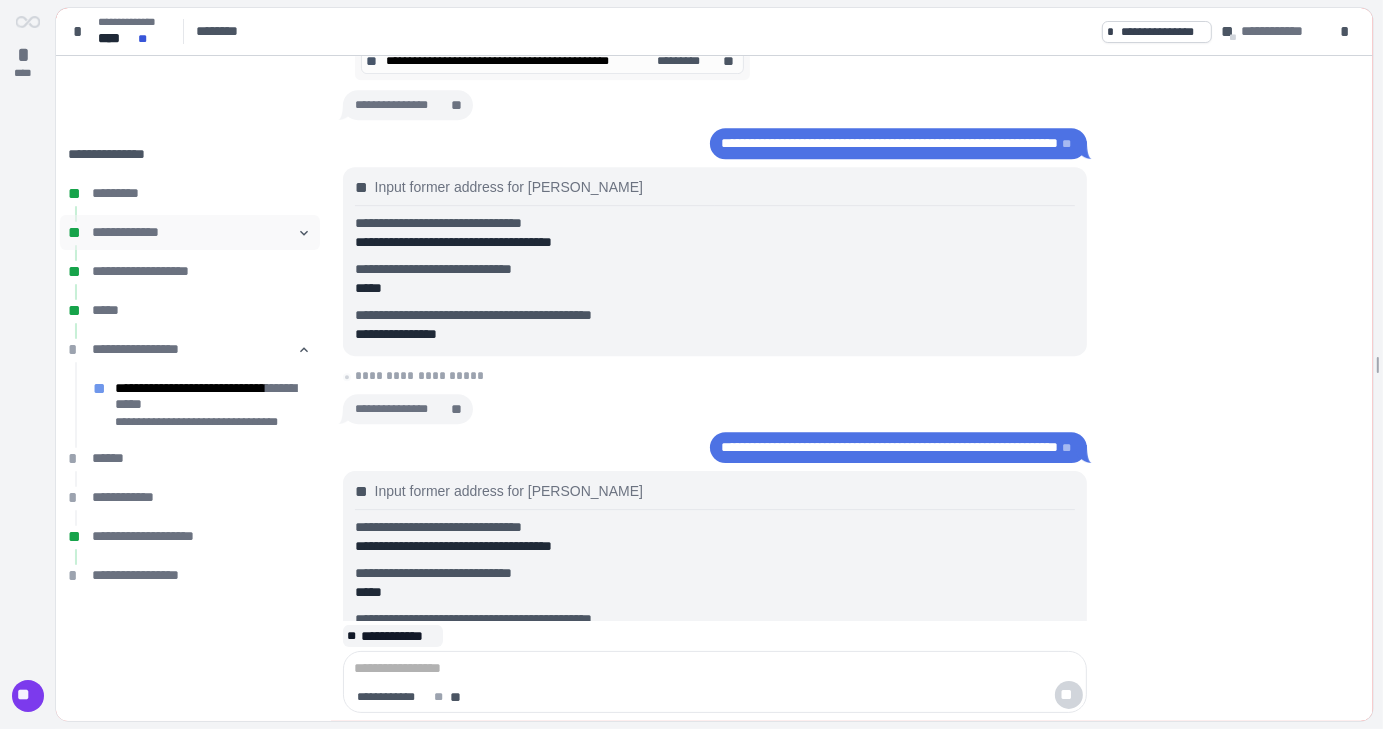 click on "**********" at bounding box center [190, 232] 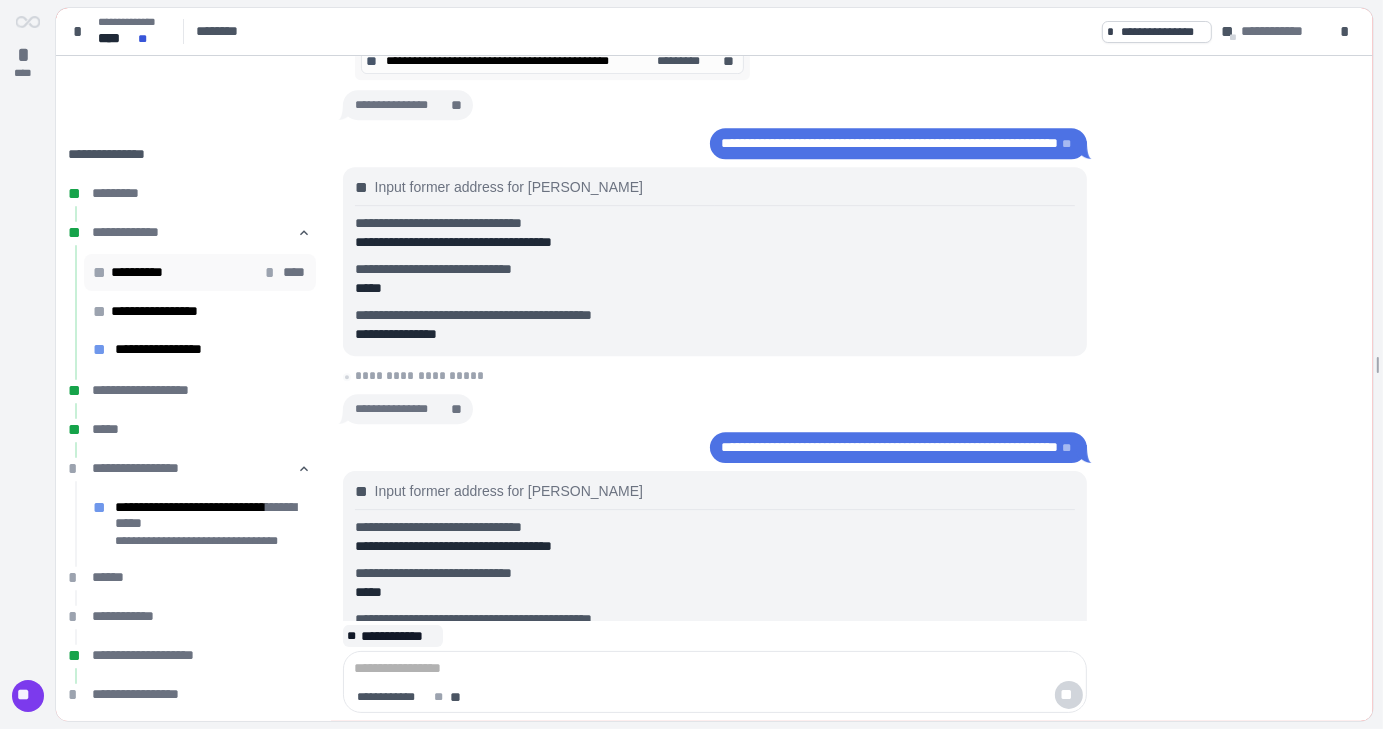 click on "**********" at bounding box center [145, 272] 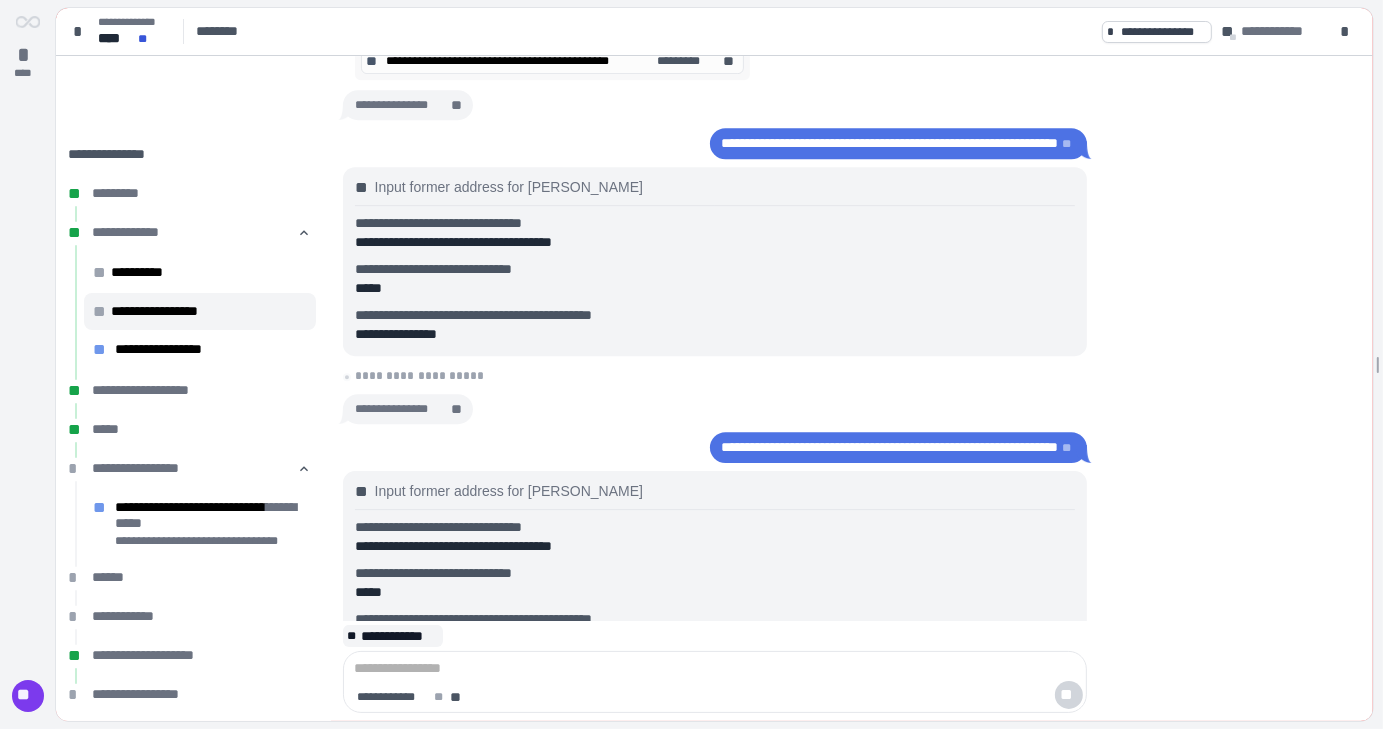 click on "**********" at bounding box center (169, 311) 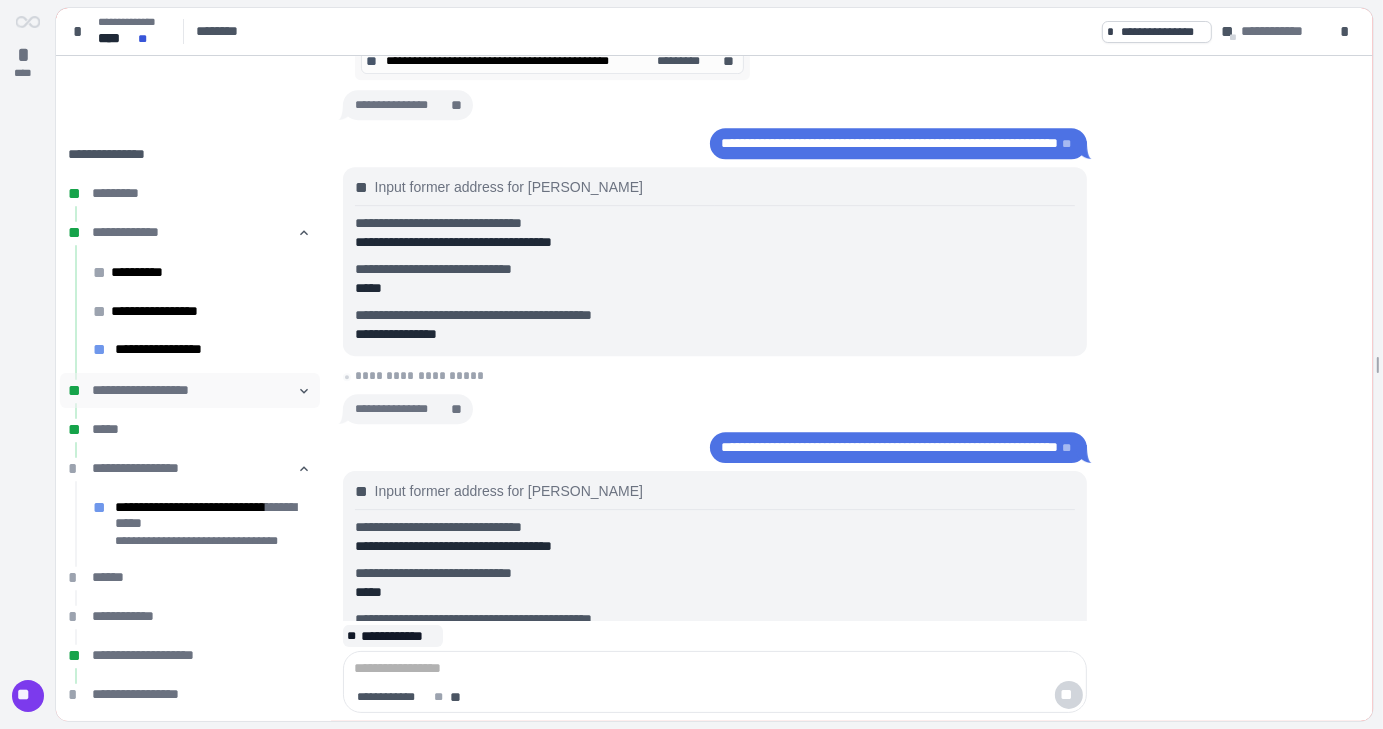 click on "󰅀" at bounding box center (304, 391) 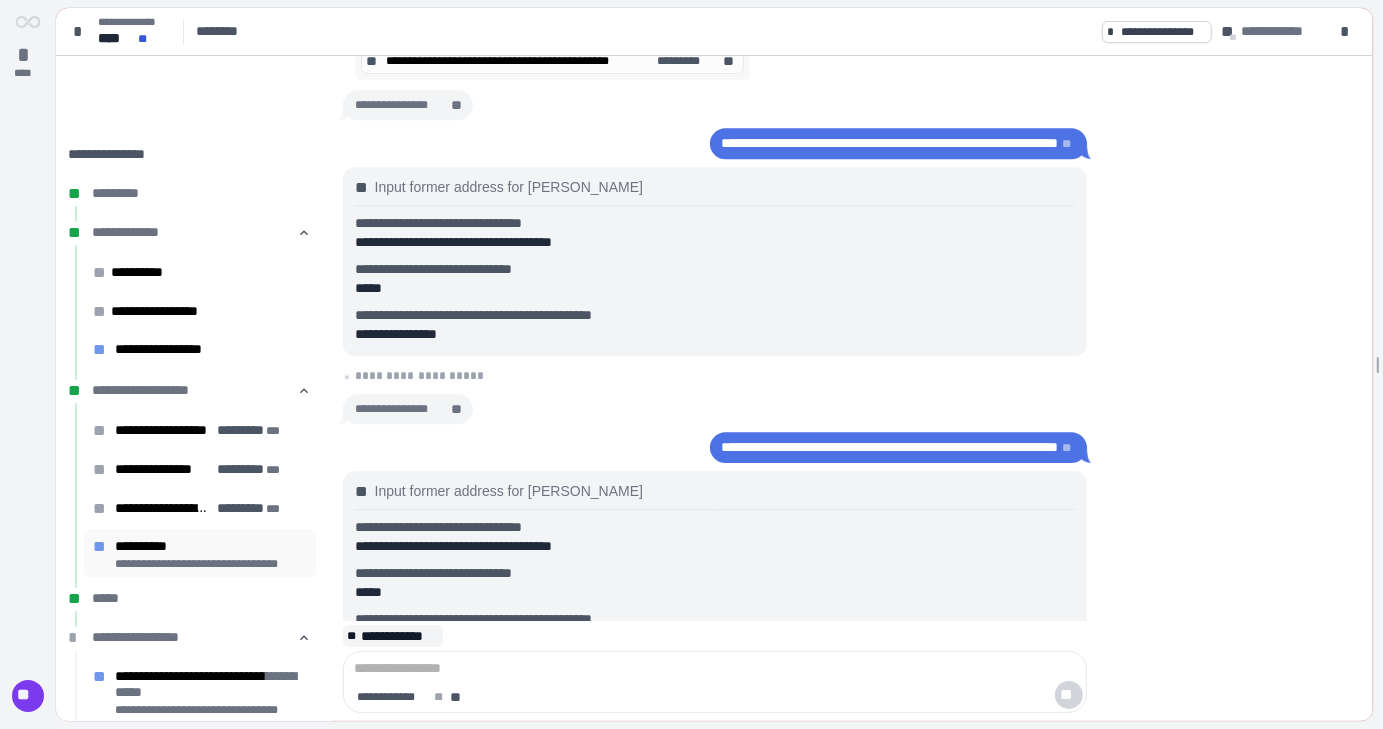 click on "**********" at bounding box center (211, 546) 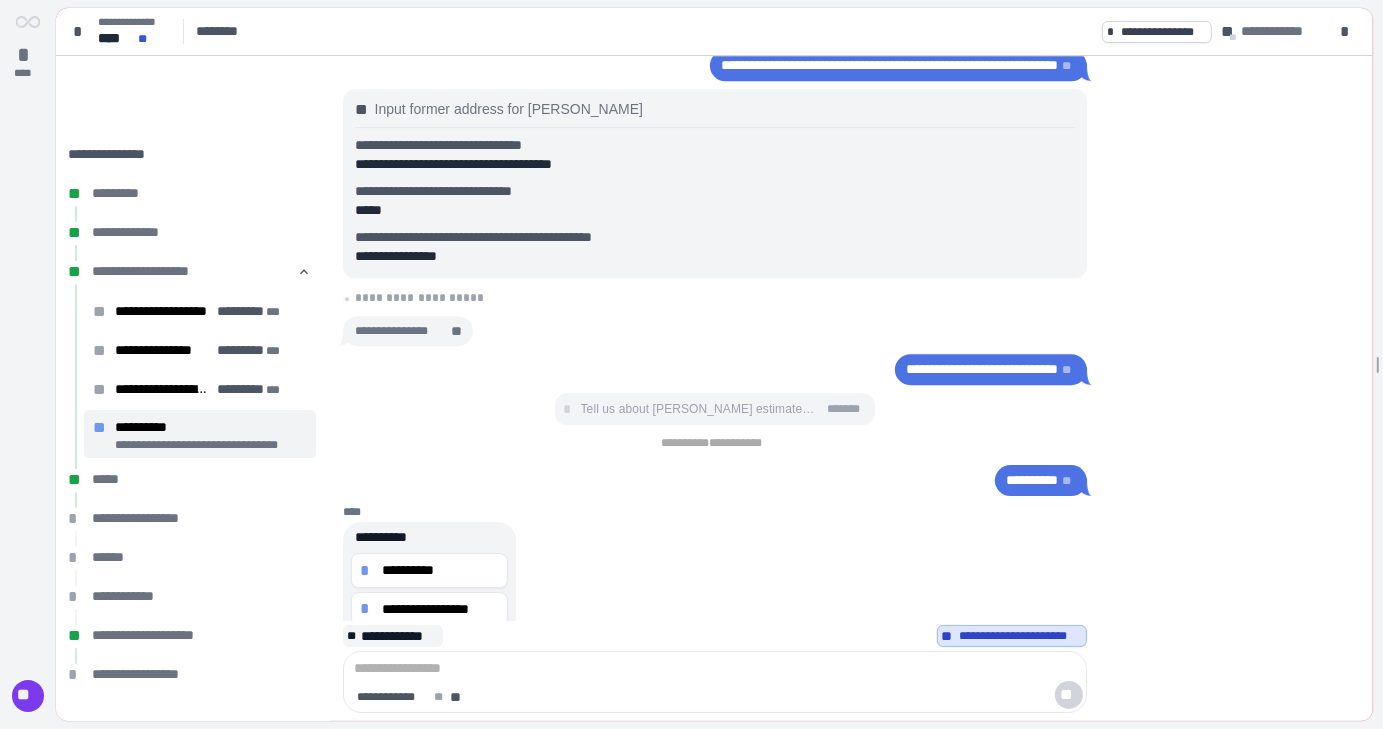 scroll, scrollTop: 0, scrollLeft: 0, axis: both 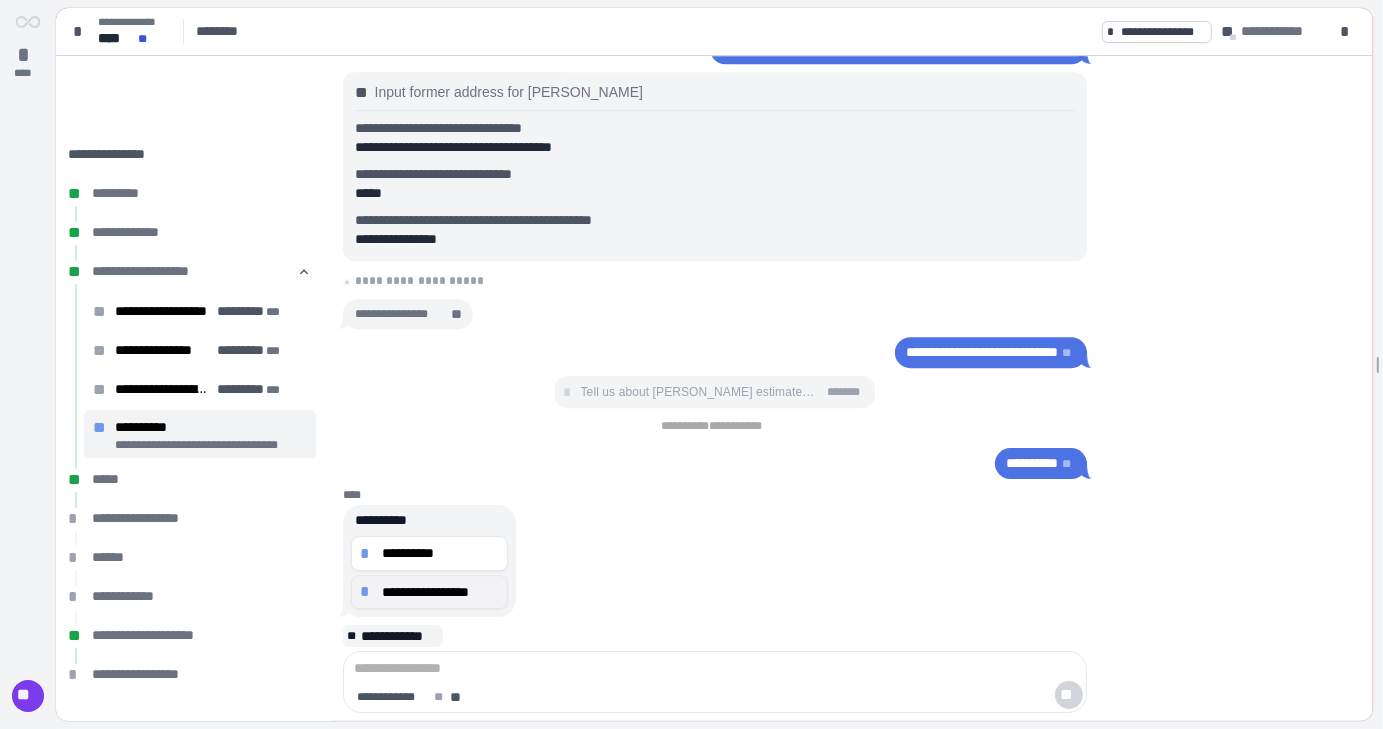 click on "**********" at bounding box center (440, 592) 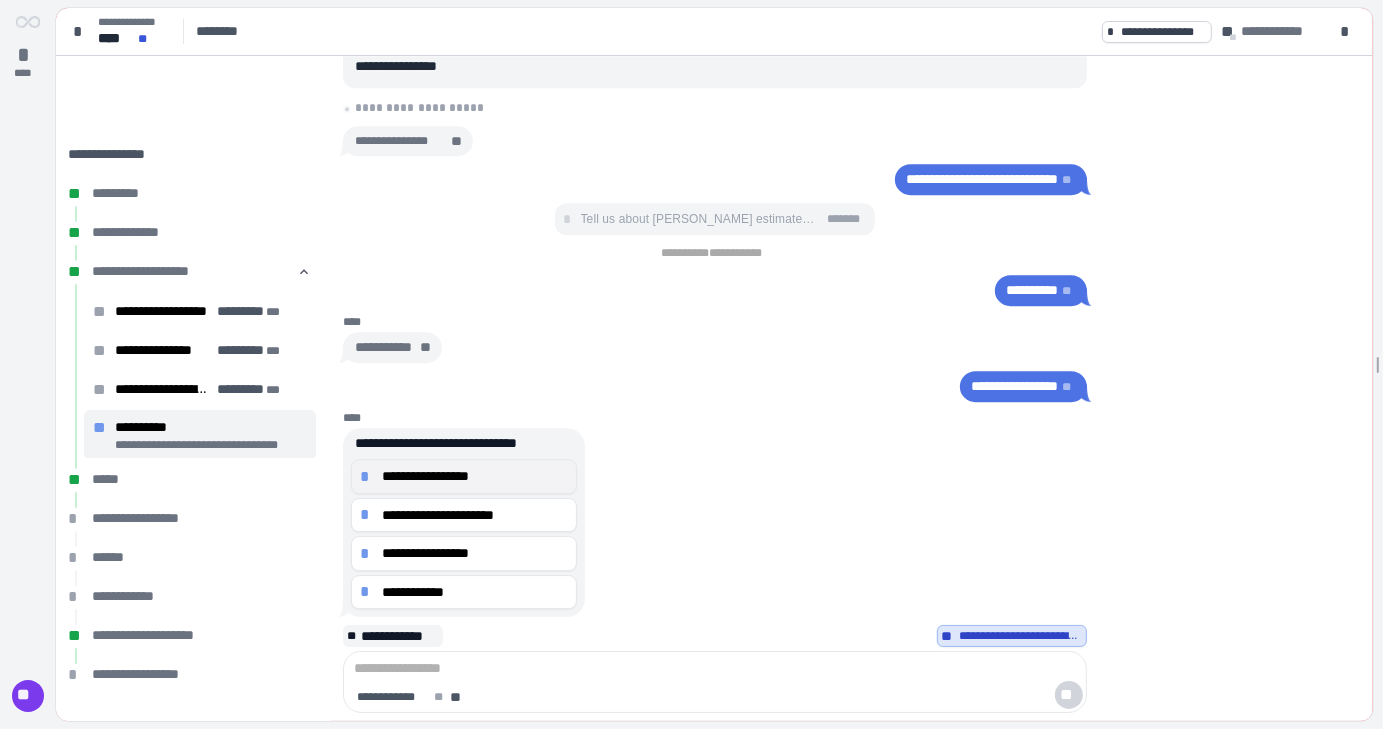 click on "**********" at bounding box center (475, 476) 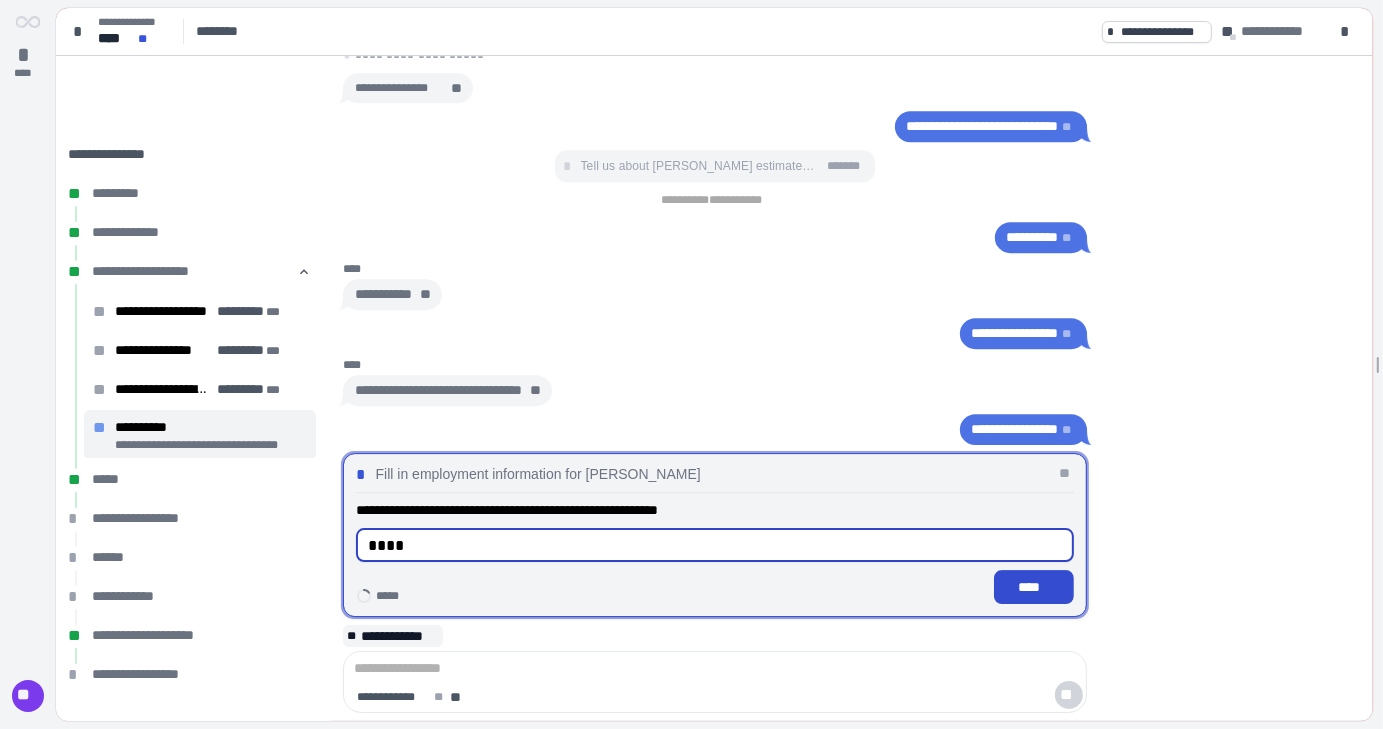 type on "****" 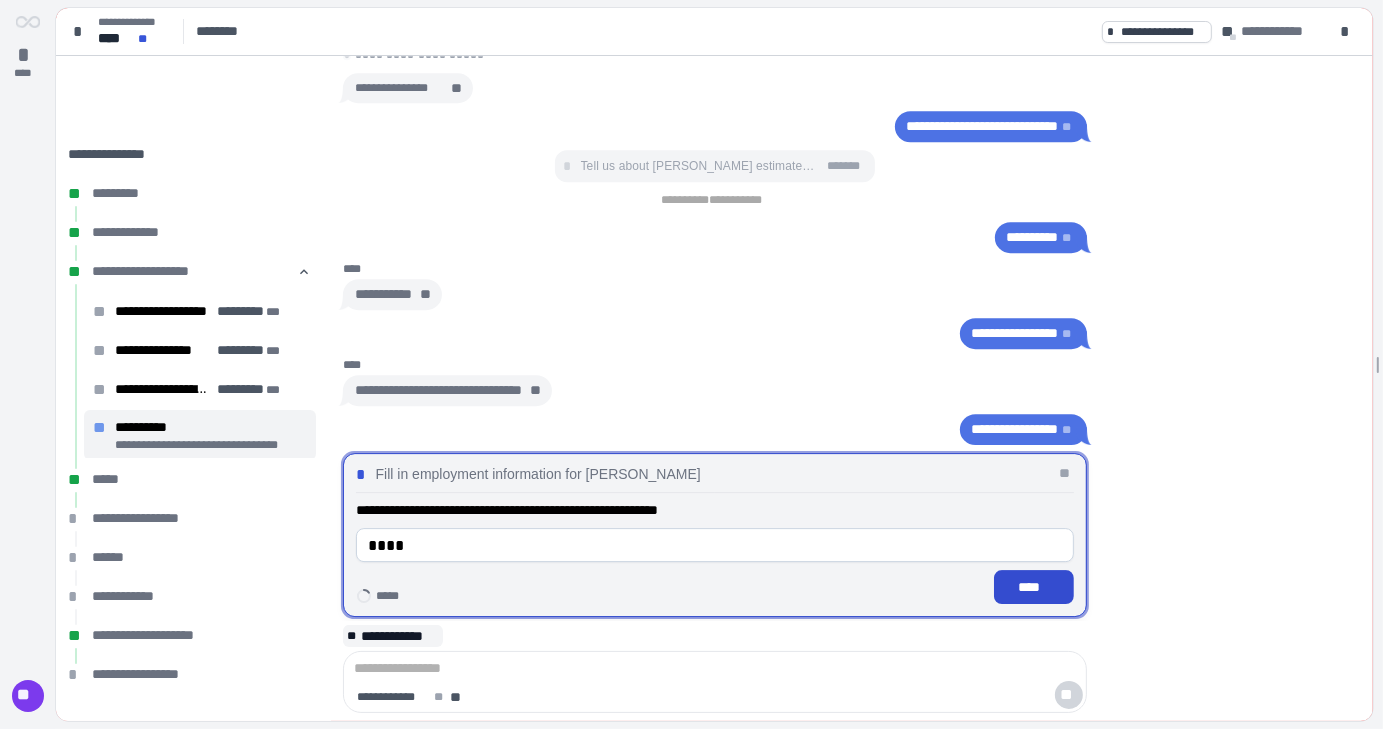 click on "****" at bounding box center (1033, 587) 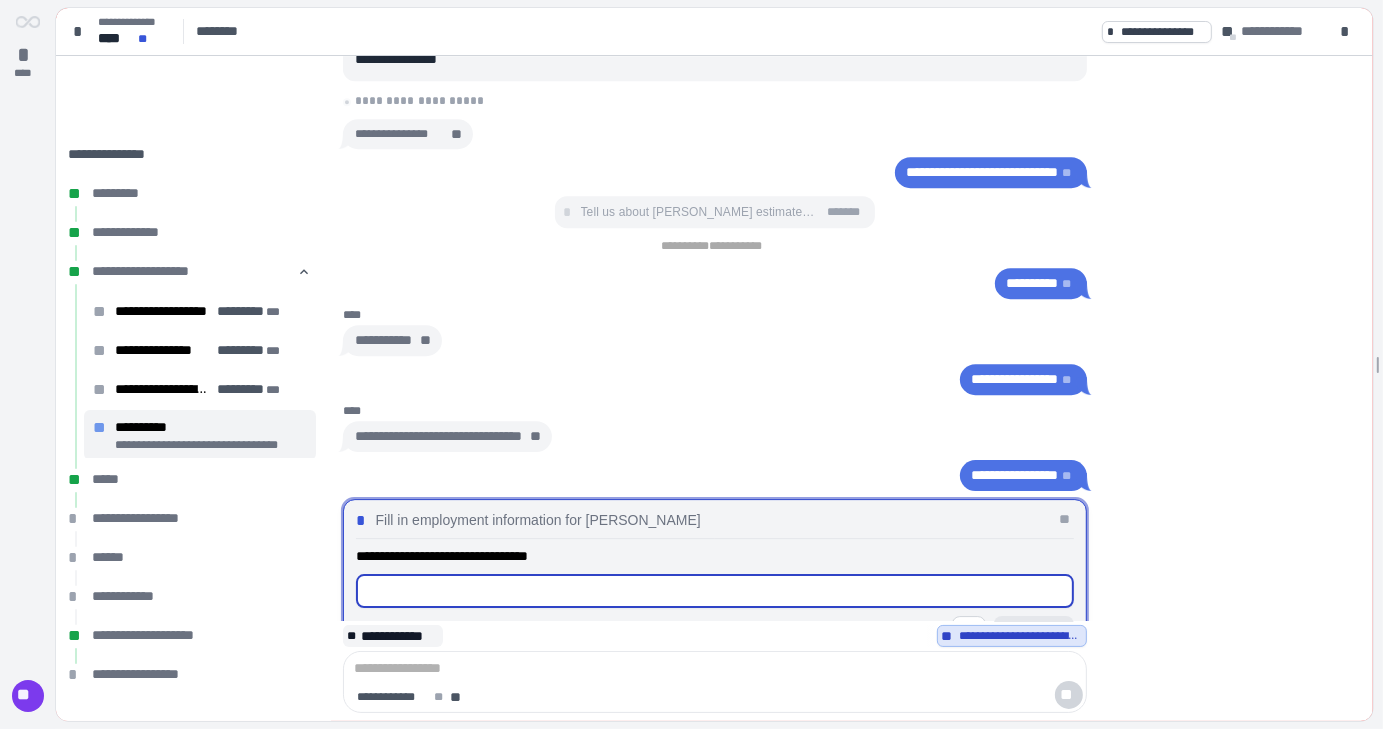 scroll, scrollTop: 0, scrollLeft: 0, axis: both 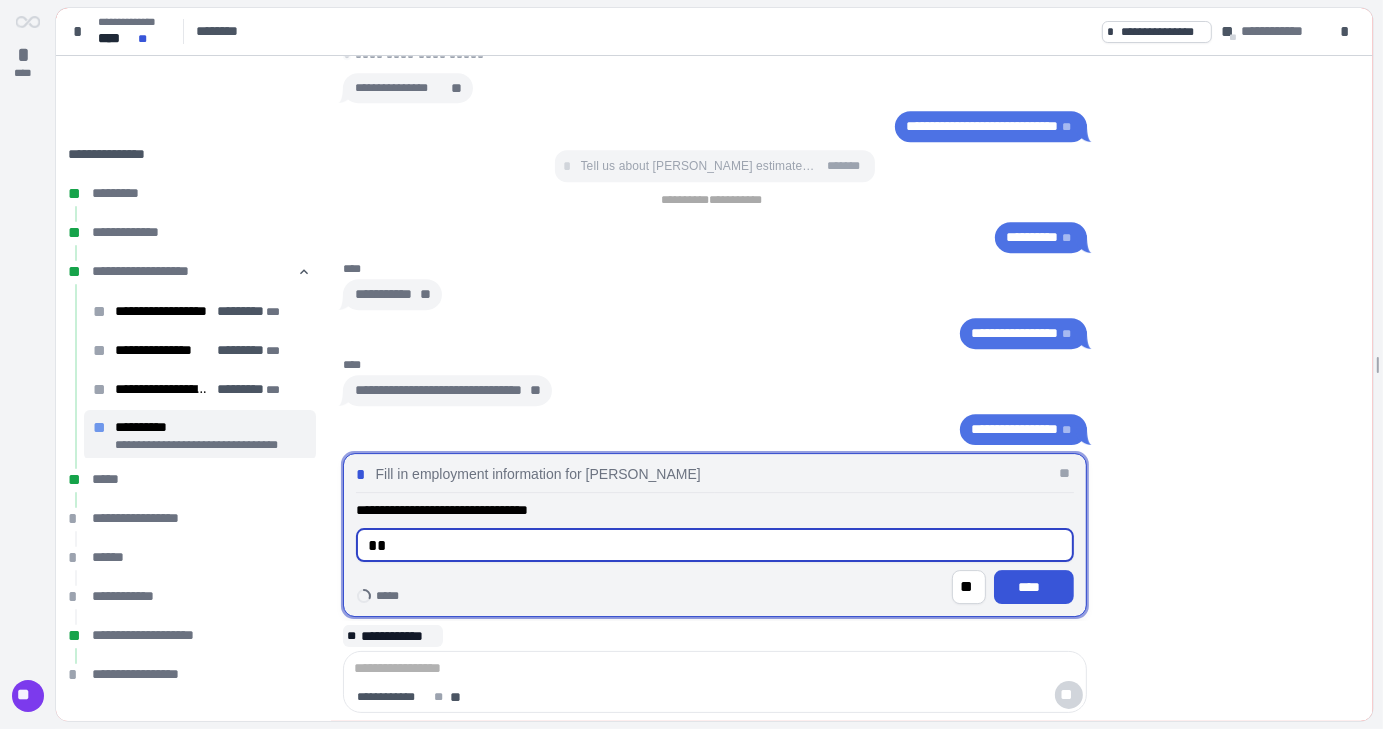 type on "*" 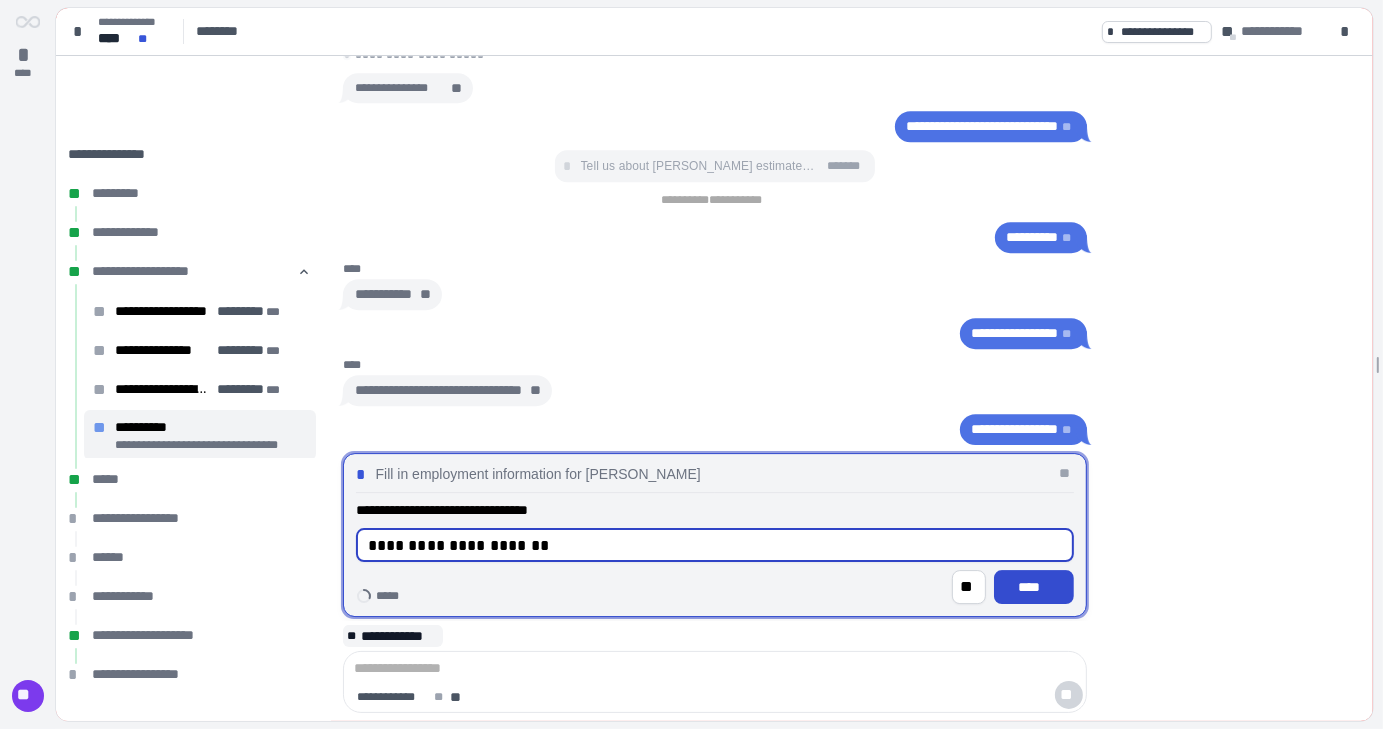 type on "**********" 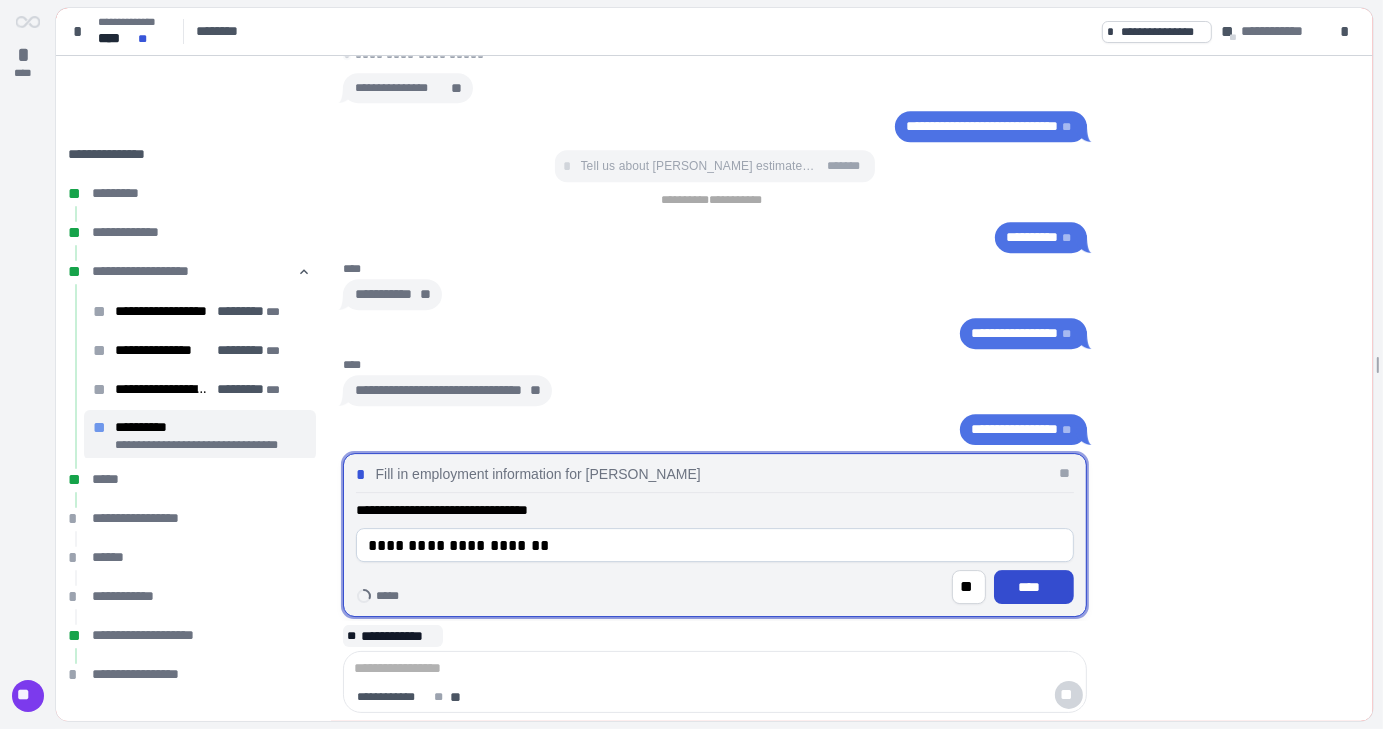 click on "****" at bounding box center (1033, 587) 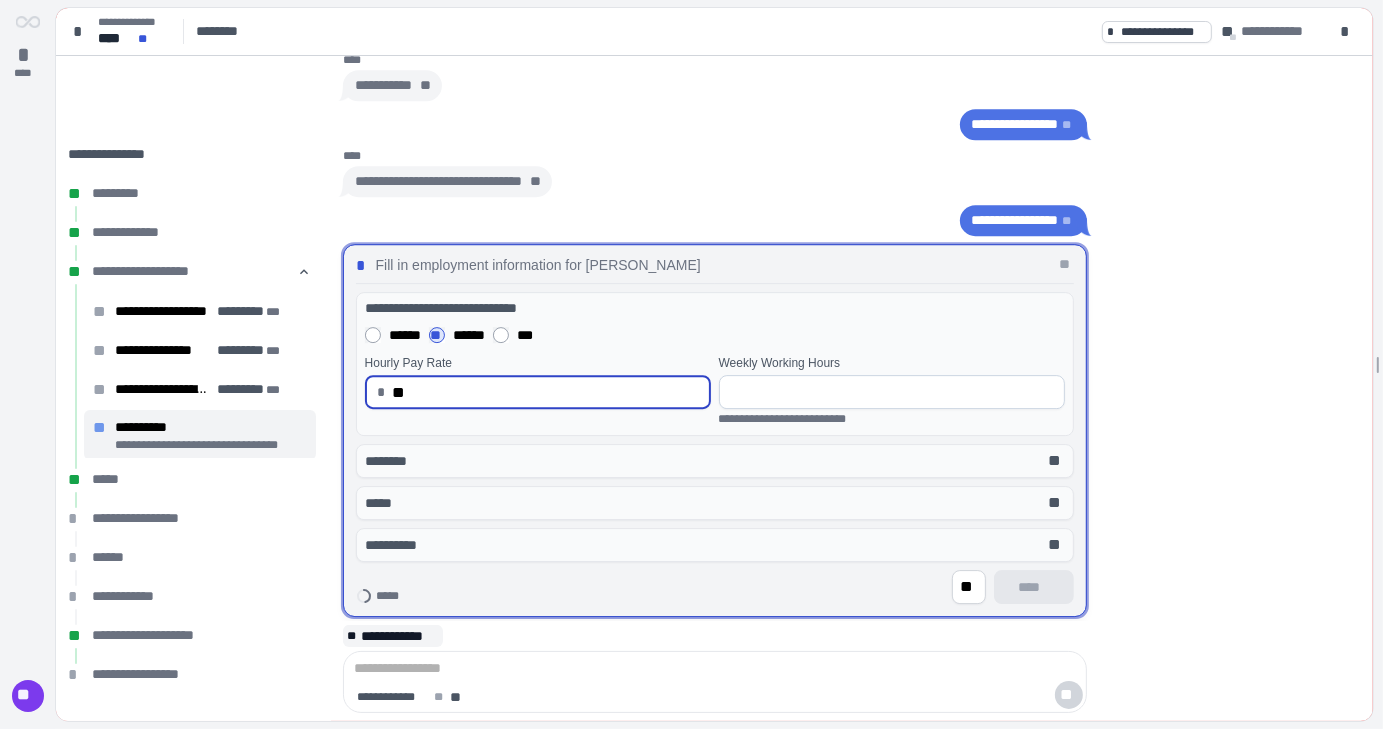 type on "*****" 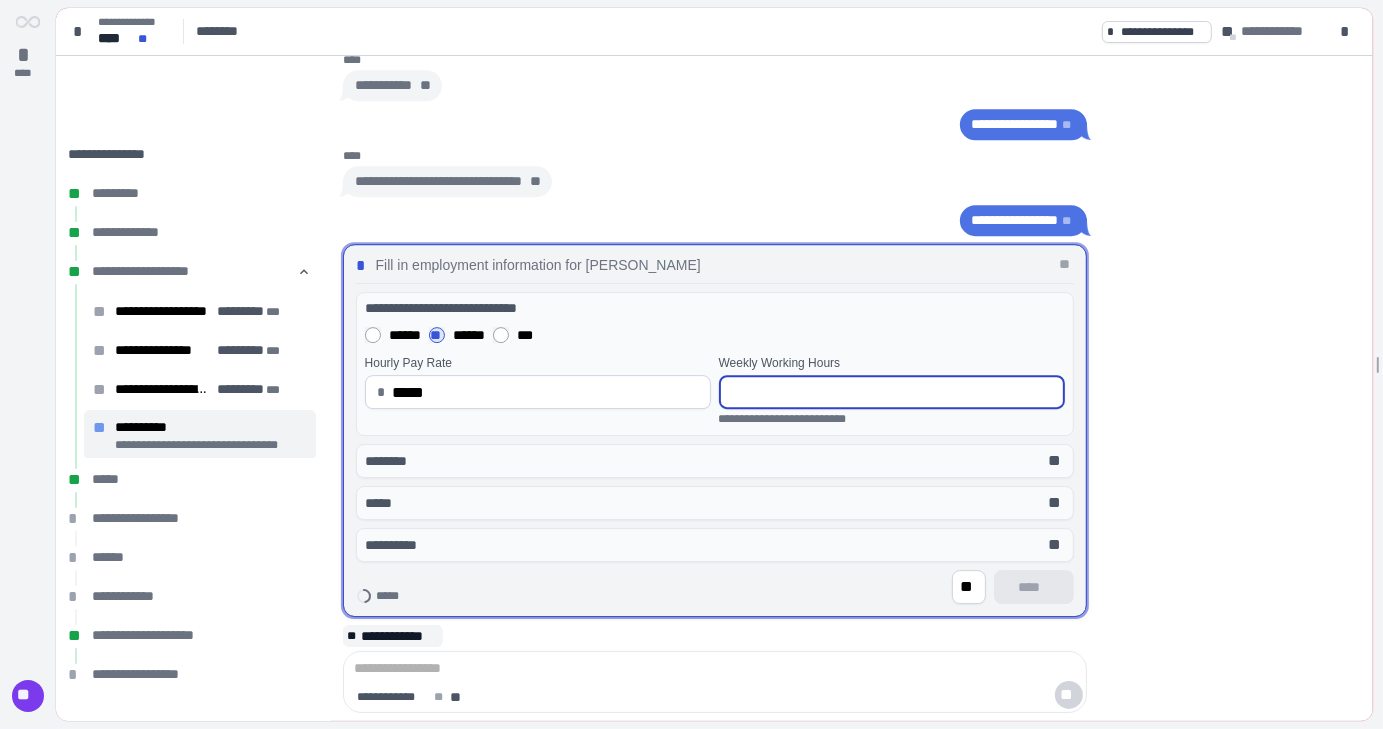 click at bounding box center [892, 392] 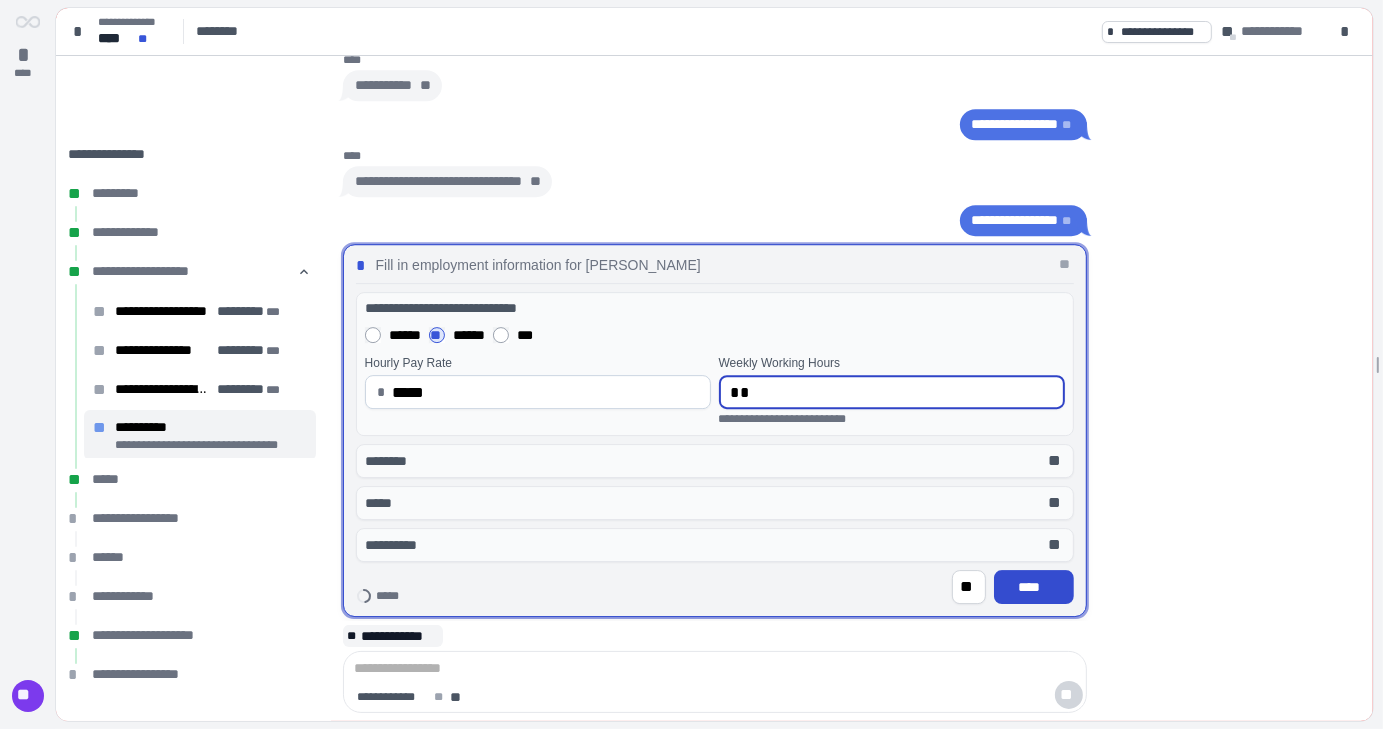 type on "**" 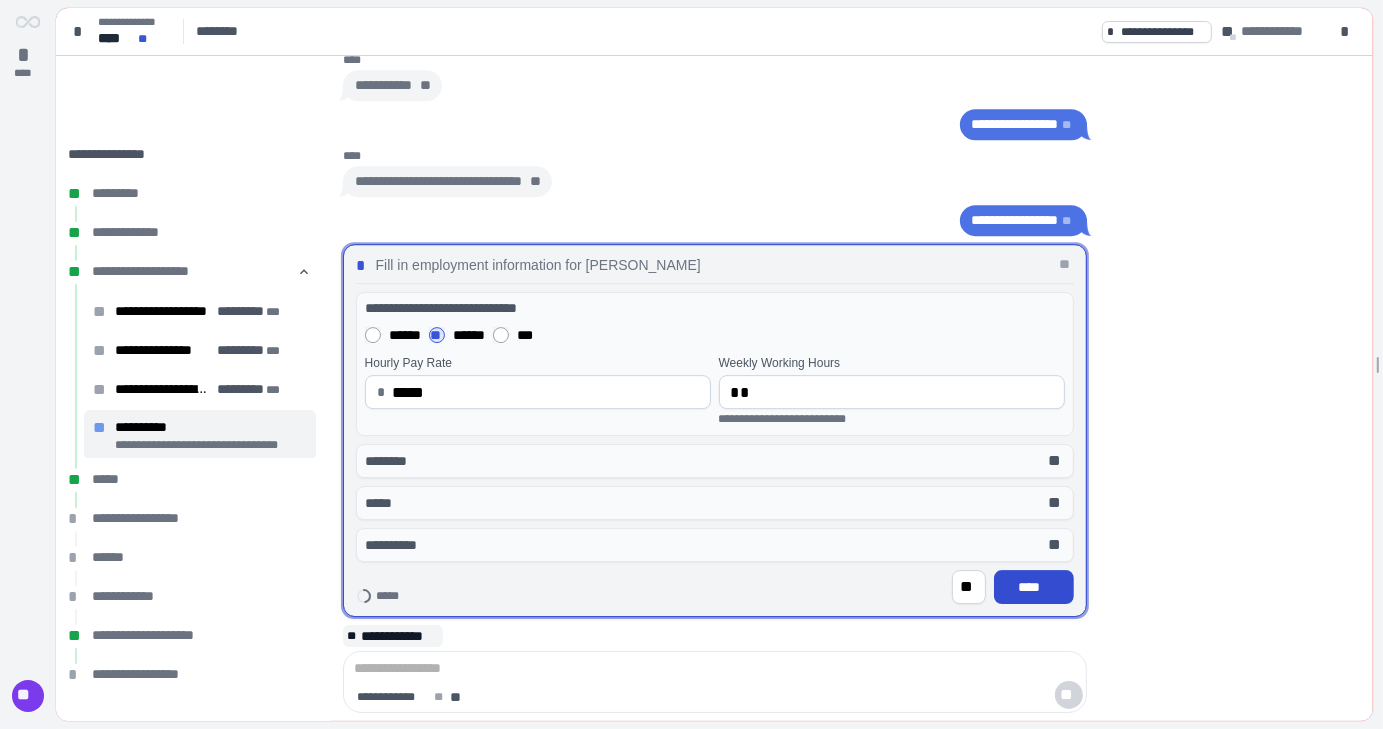 click on "****" at bounding box center [1033, 587] 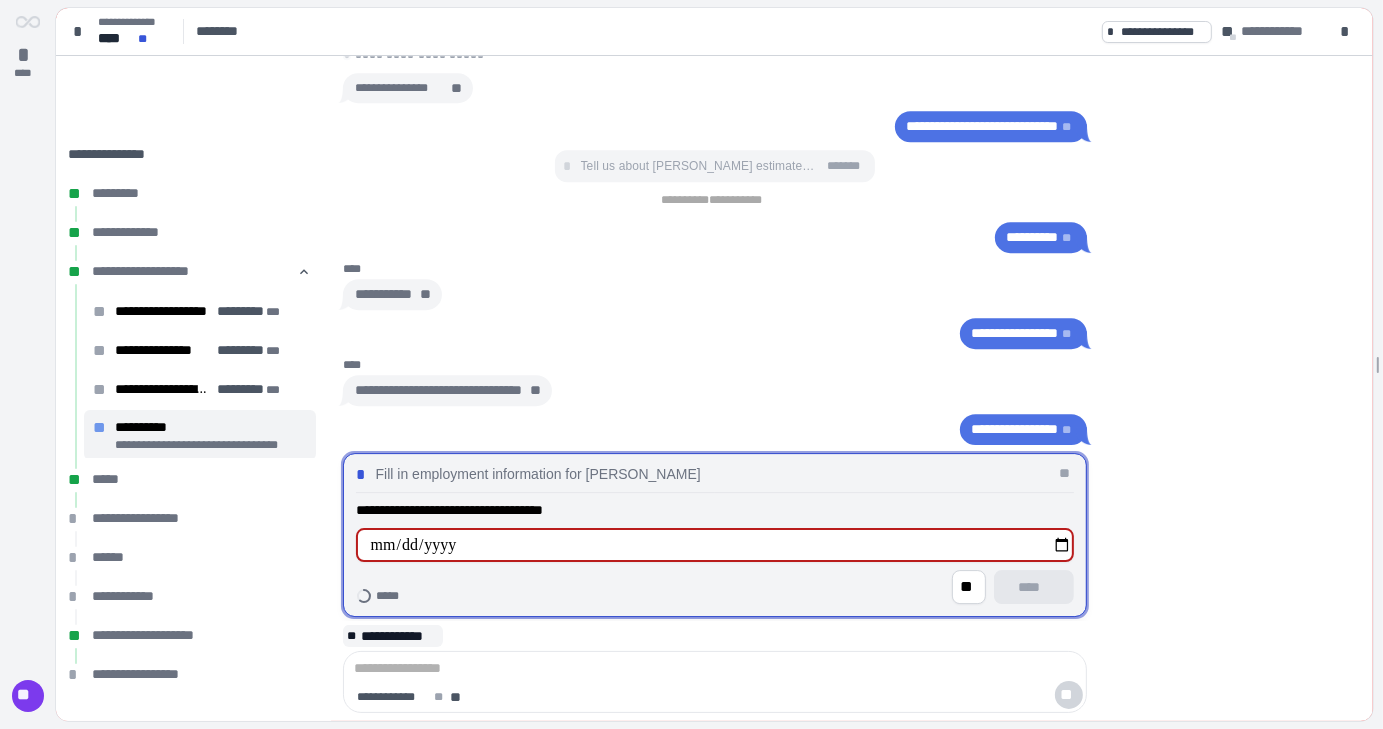 type on "**********" 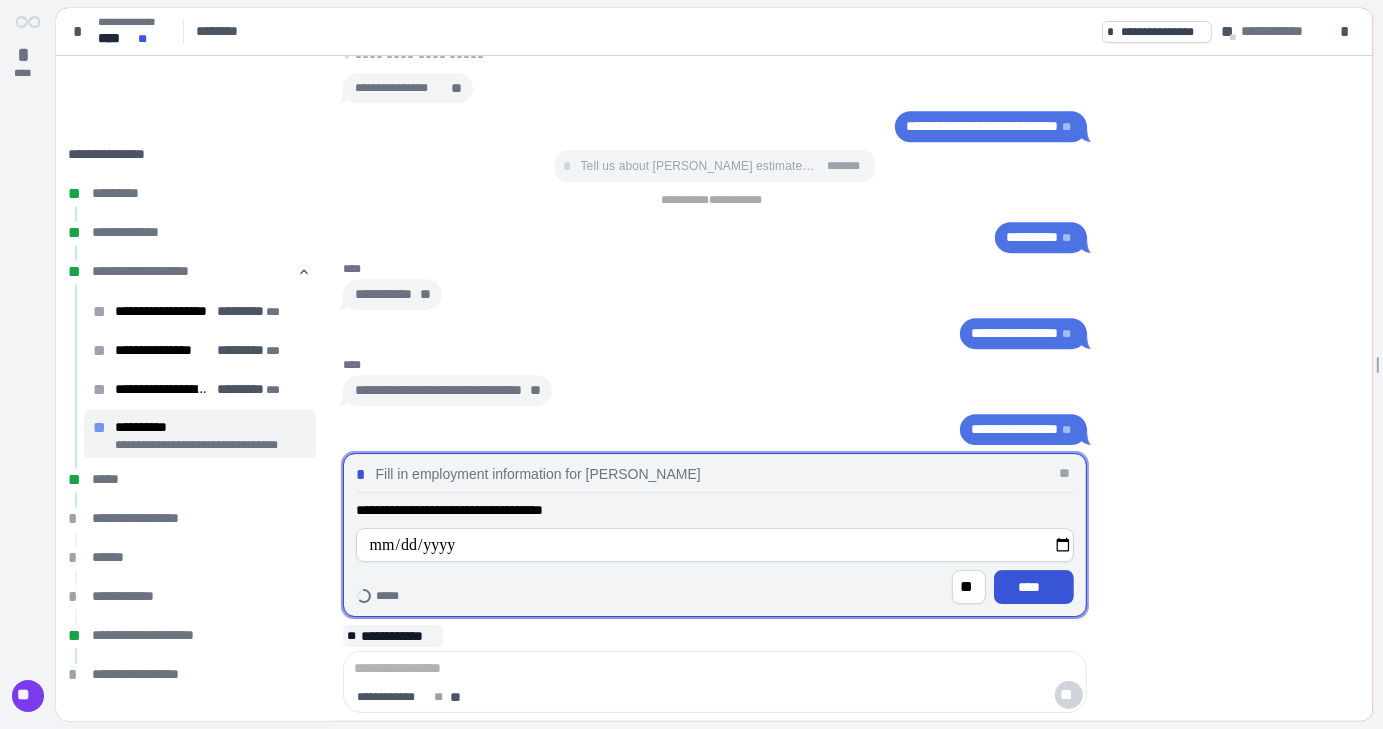 click on "****" at bounding box center [1033, 587] 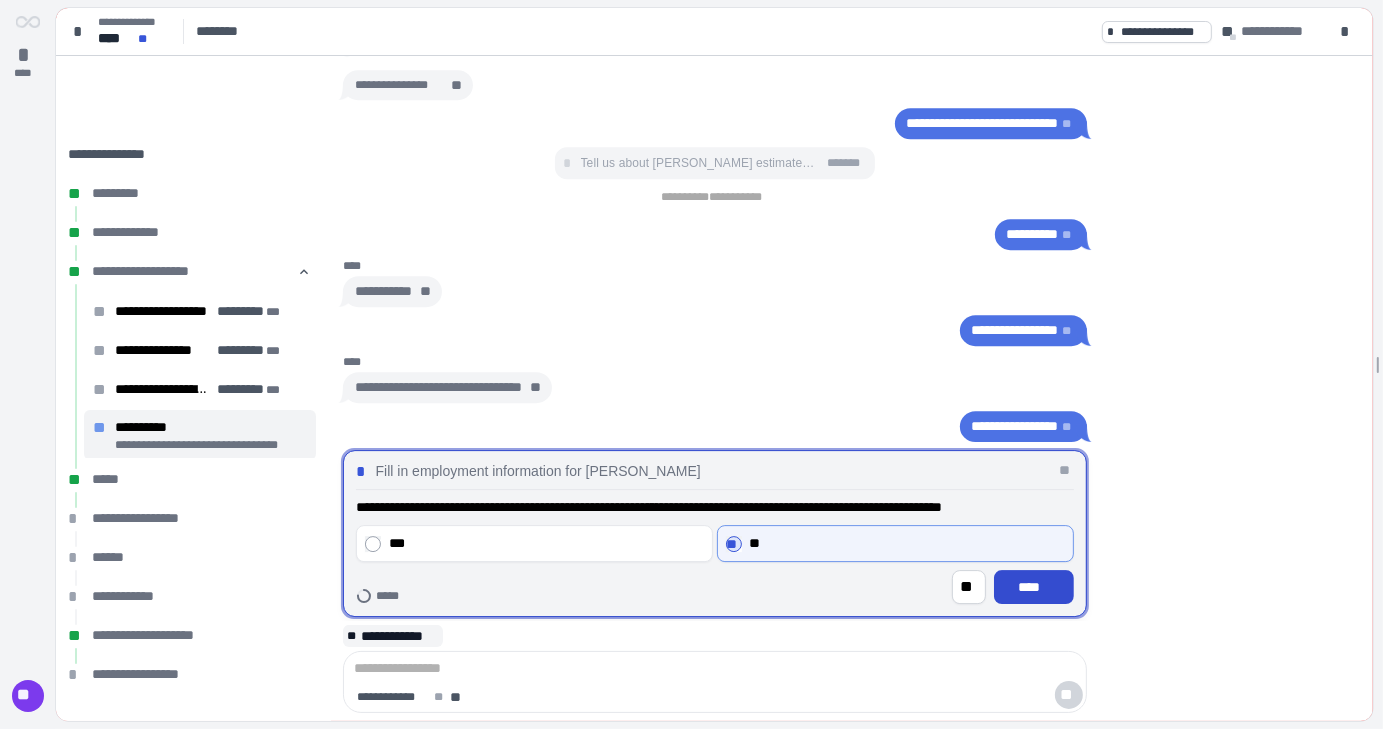 click on "****" at bounding box center (1034, 587) 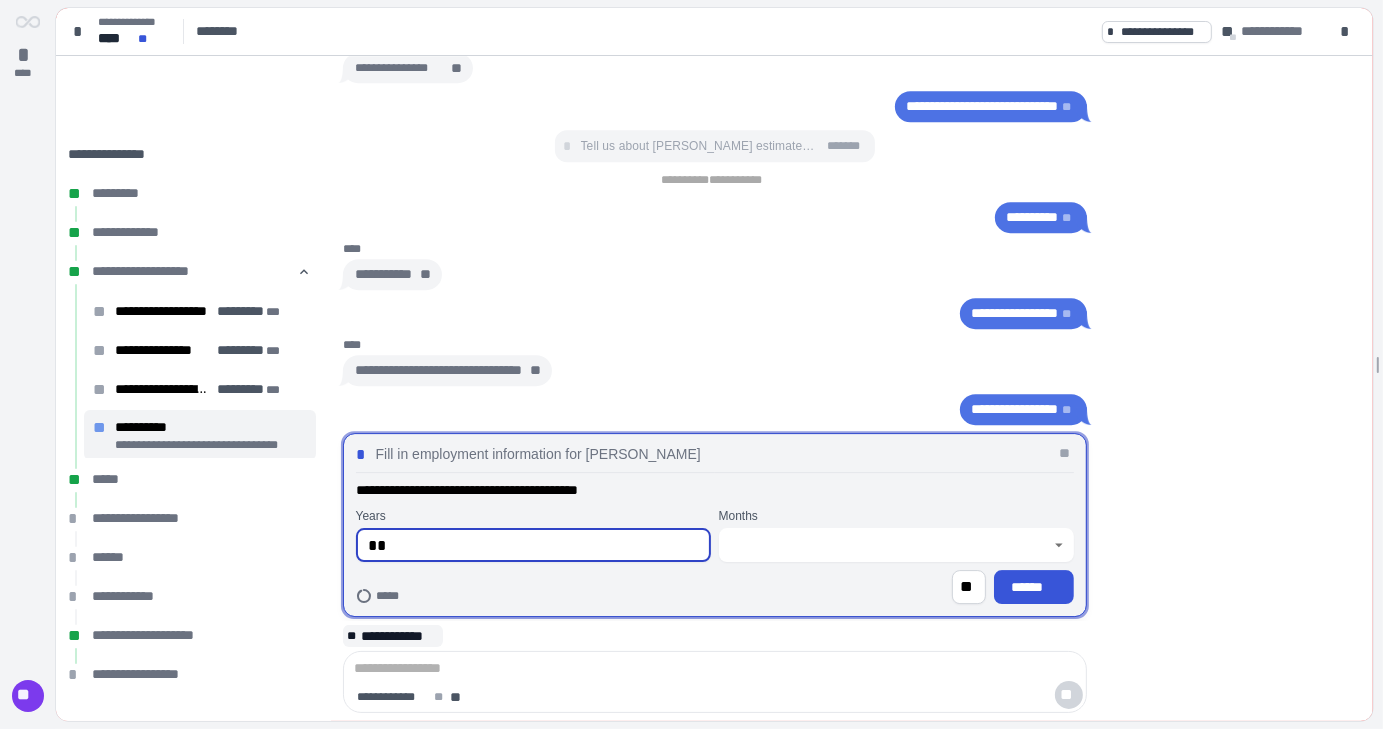 type on "*" 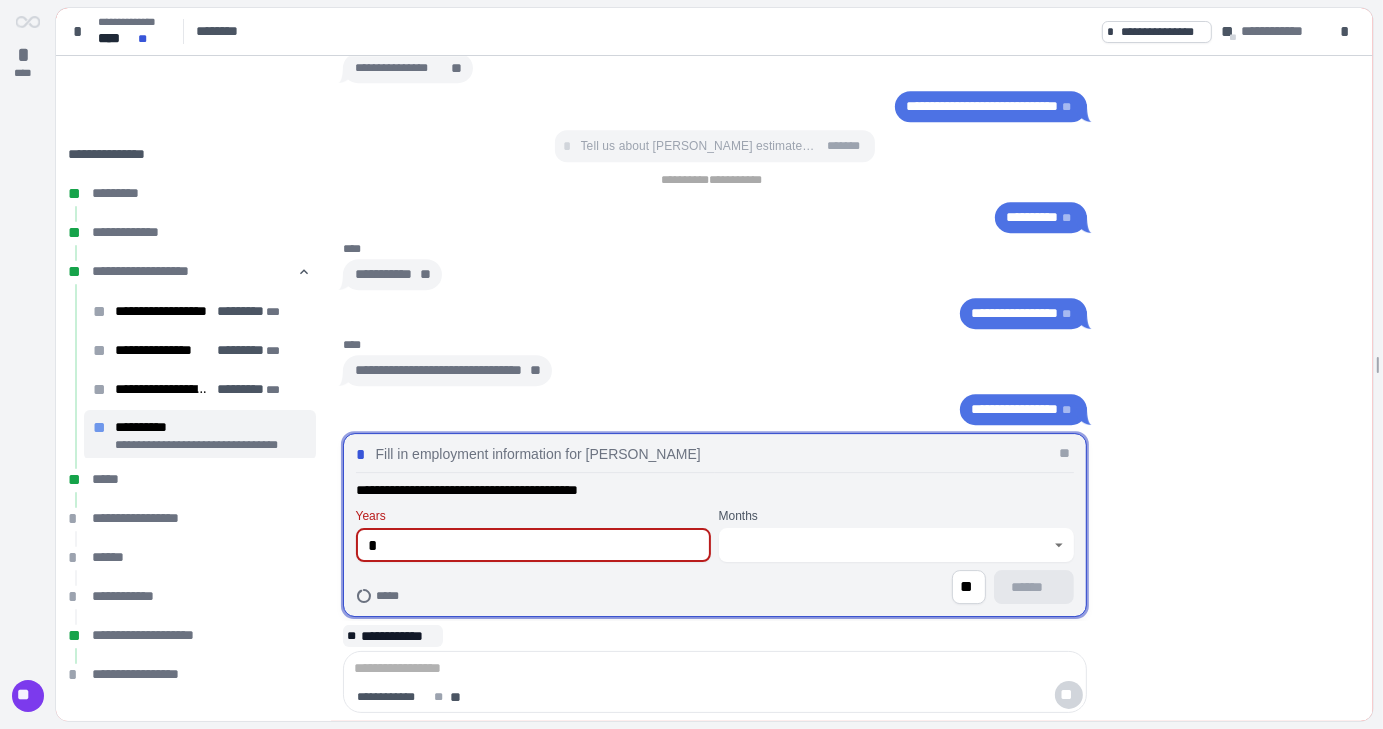 type on "*" 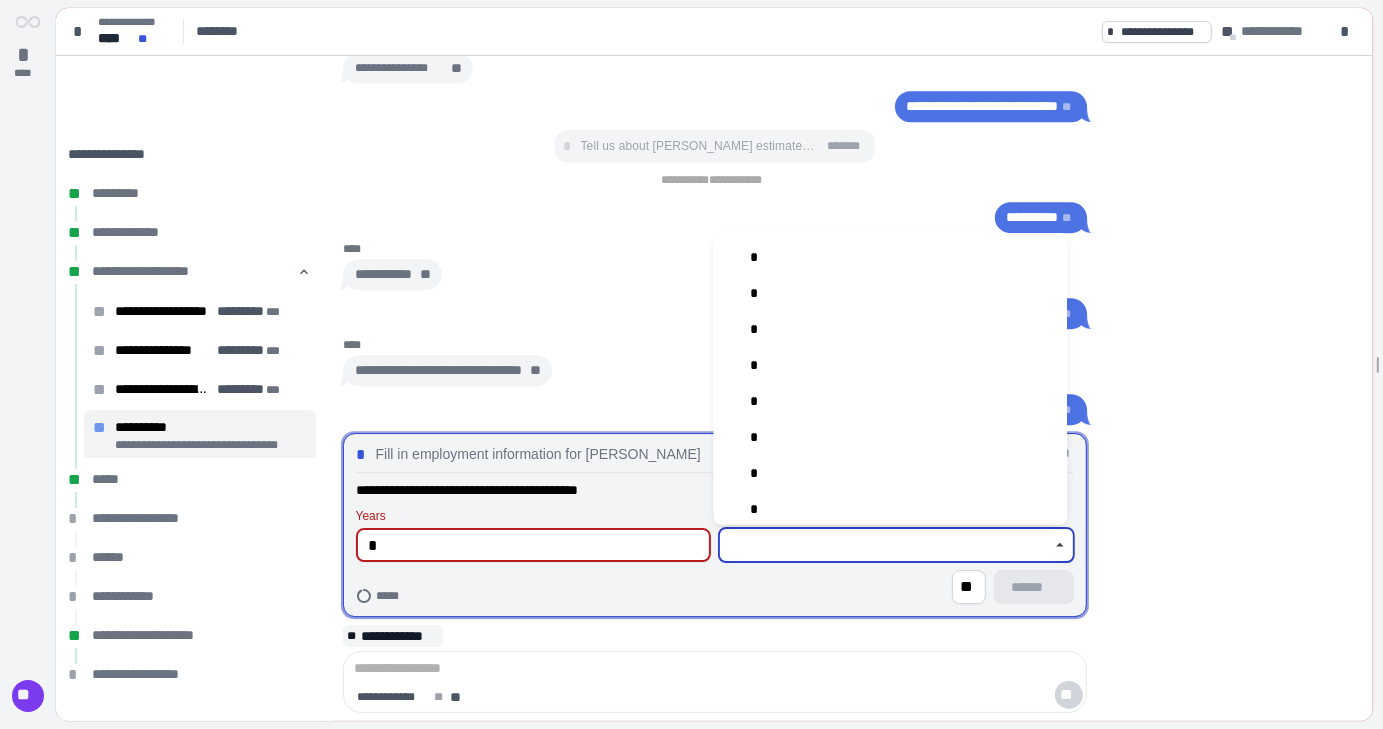 click at bounding box center (885, 545) 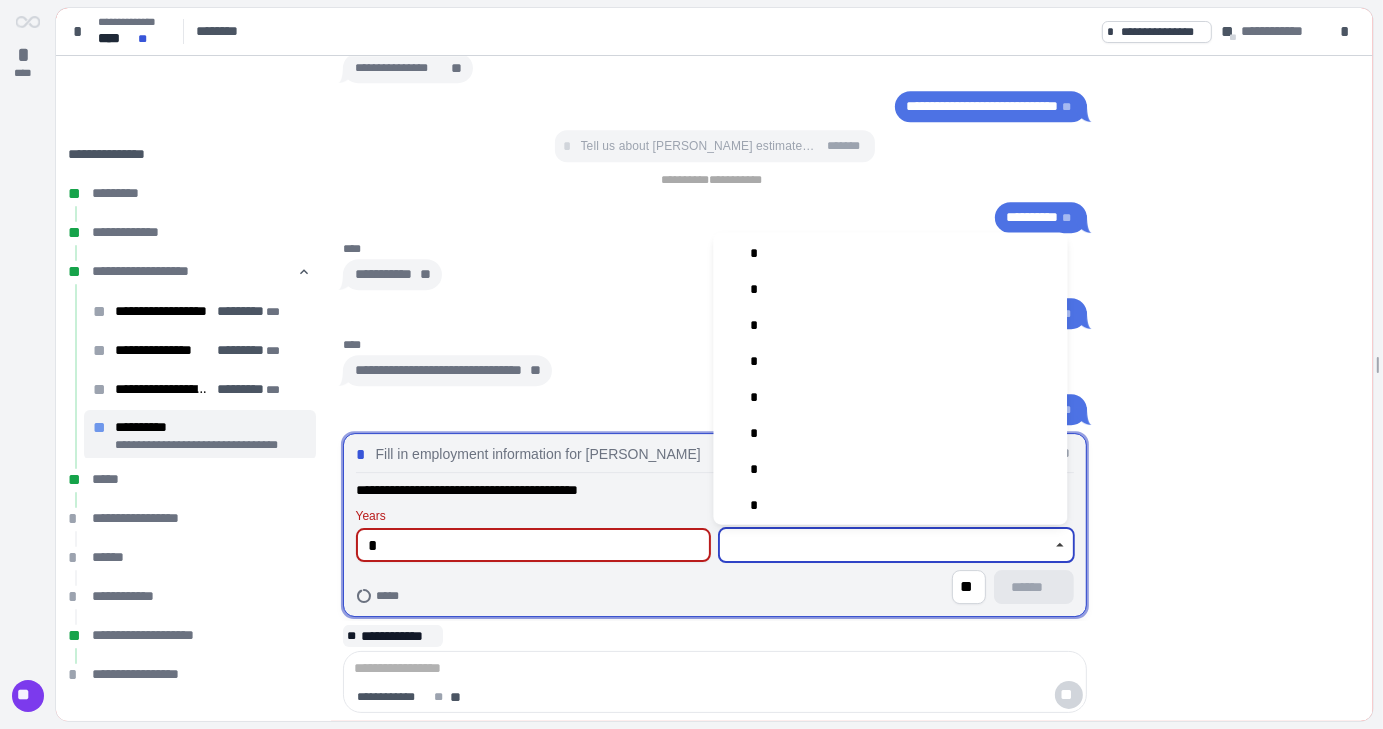 scroll, scrollTop: 154, scrollLeft: 0, axis: vertical 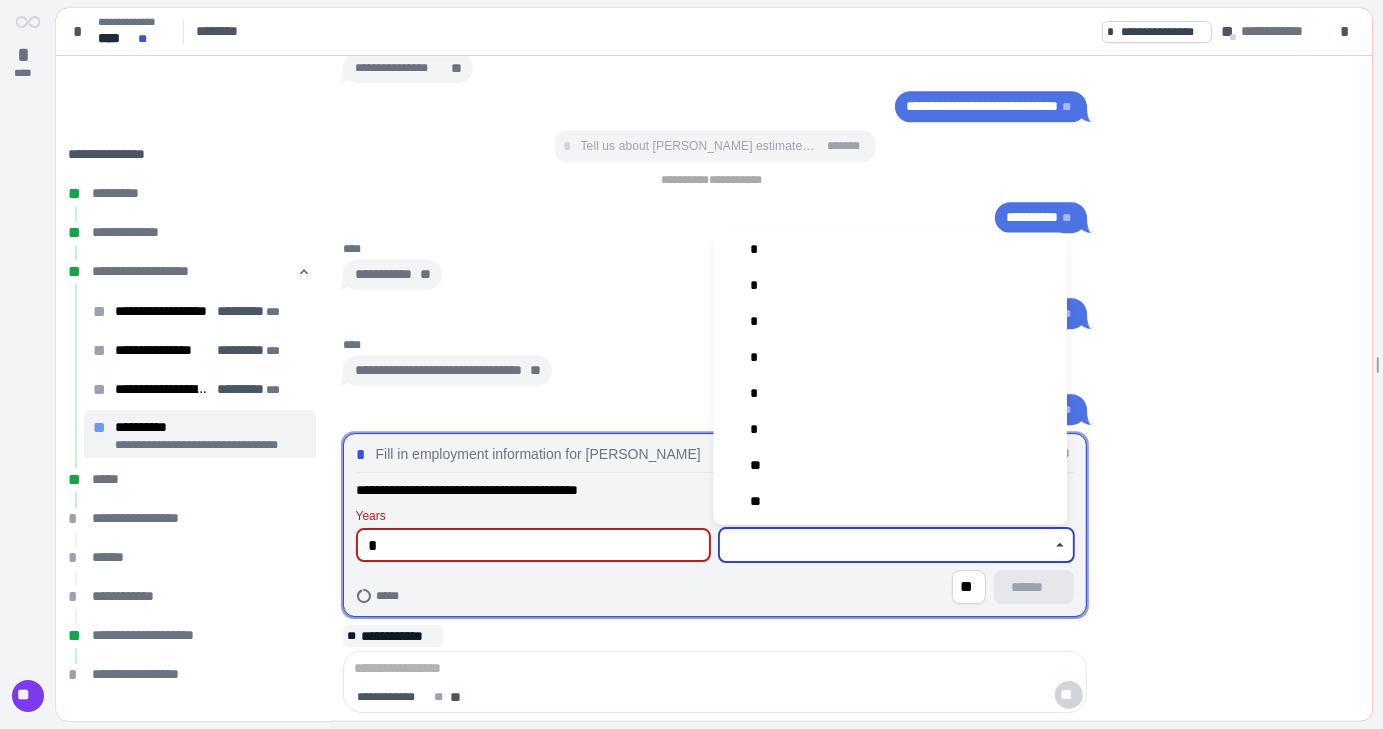 click on "**" at bounding box center (891, 465) 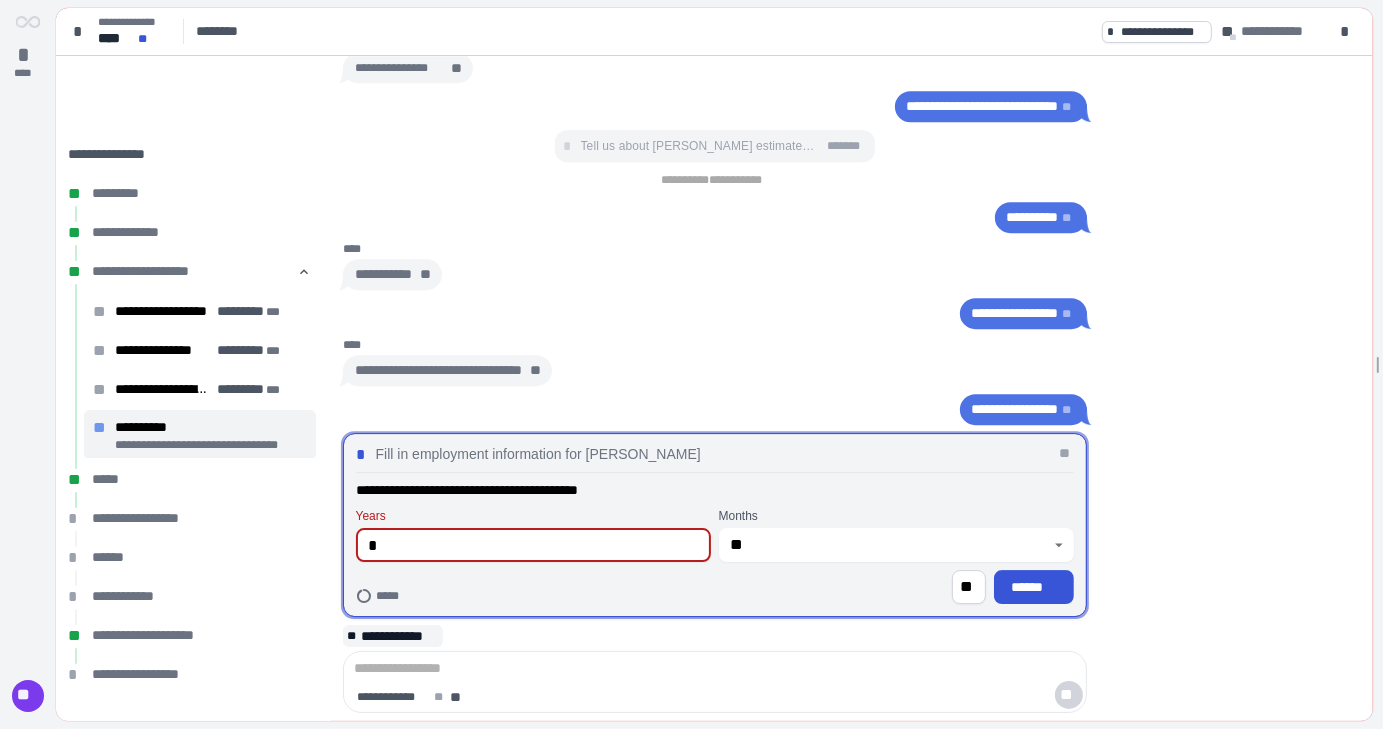 click on "*" at bounding box center (533, 545) 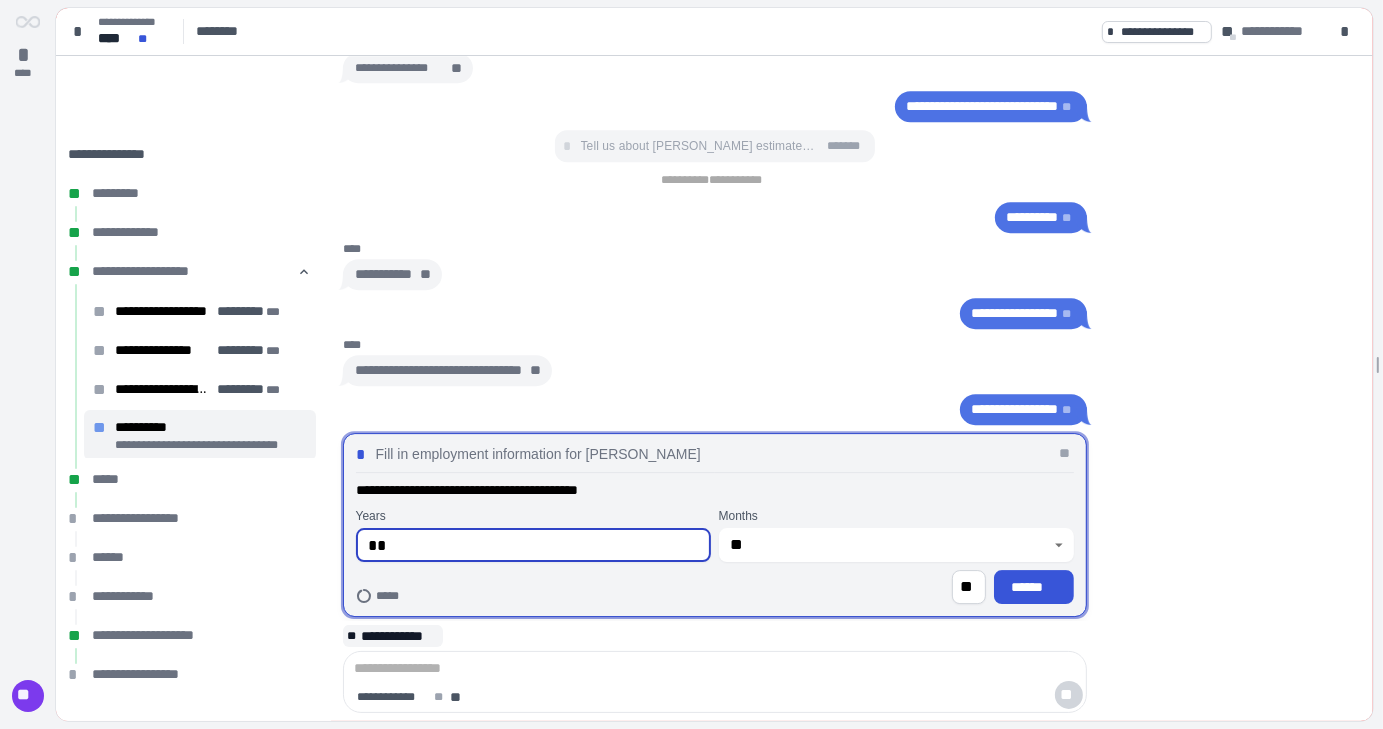 type on "**" 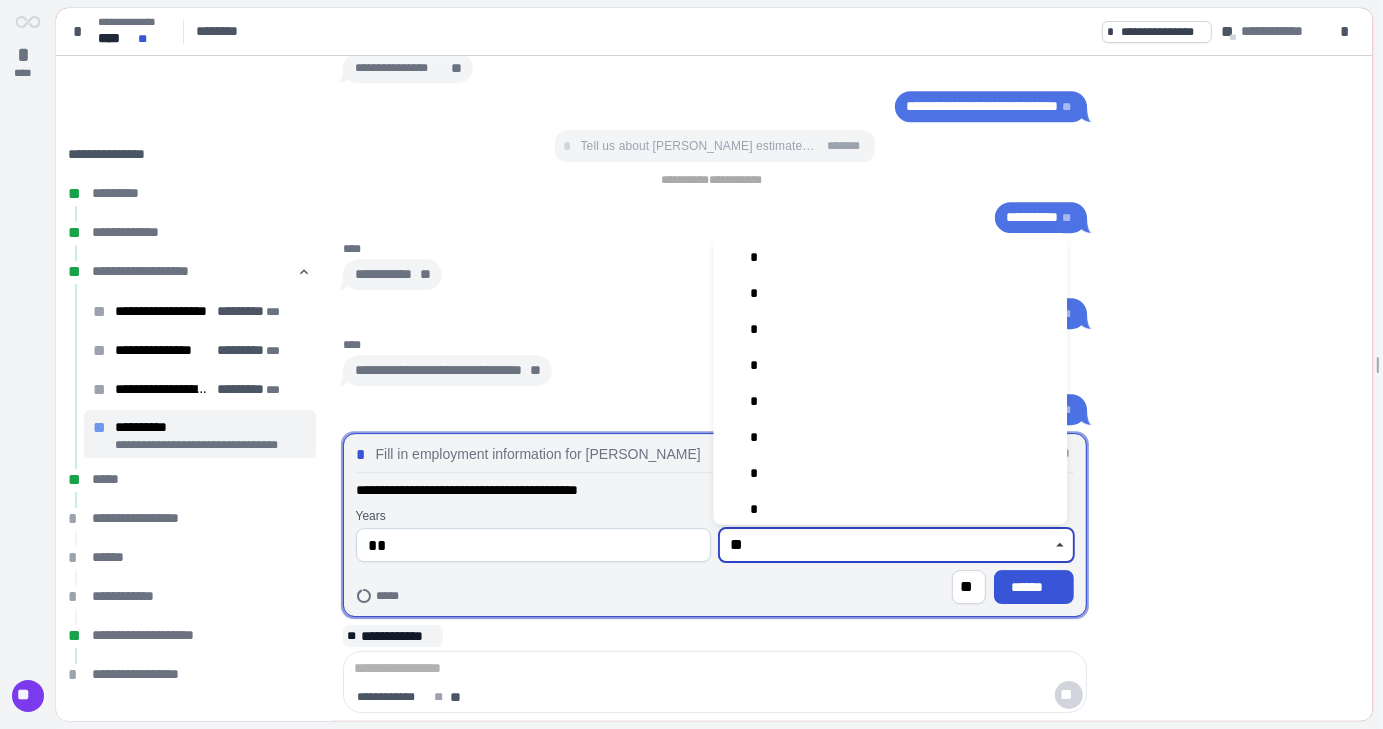 click on "**" at bounding box center (885, 545) 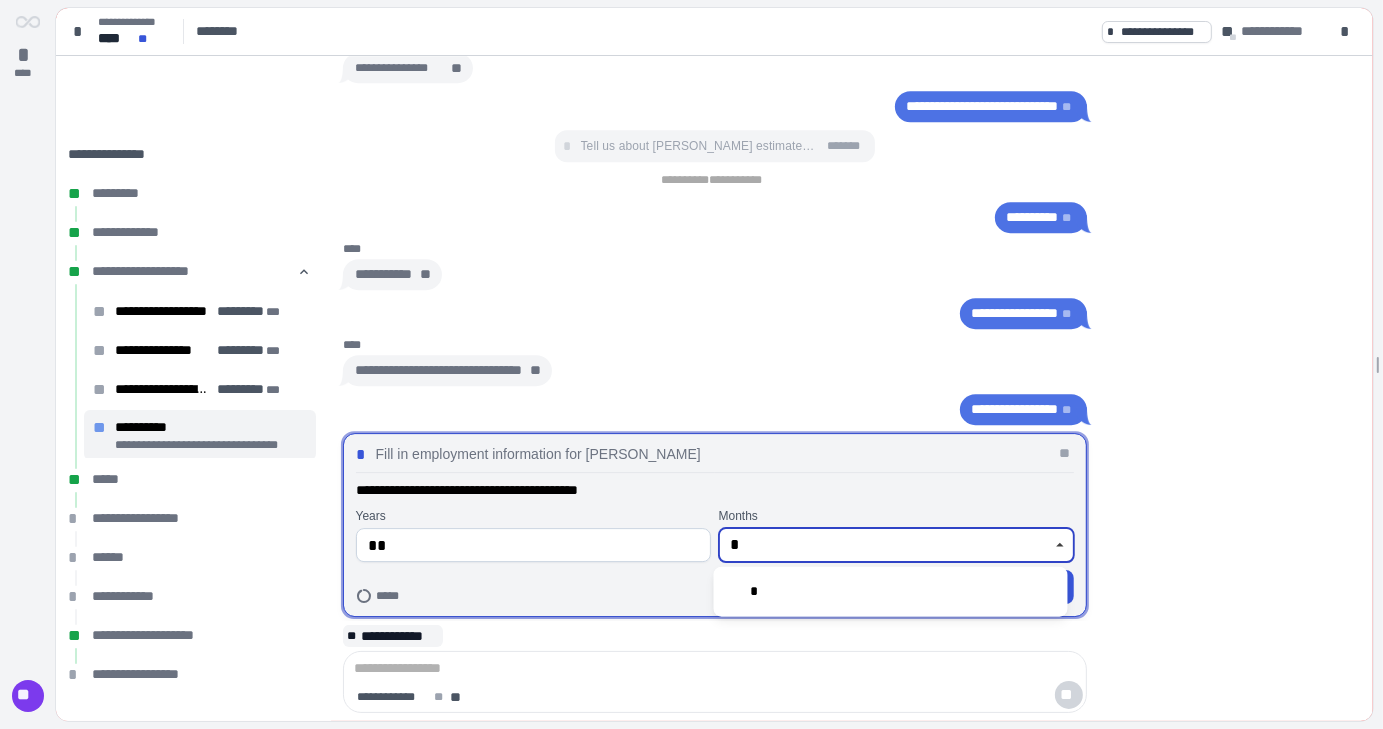 scroll, scrollTop: 0, scrollLeft: 0, axis: both 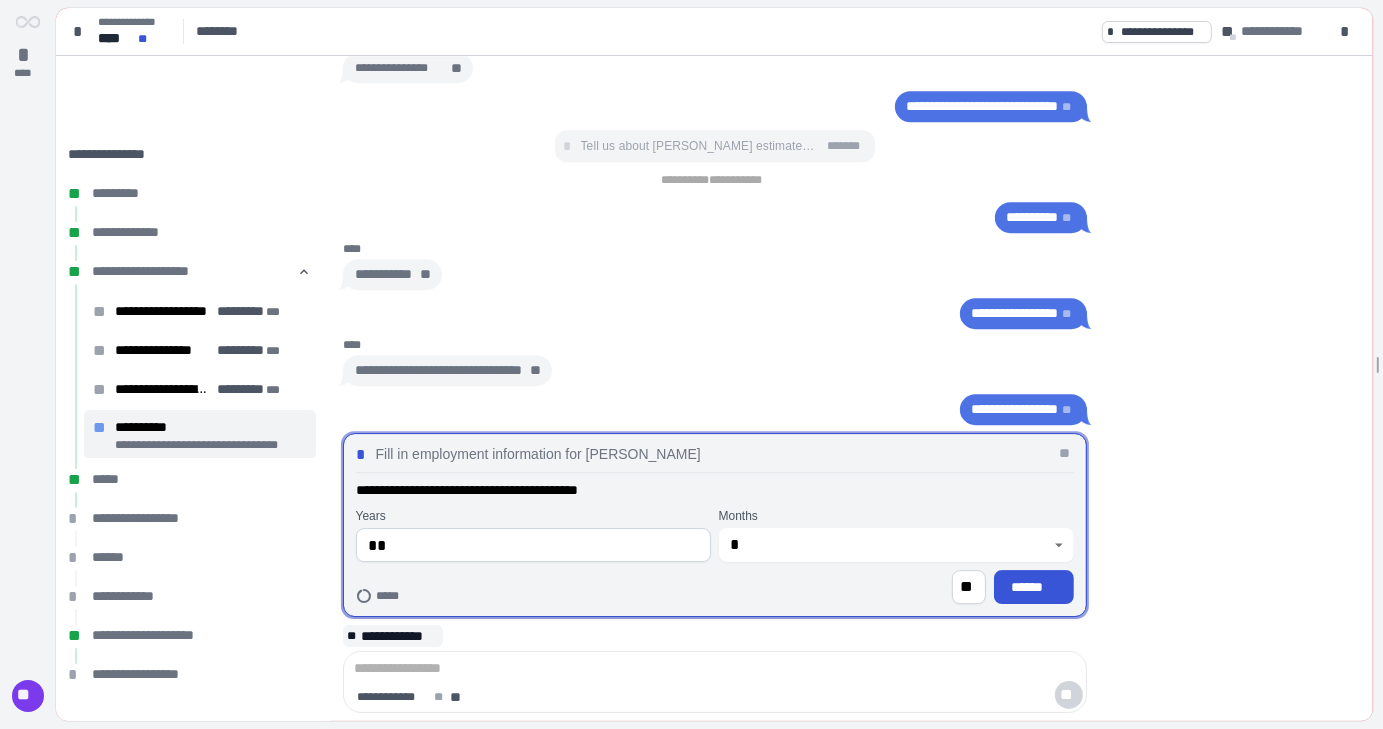 click on "**********" at bounding box center [715, 636] 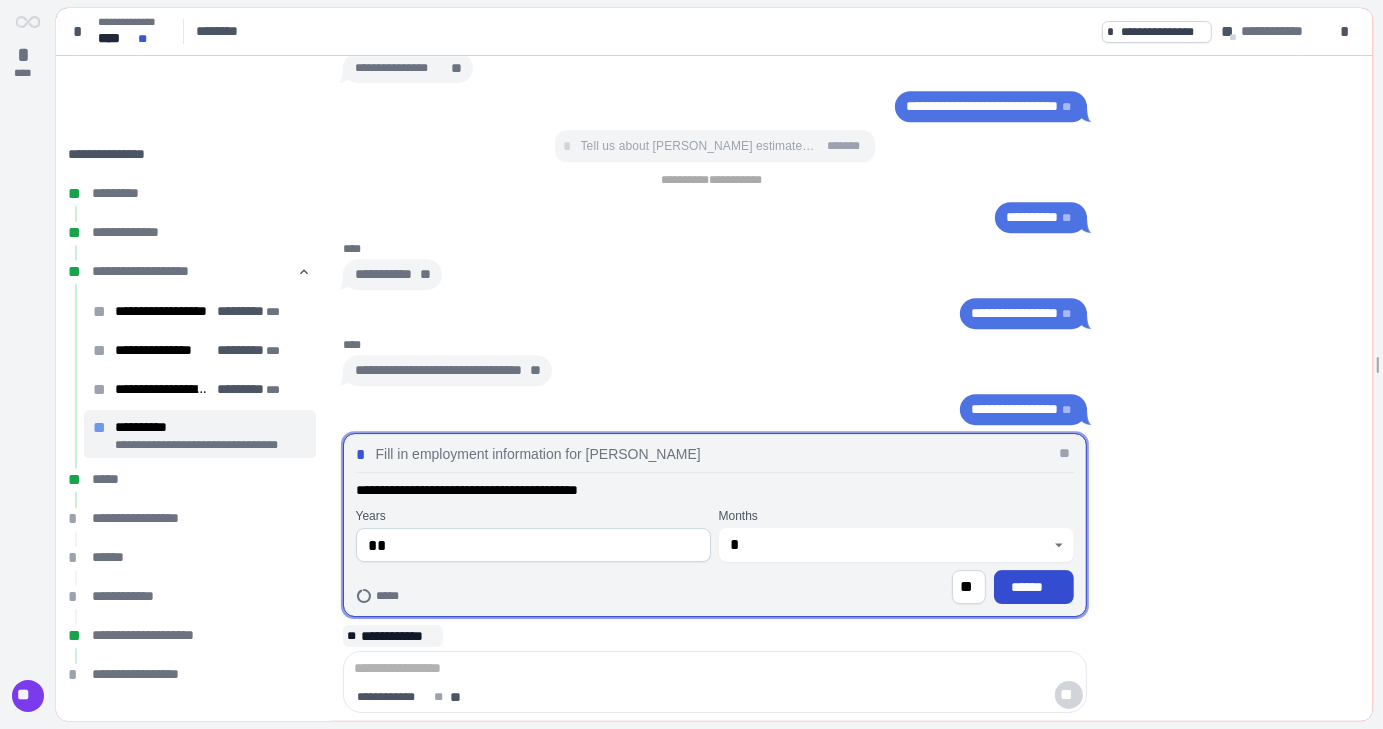 click on "******" at bounding box center (1033, 587) 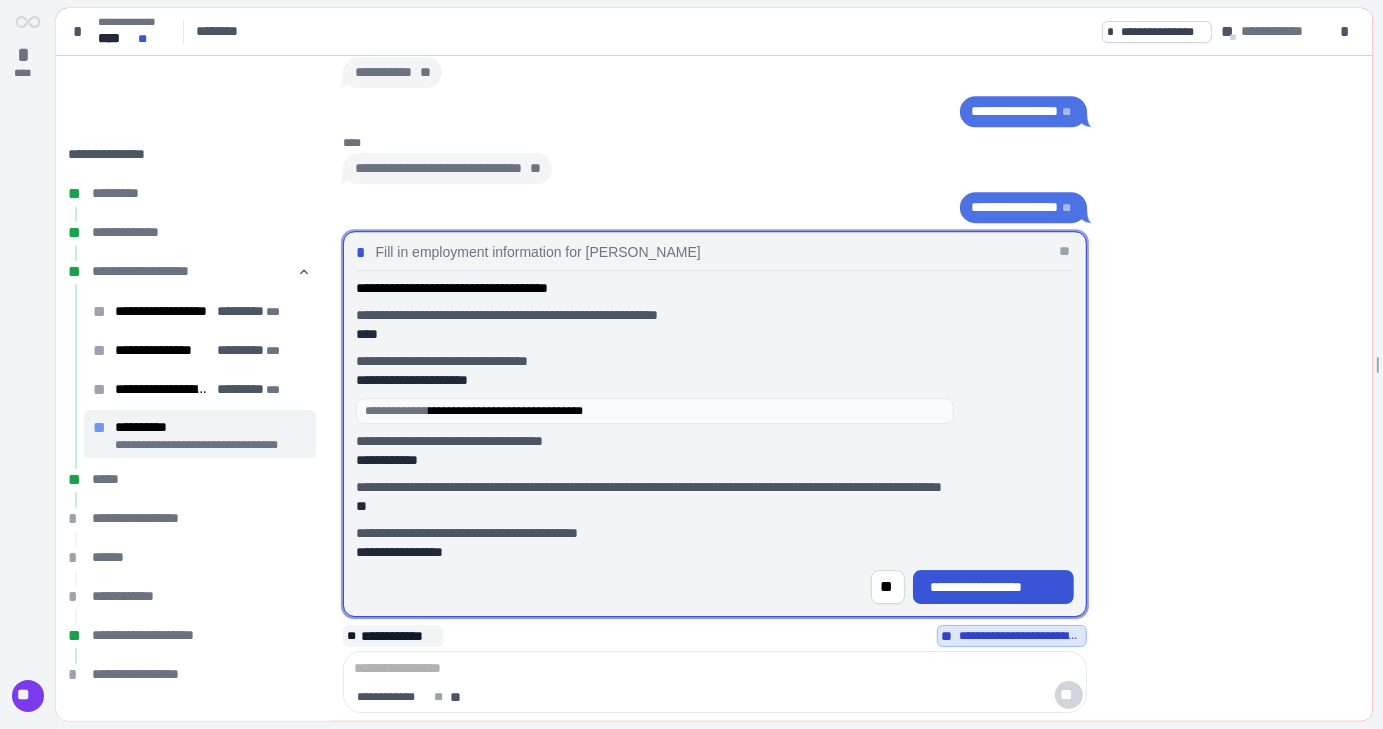 click on "**********" at bounding box center (993, 587) 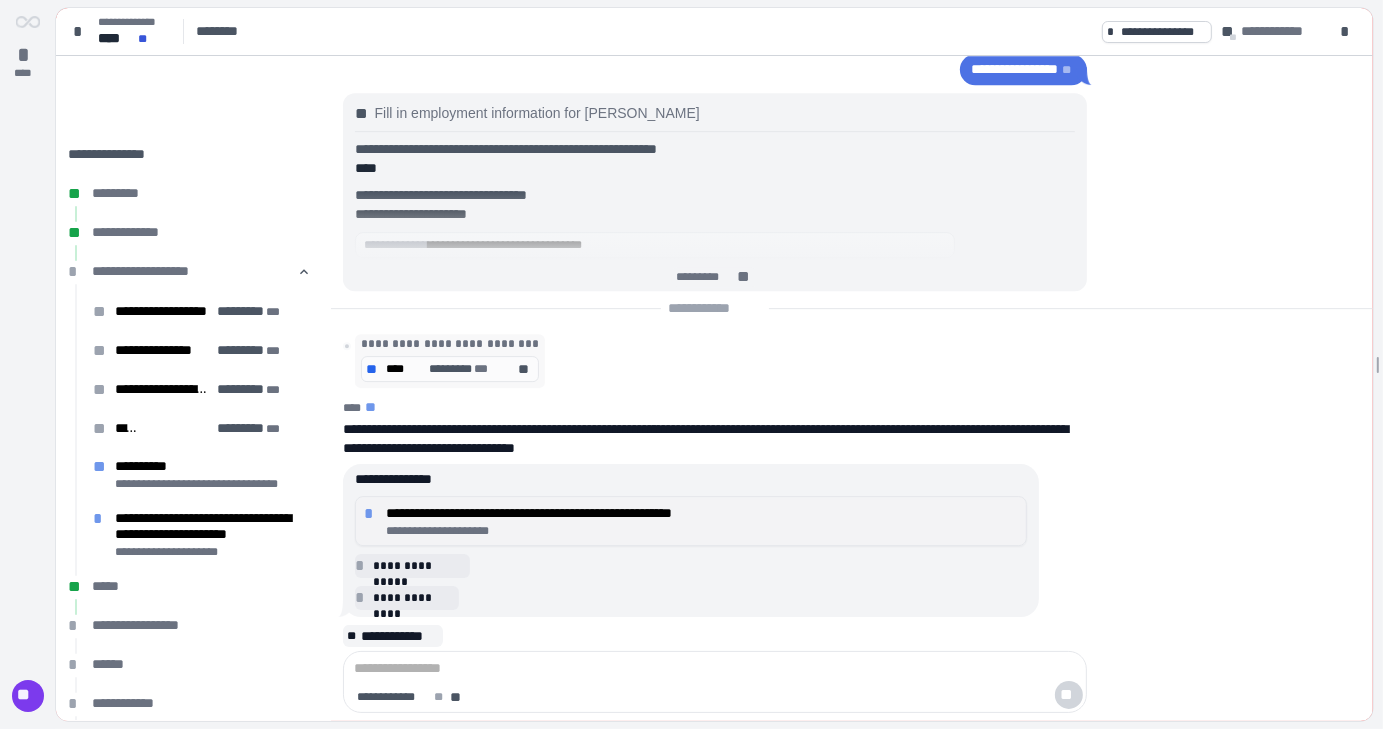 click on "**********" at bounding box center [702, 531] 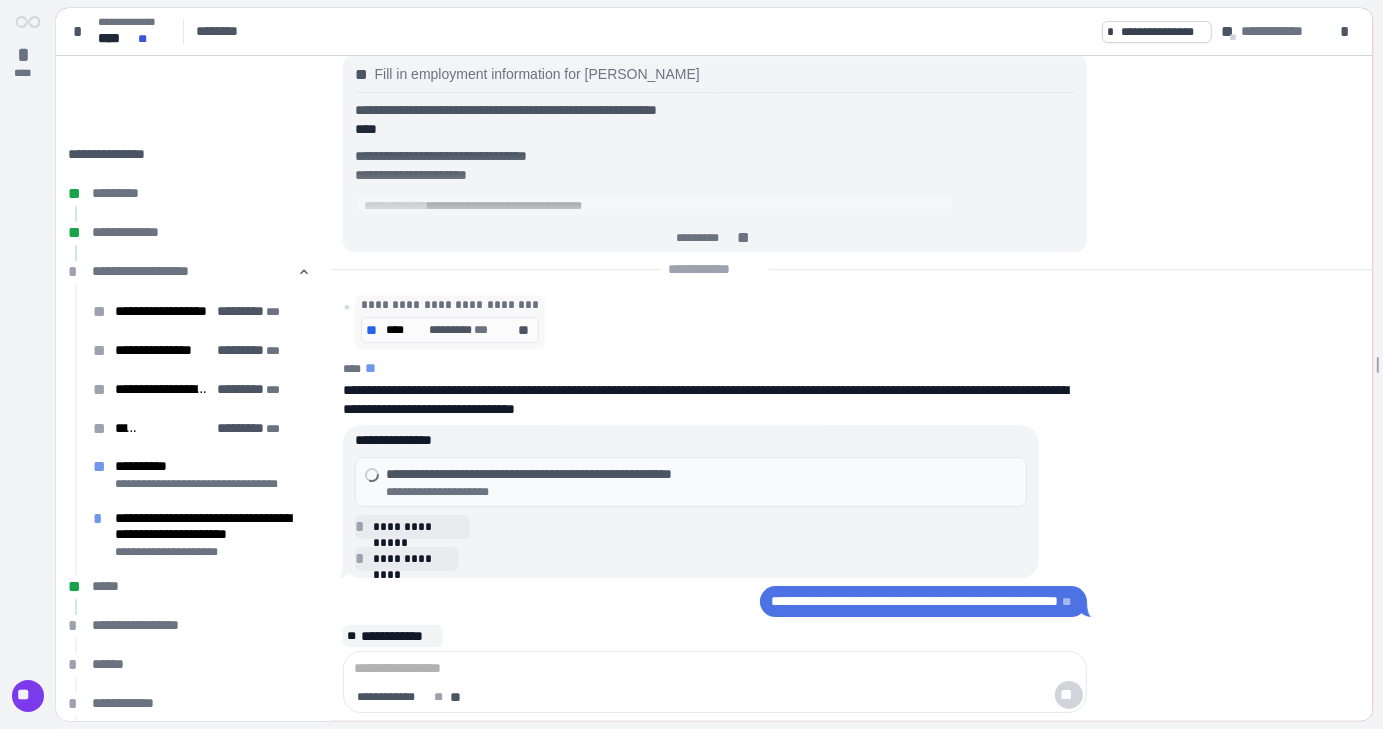 click on "**********" at bounding box center (691, 527) 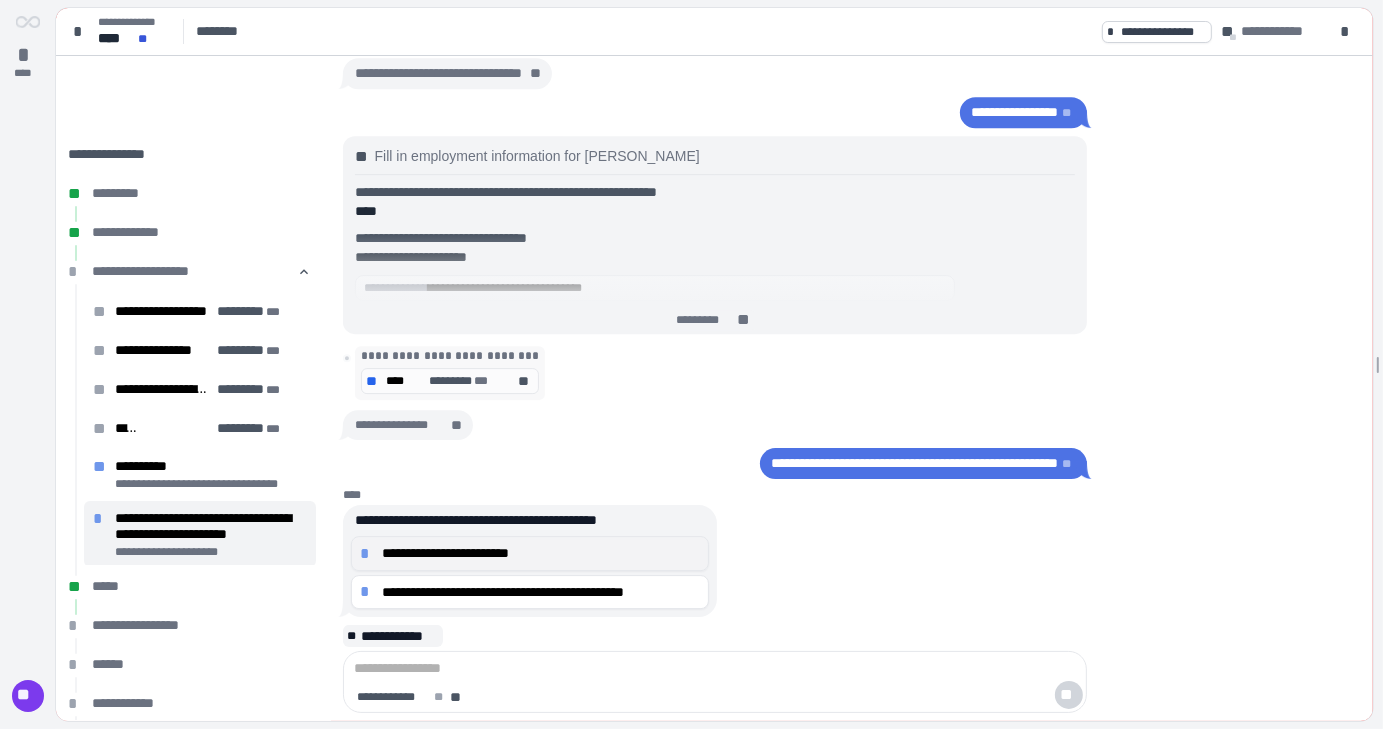 click on "**********" at bounding box center (541, 553) 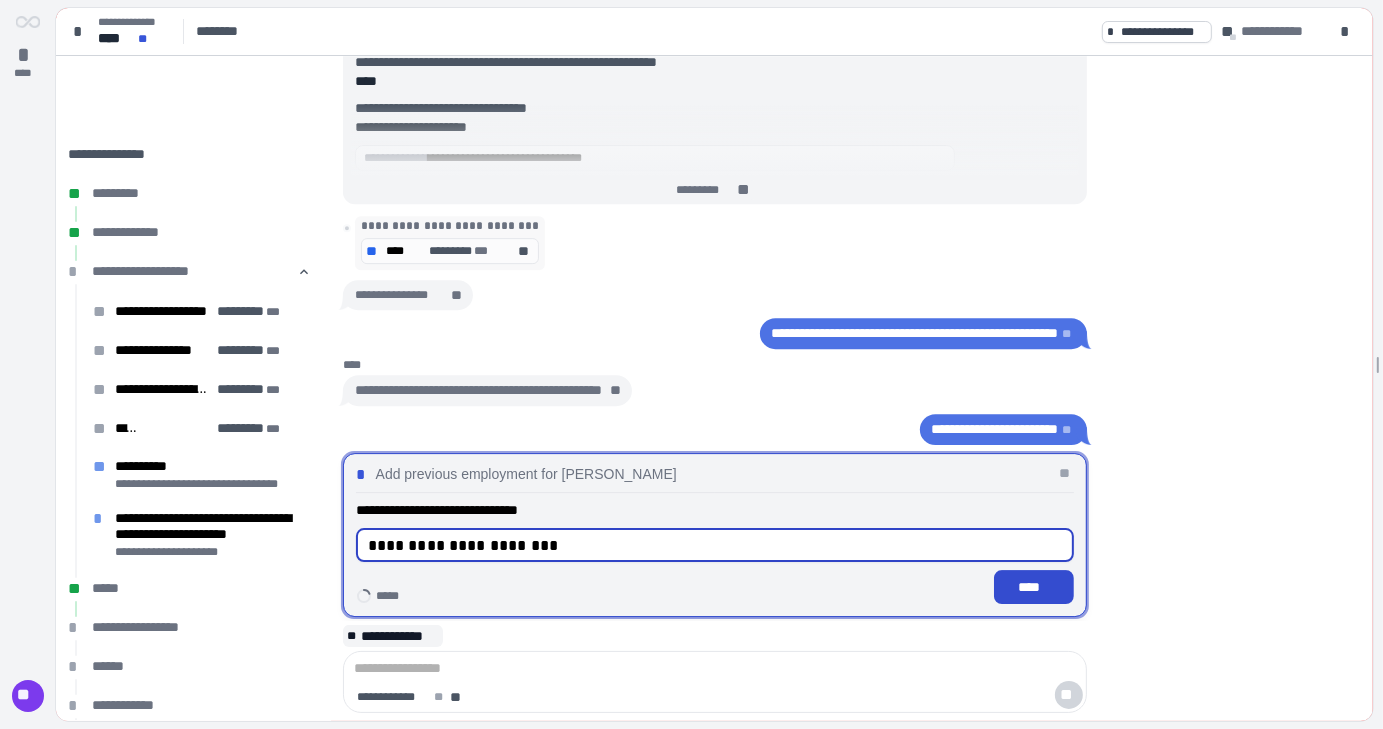 type on "**********" 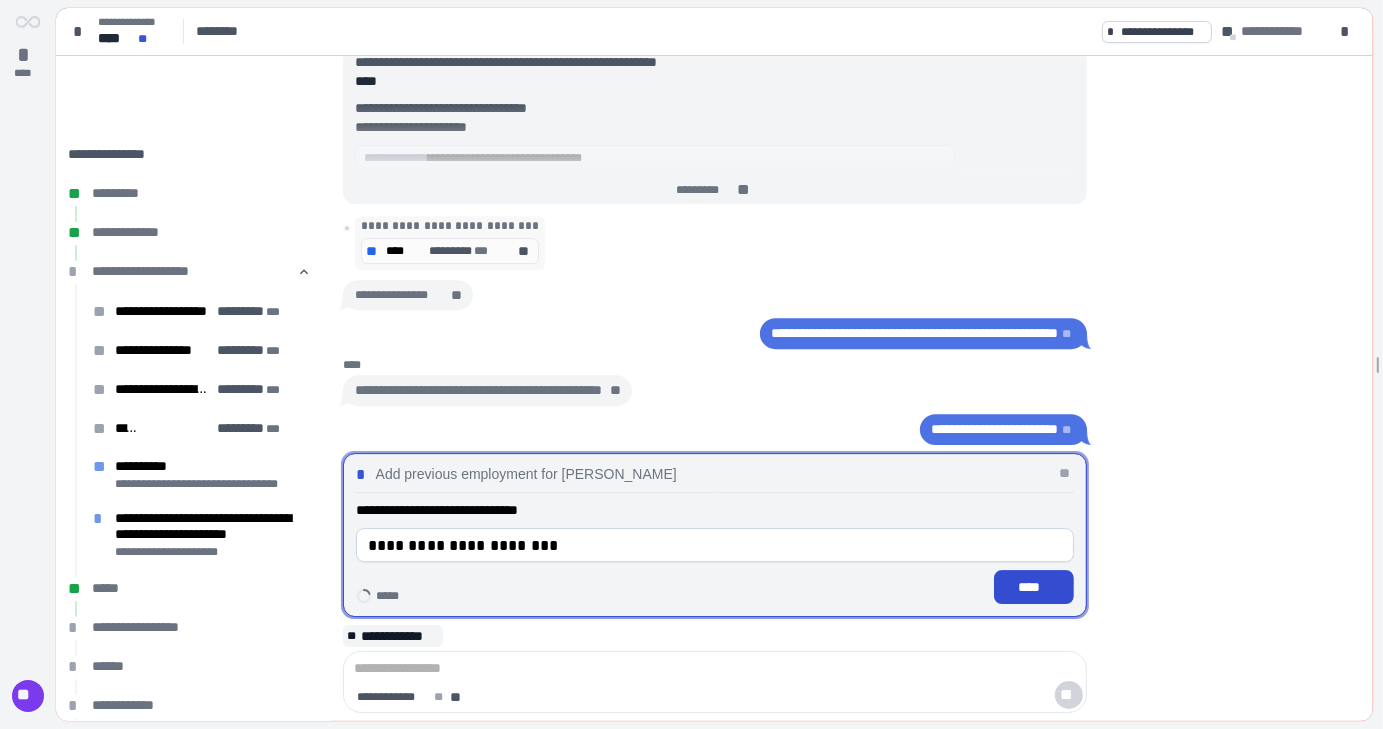 click on "****" at bounding box center [1034, 587] 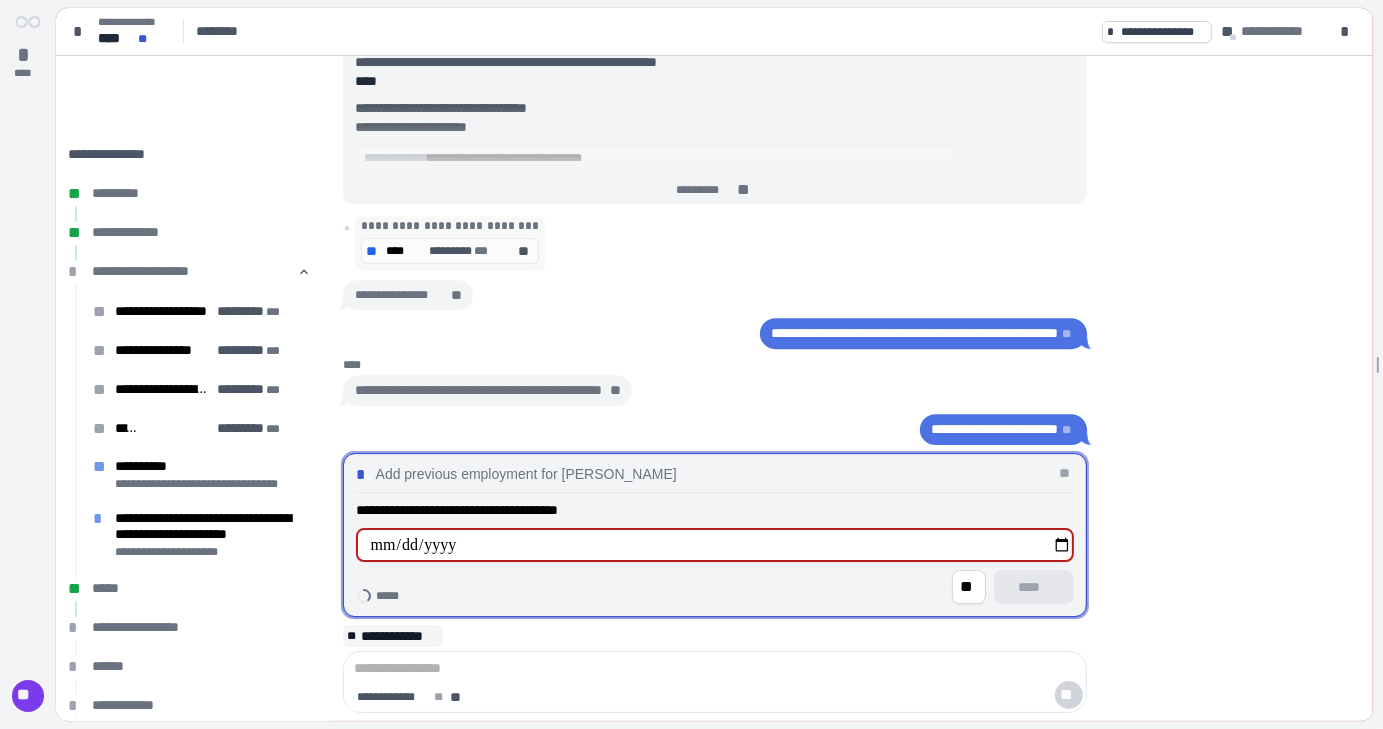 type on "**********" 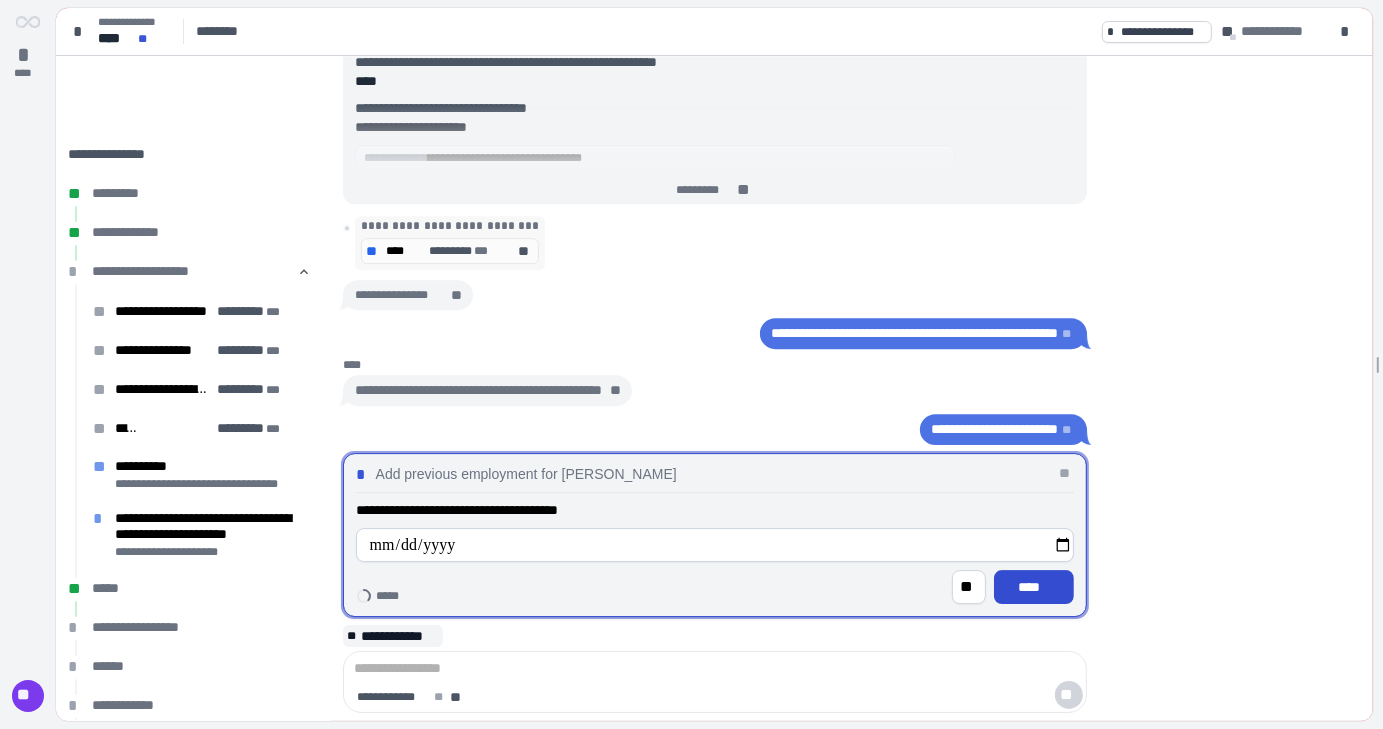 click on "****" at bounding box center (1034, 587) 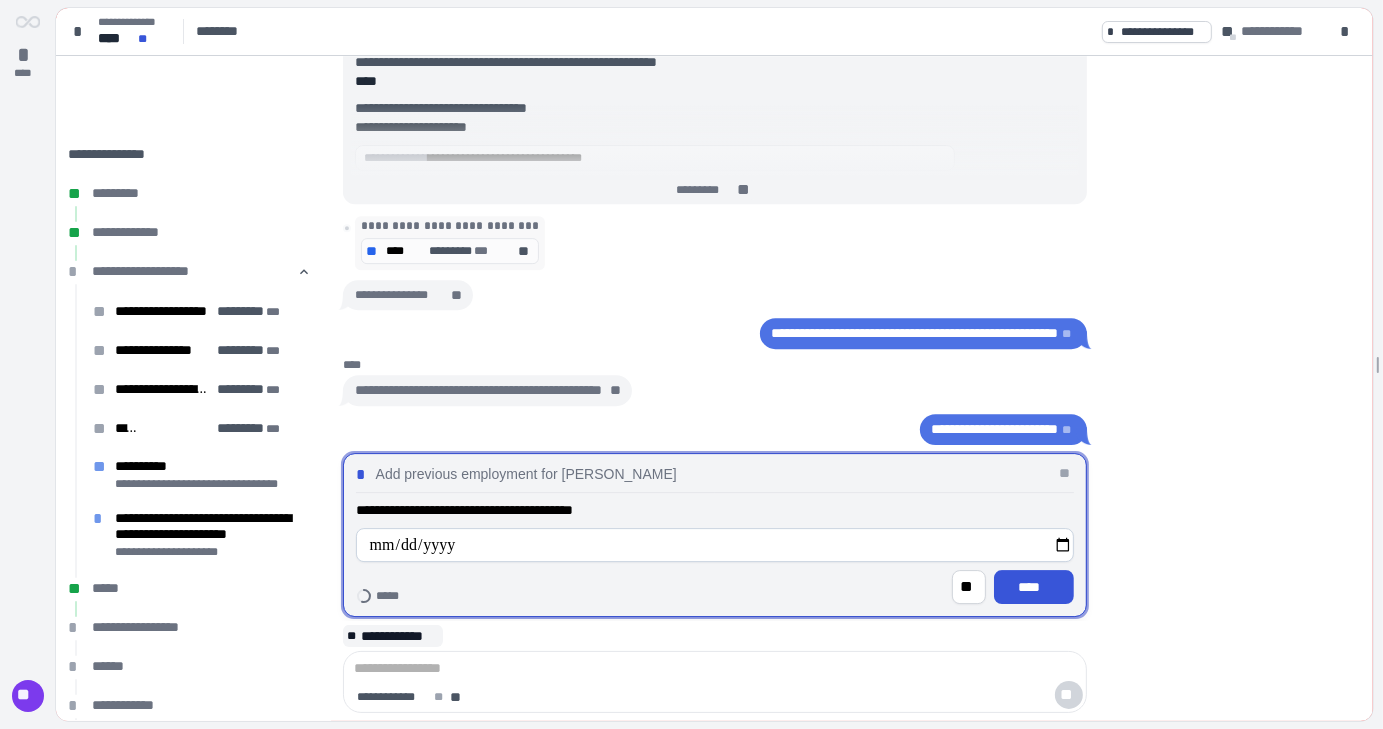 type on "**********" 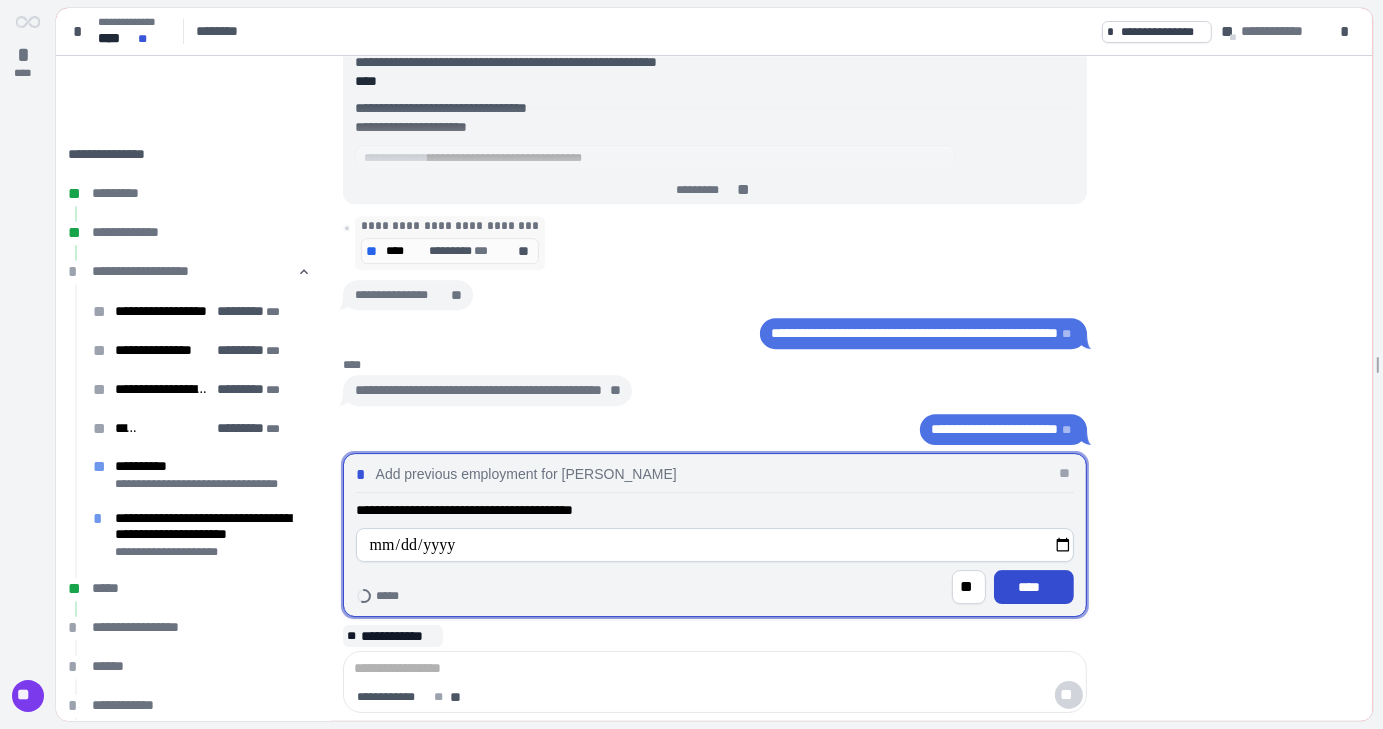 click on "****" at bounding box center (1033, 587) 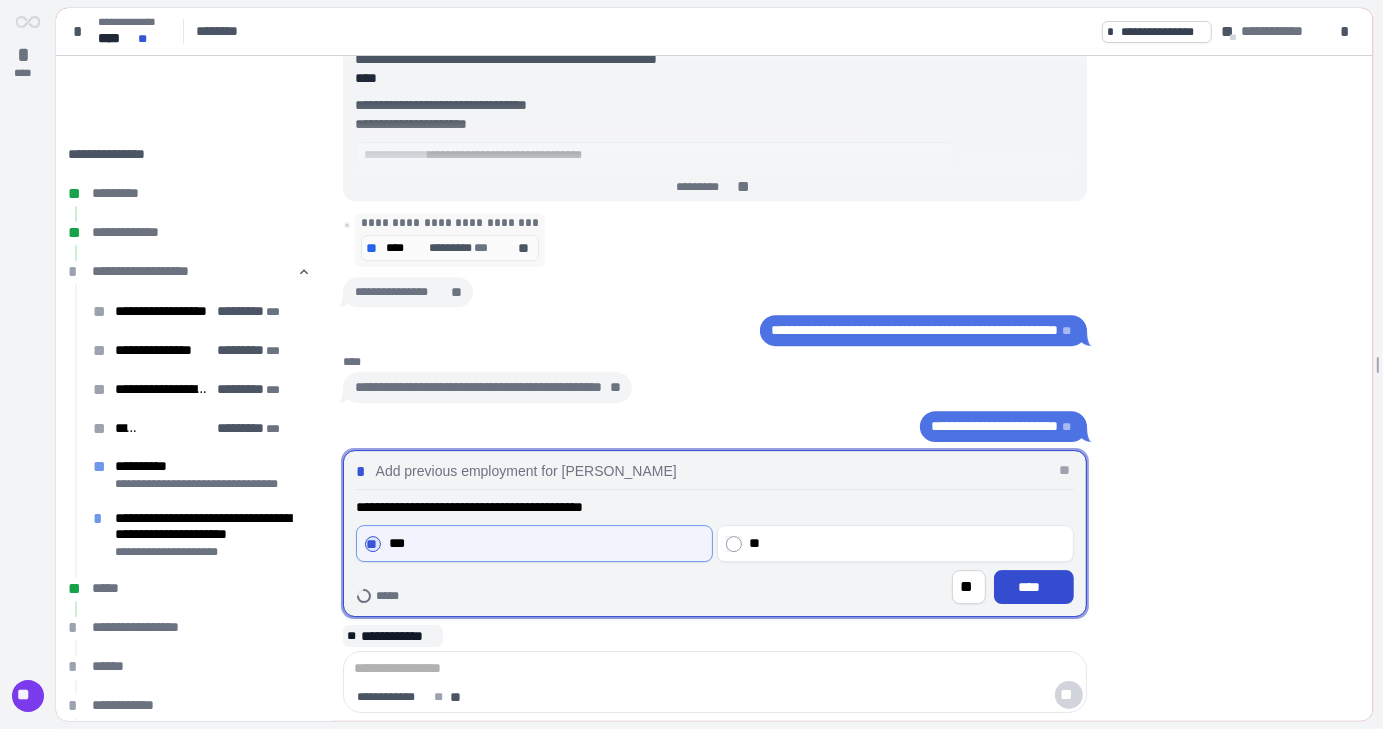 click on "****" at bounding box center [1034, 587] 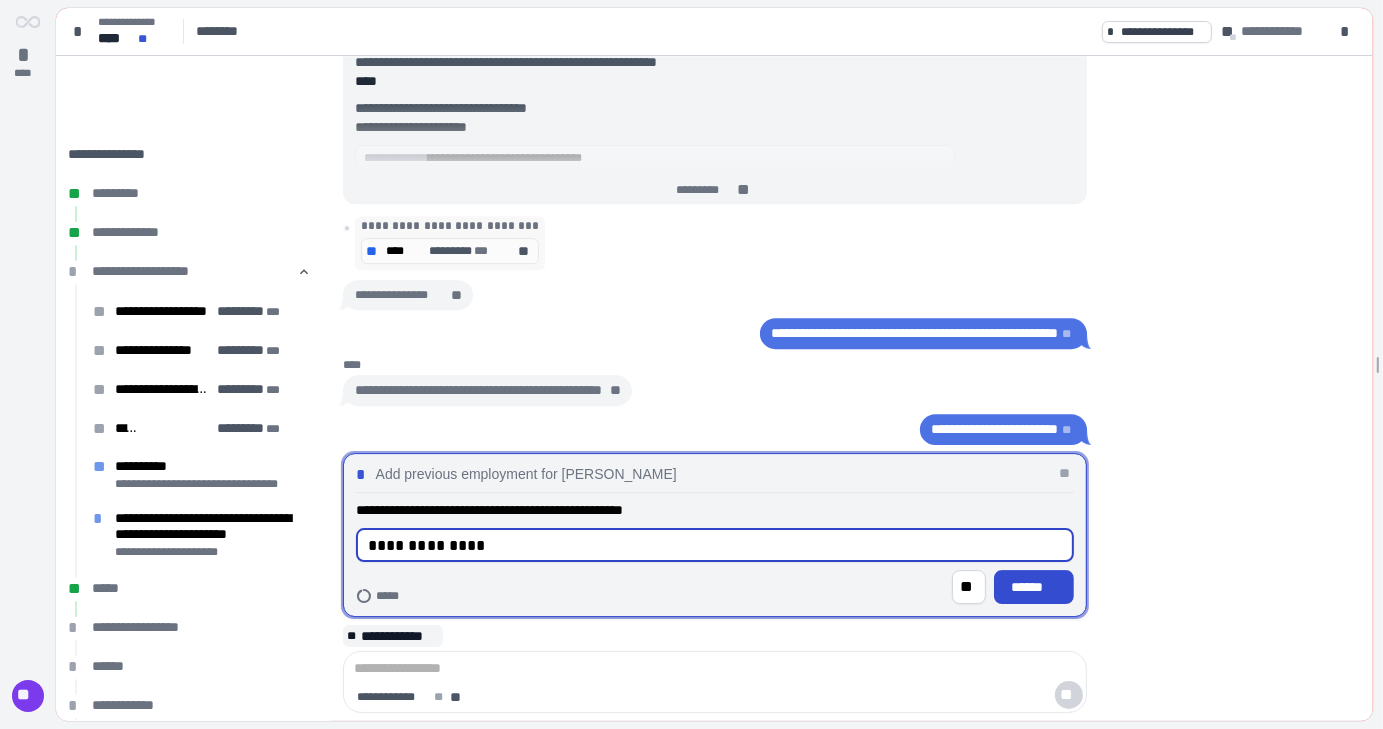 type on "**********" 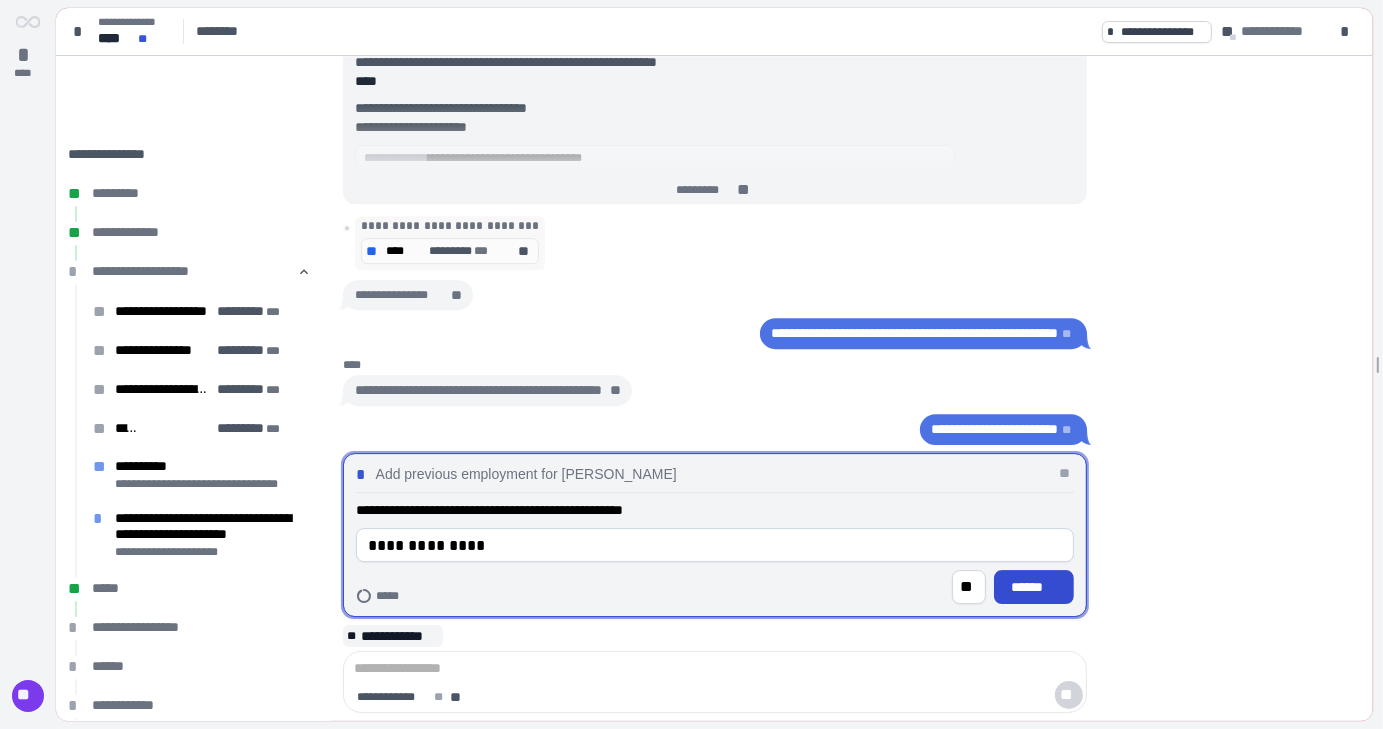 click on "******" at bounding box center [1033, 587] 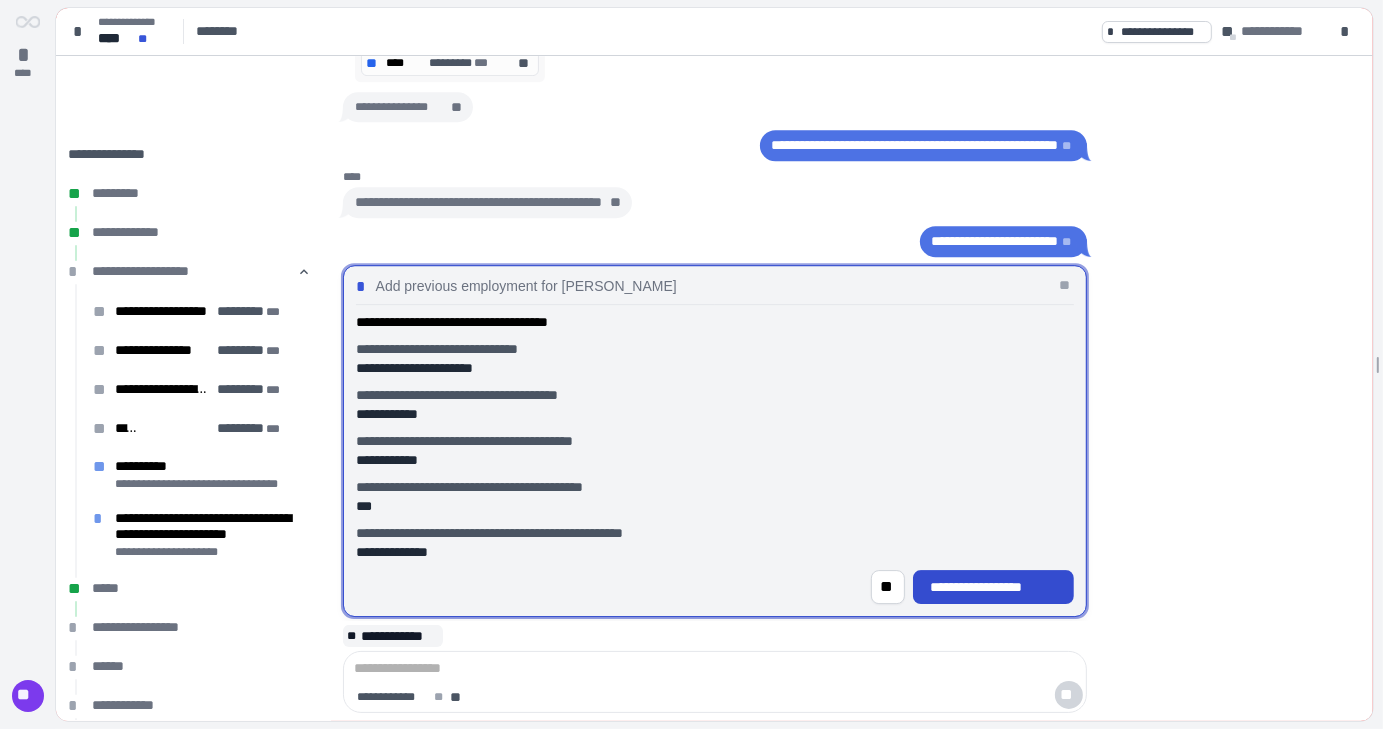 click on "**********" at bounding box center [993, 587] 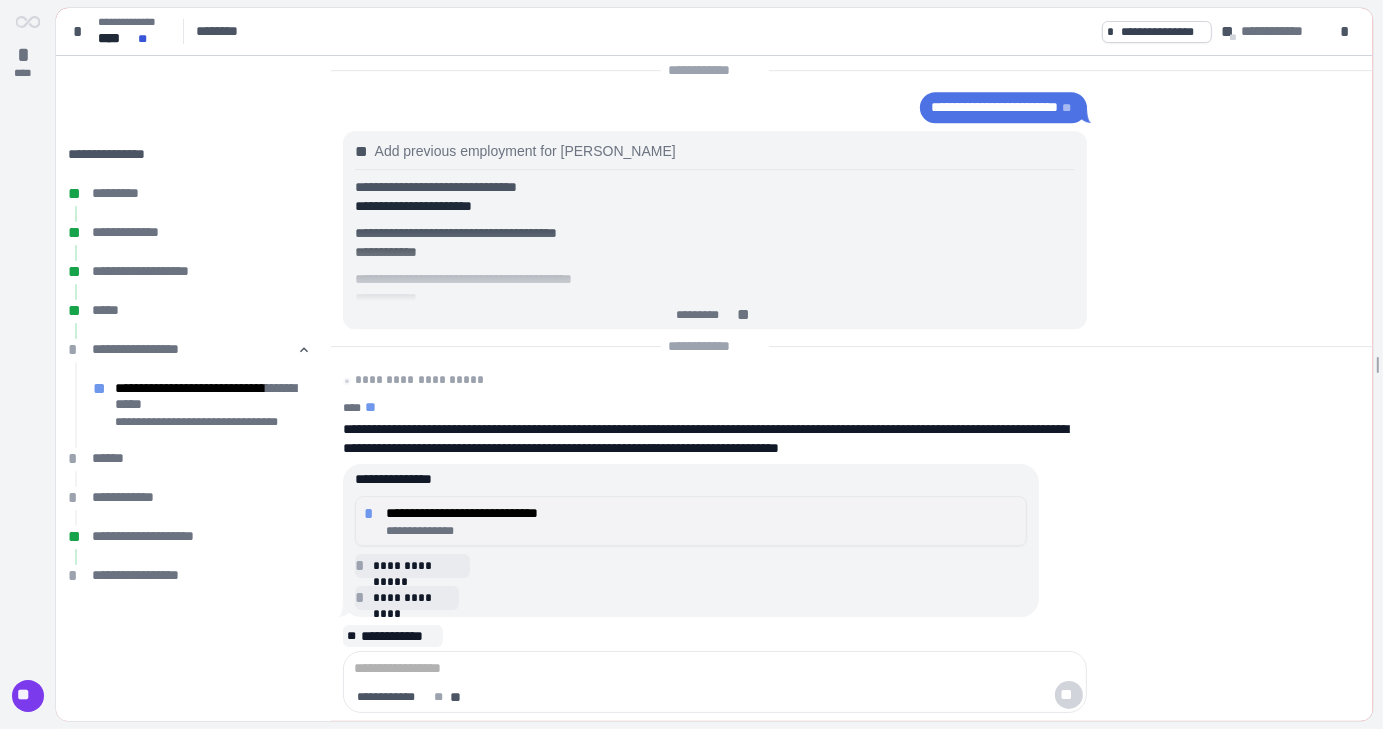 click on "**********" at bounding box center [702, 513] 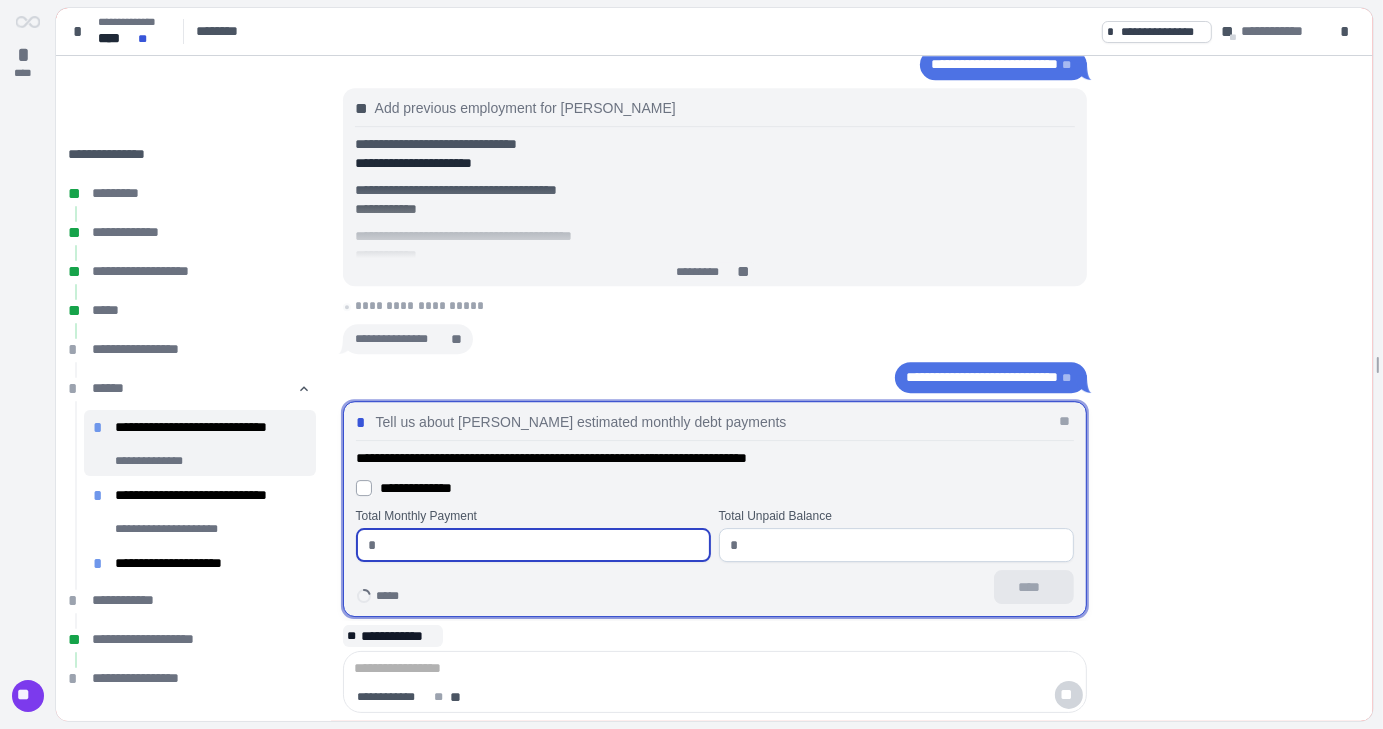 click at bounding box center (540, 545) 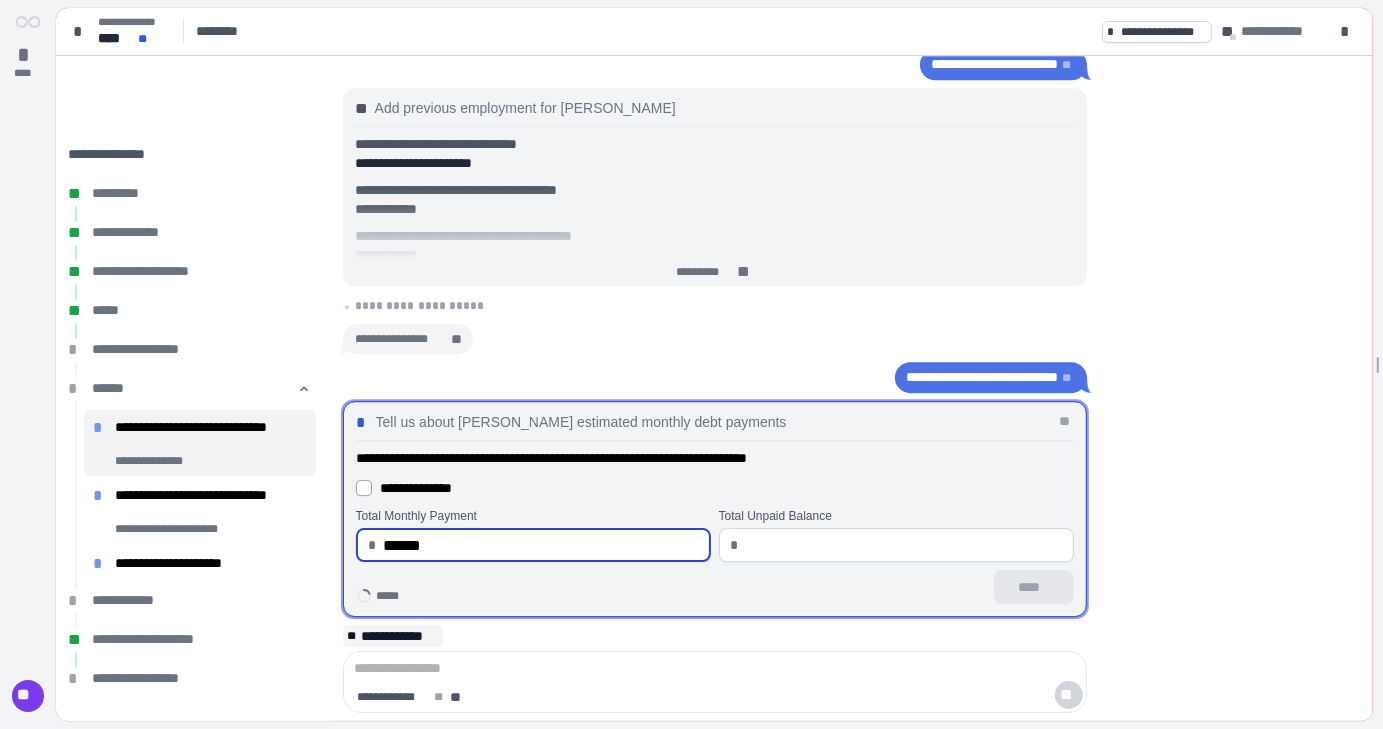 type on "******" 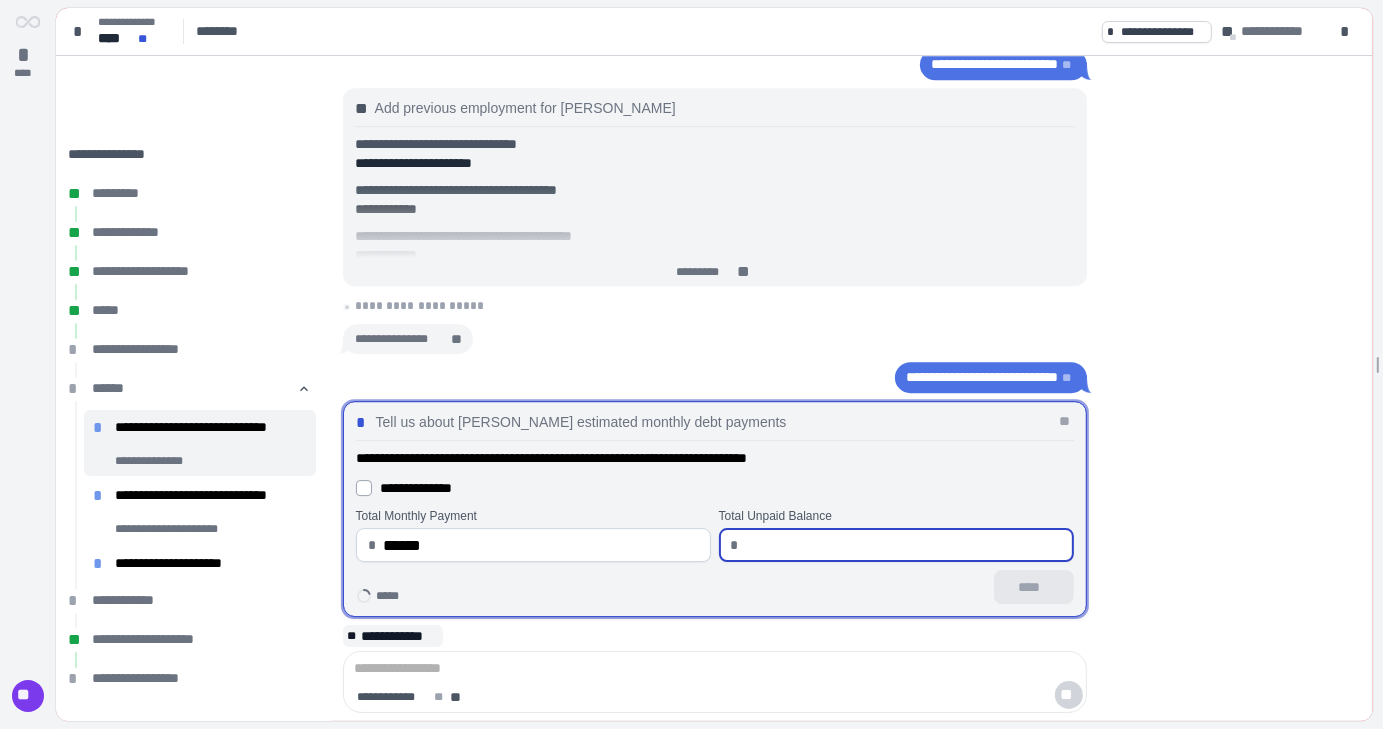click at bounding box center [903, 545] 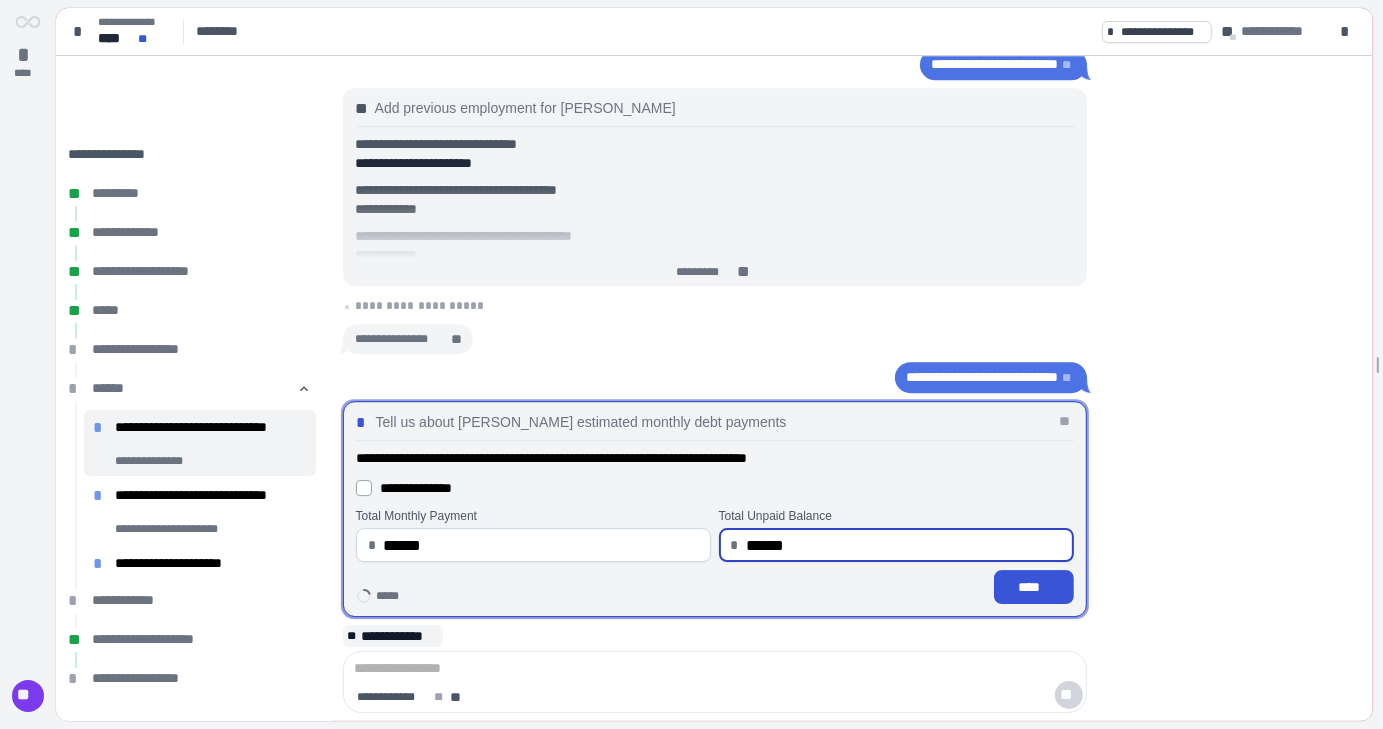 type on "*********" 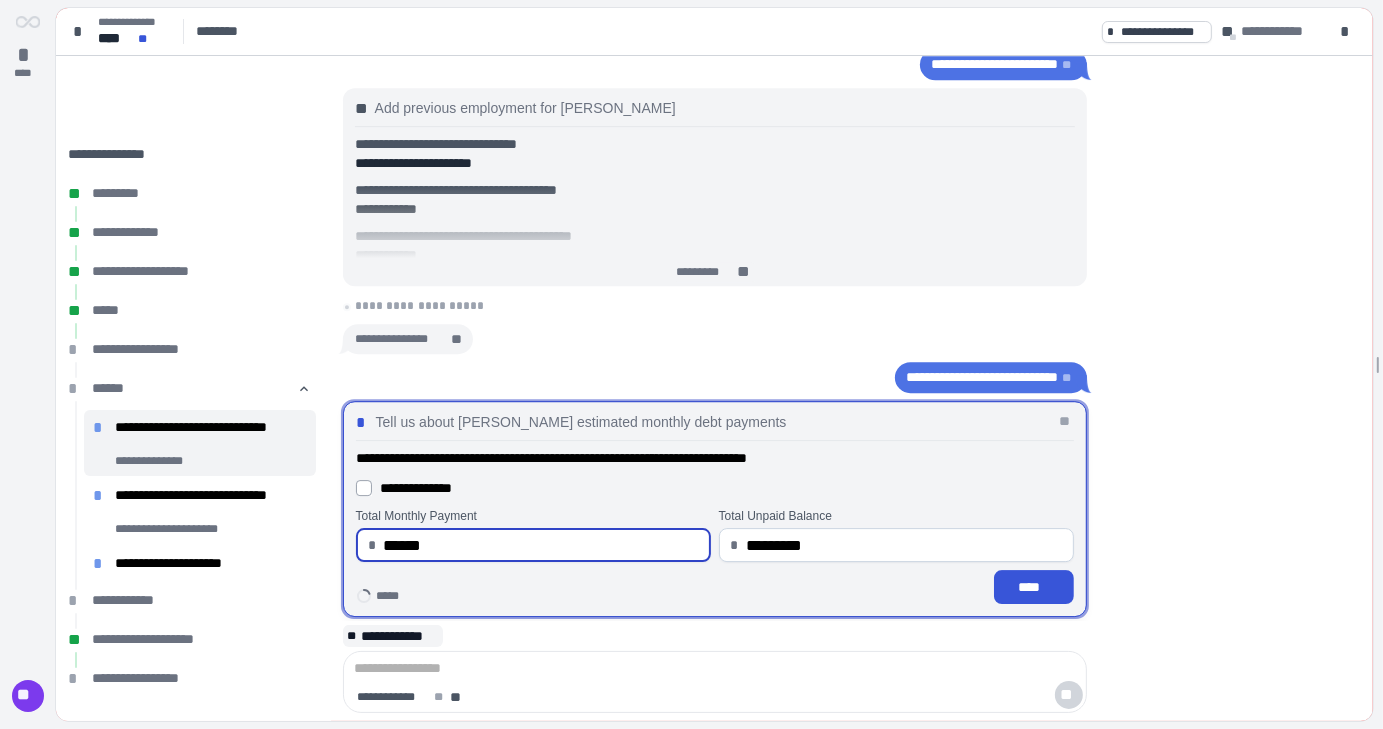 click on "******" at bounding box center [540, 545] 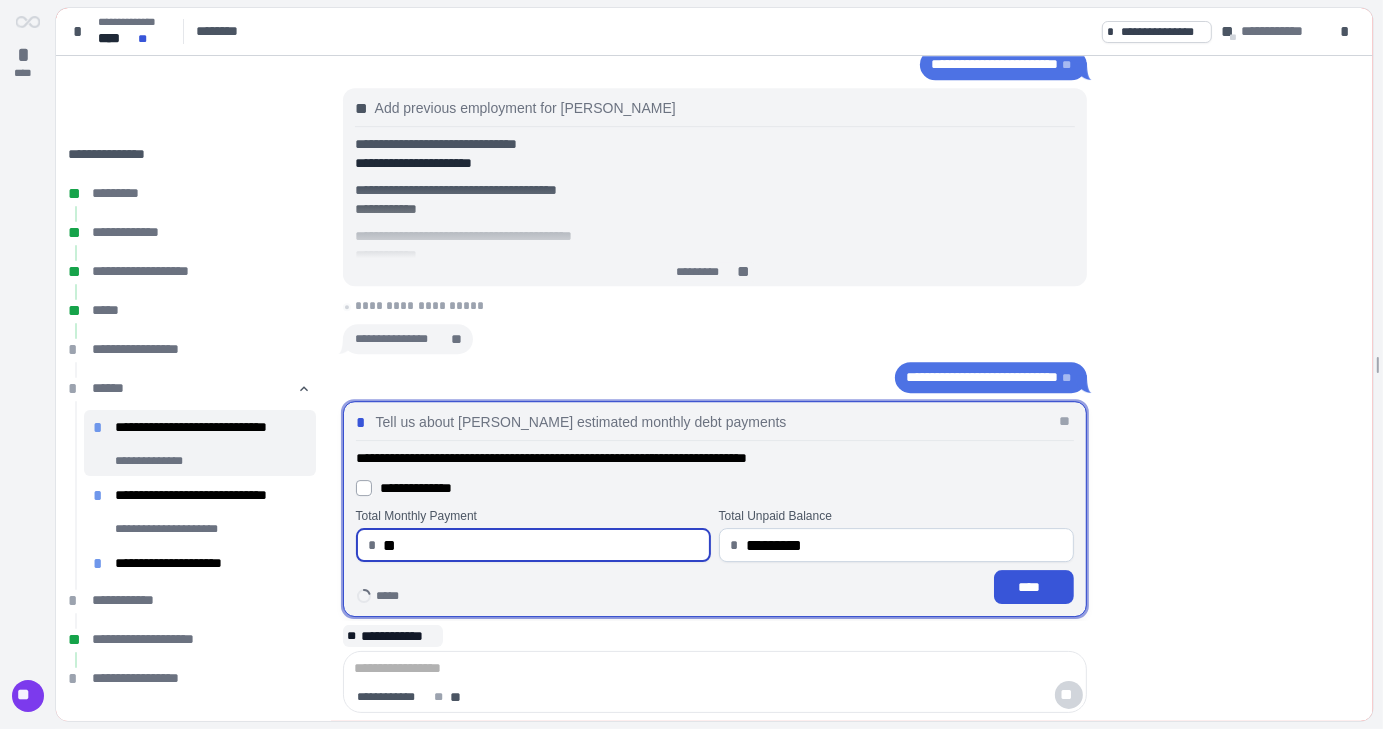 type on "*" 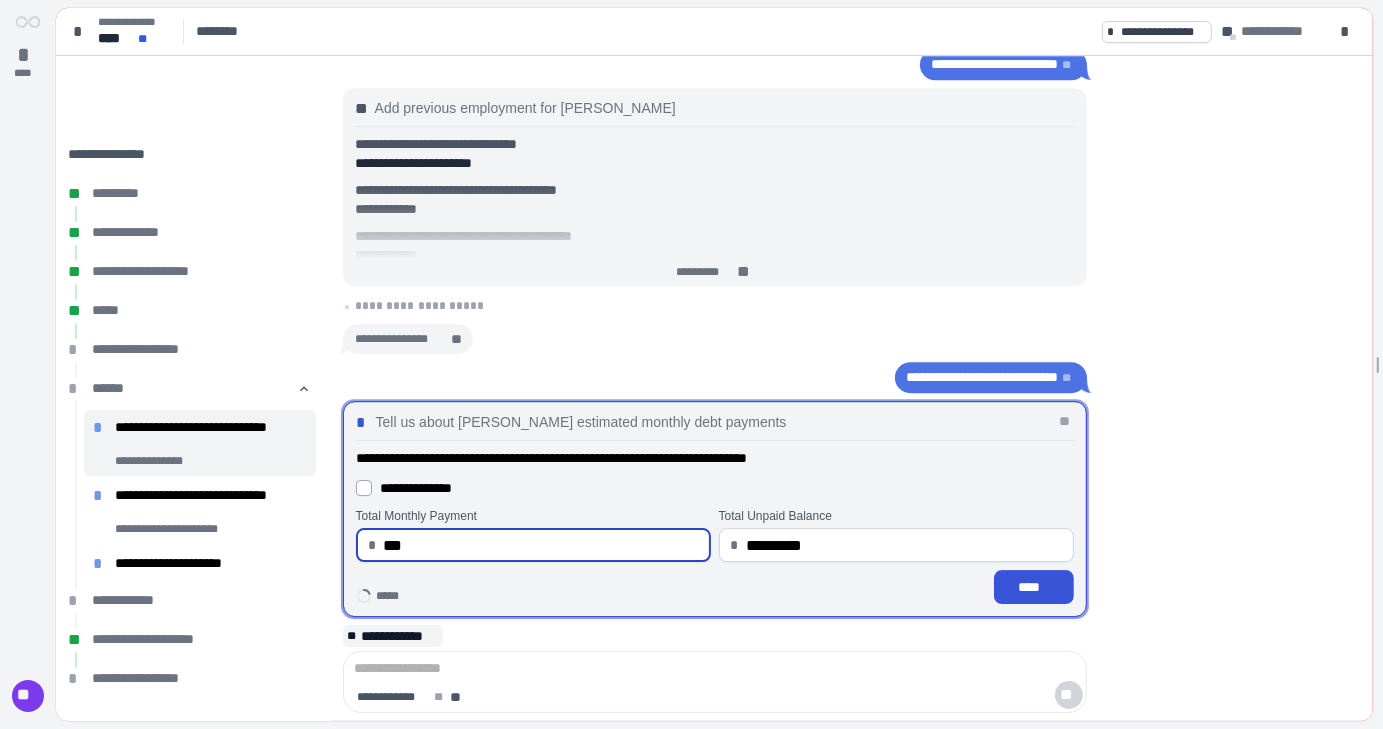 type on "******" 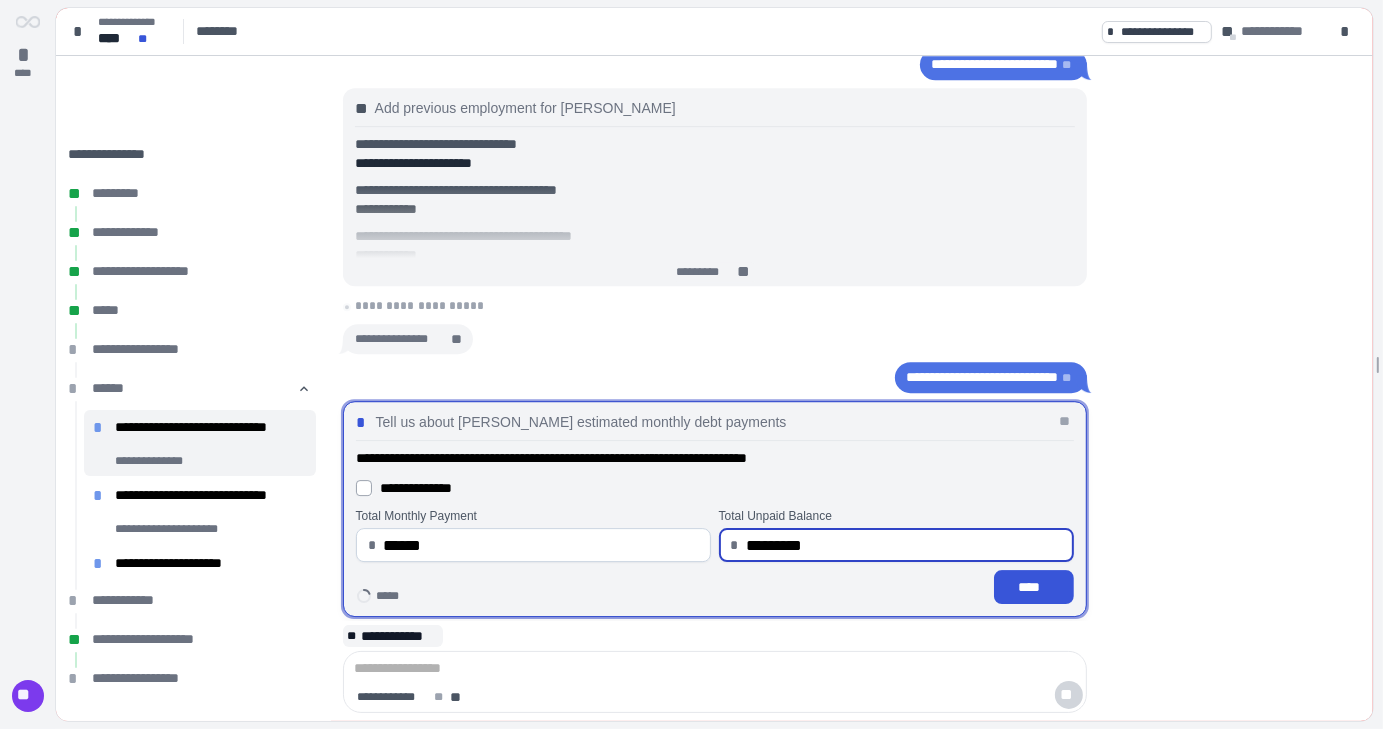 click on "*********" at bounding box center (903, 545) 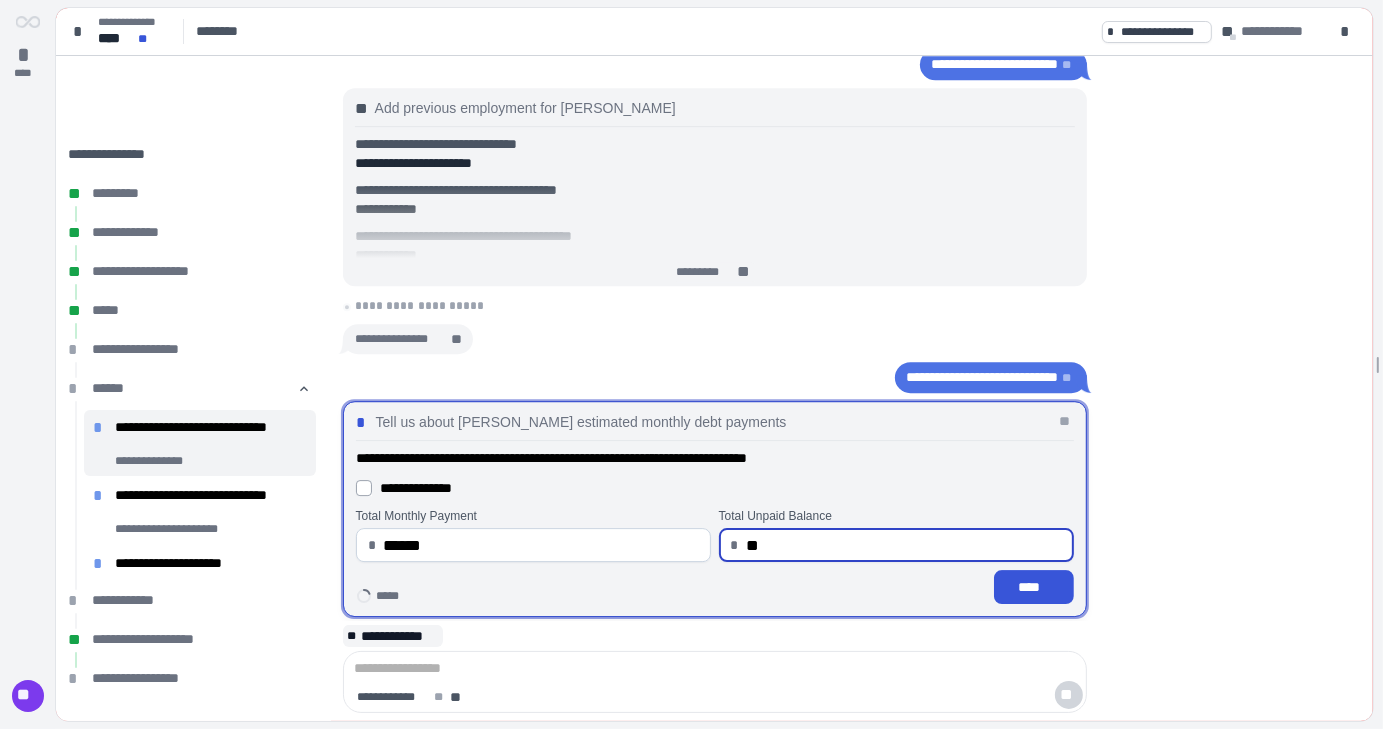 type on "*" 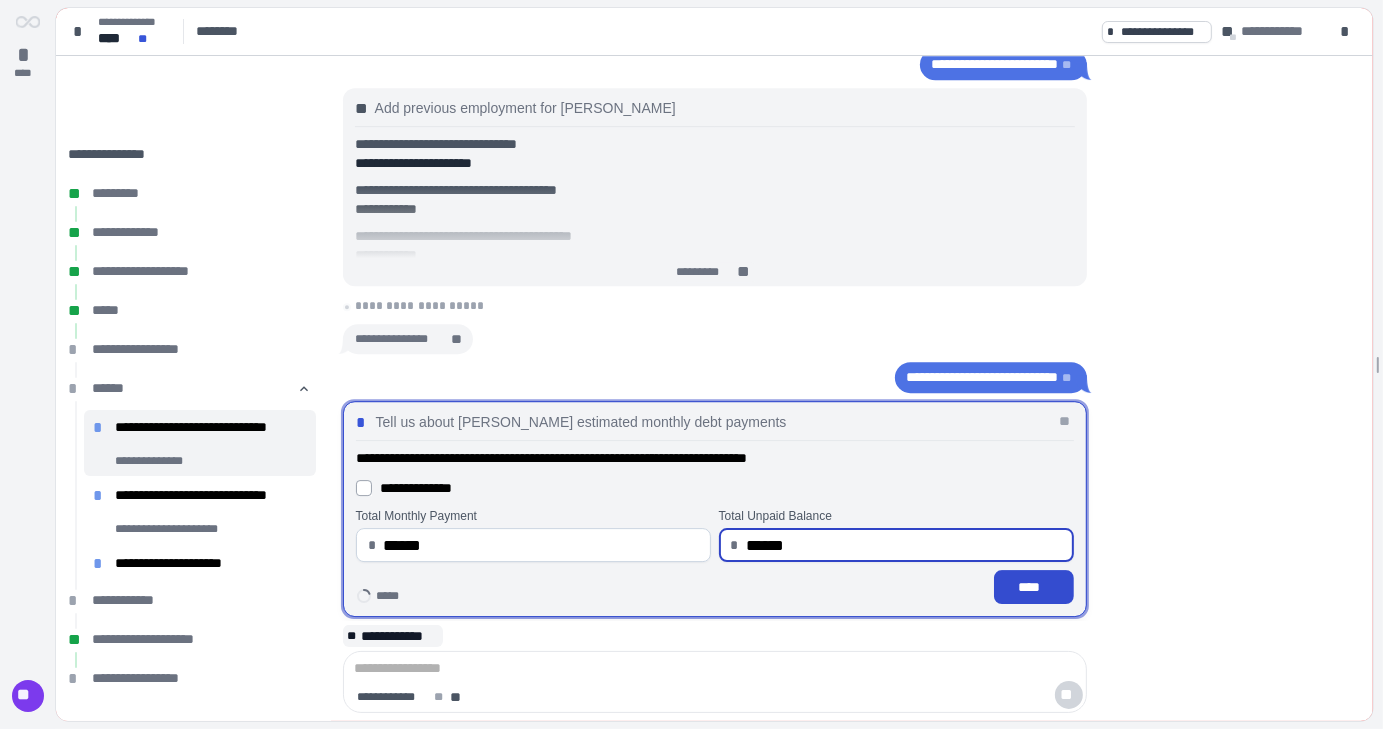 type on "*********" 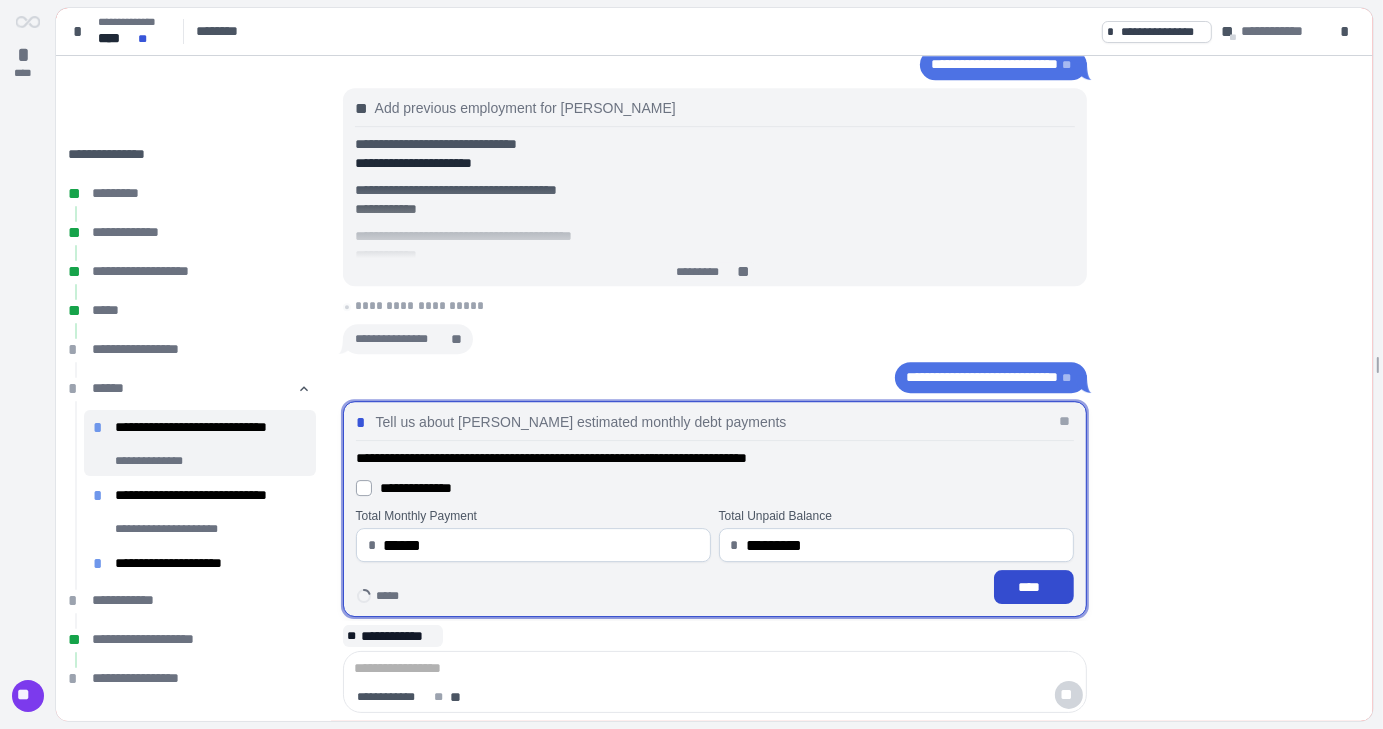 click on "****" at bounding box center (1033, 587) 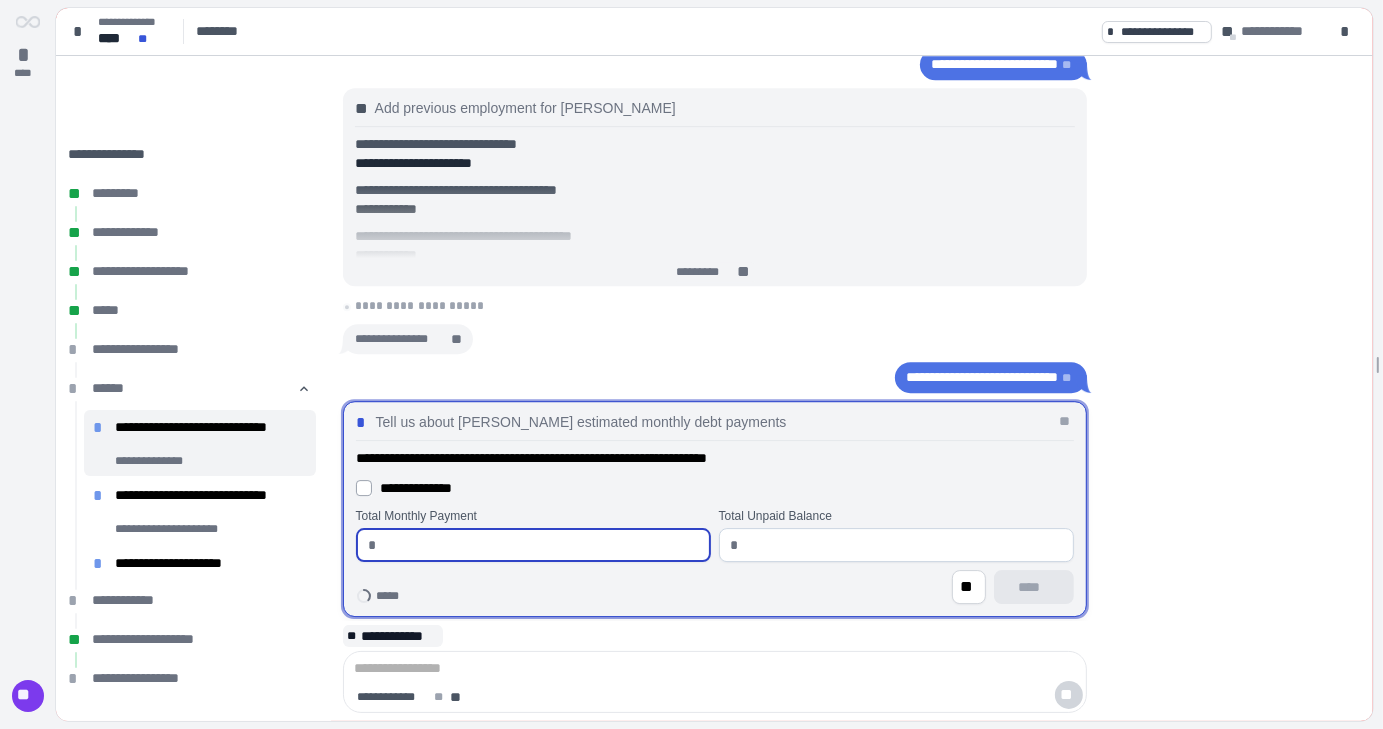 click at bounding box center (540, 545) 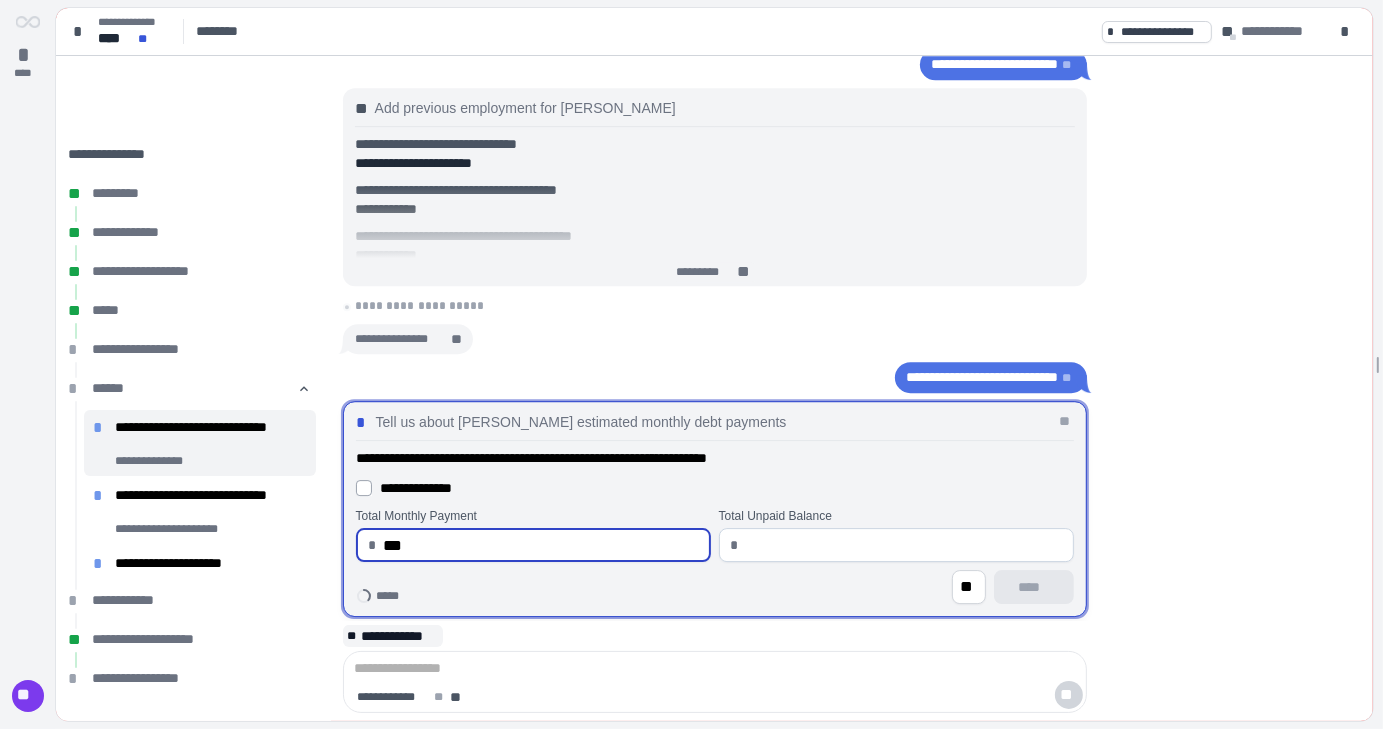 type on "******" 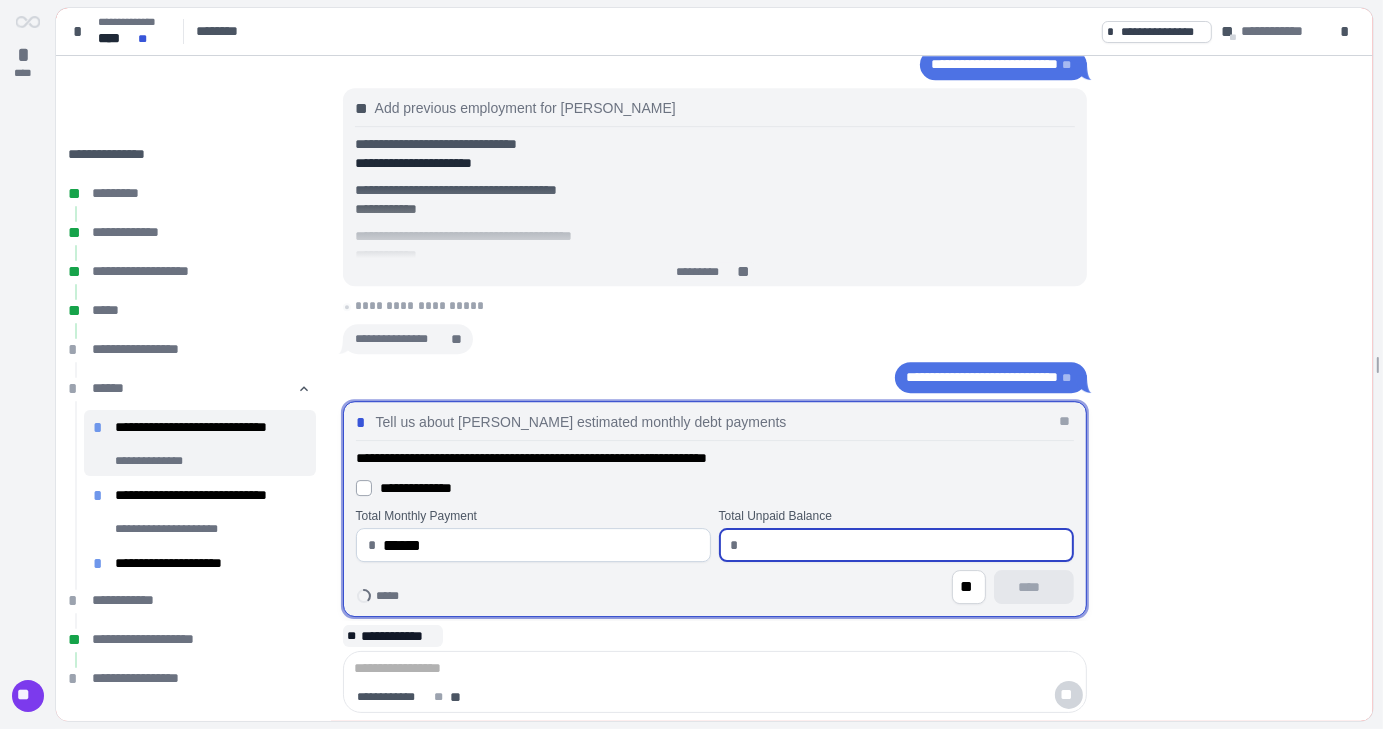 click at bounding box center [903, 545] 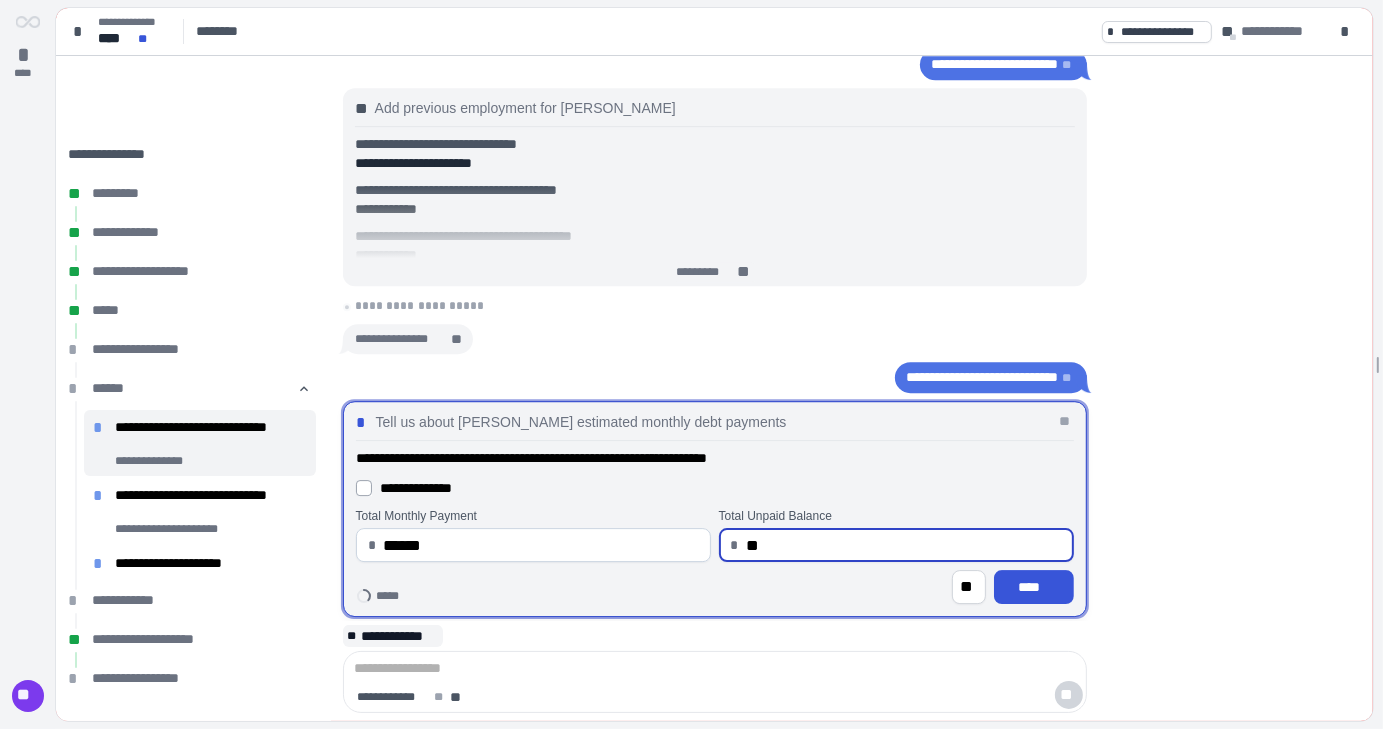 type on "*" 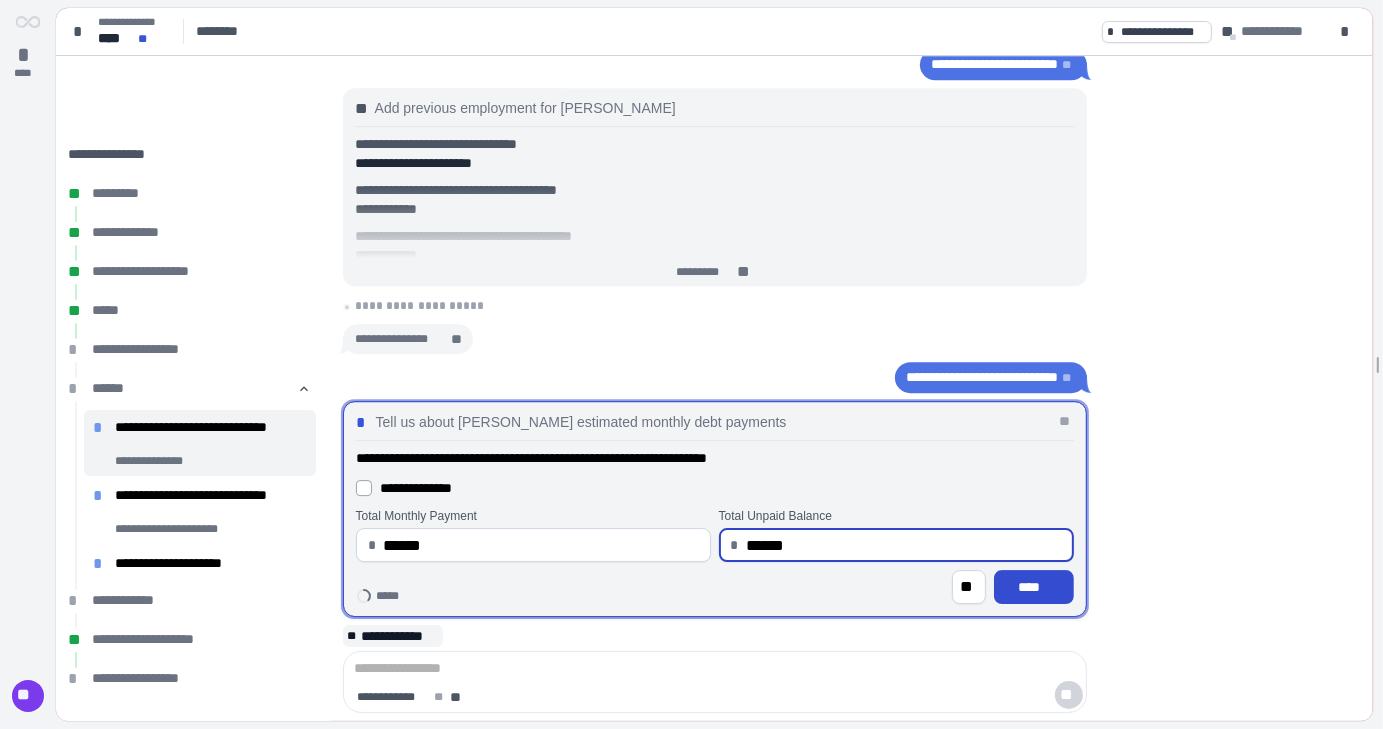 type on "*********" 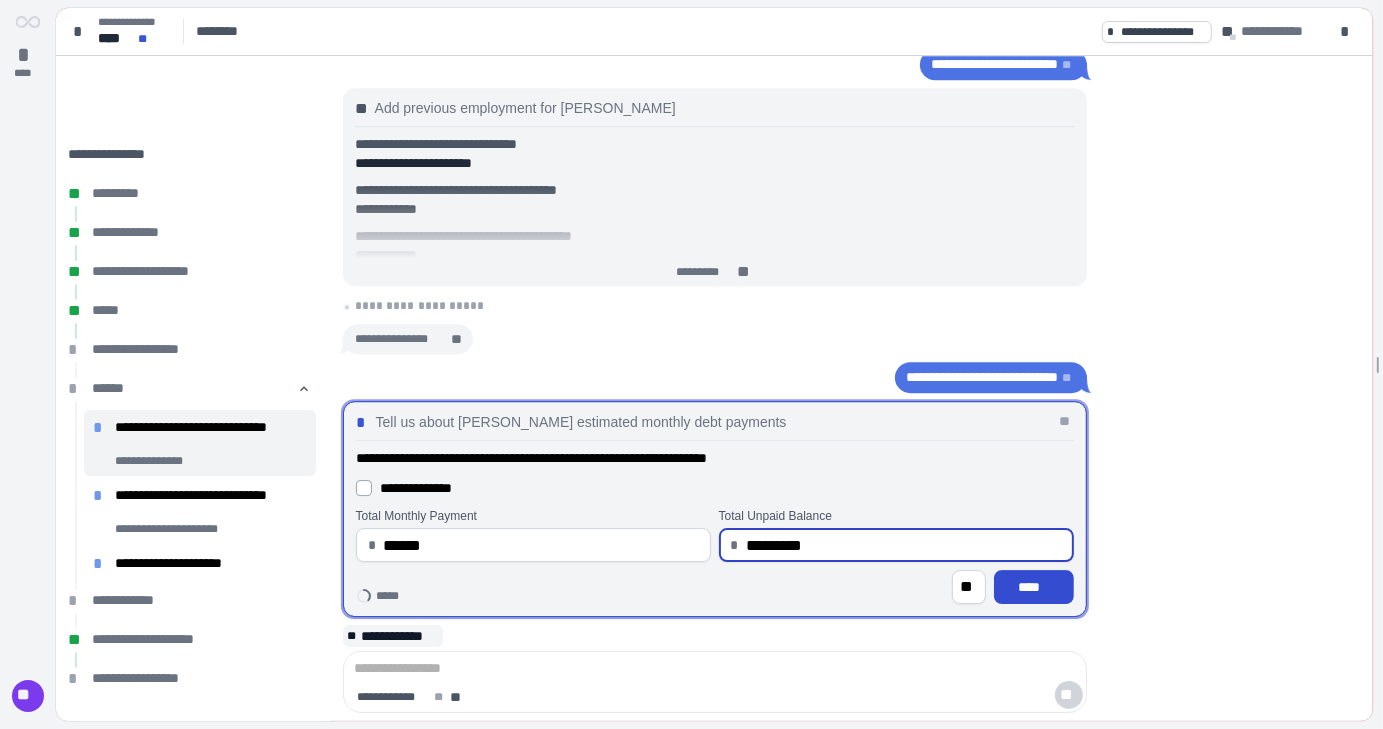 click on "****" at bounding box center [1033, 587] 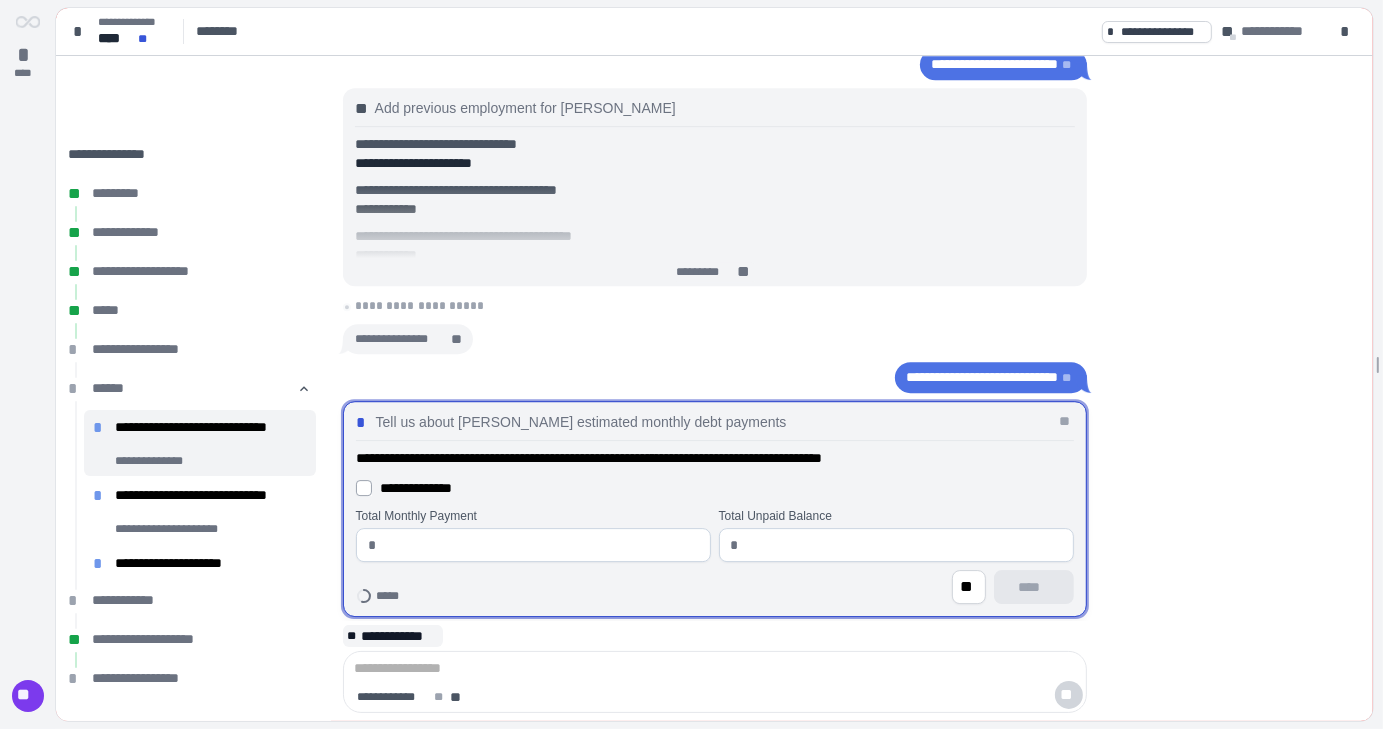 click at bounding box center [540, 545] 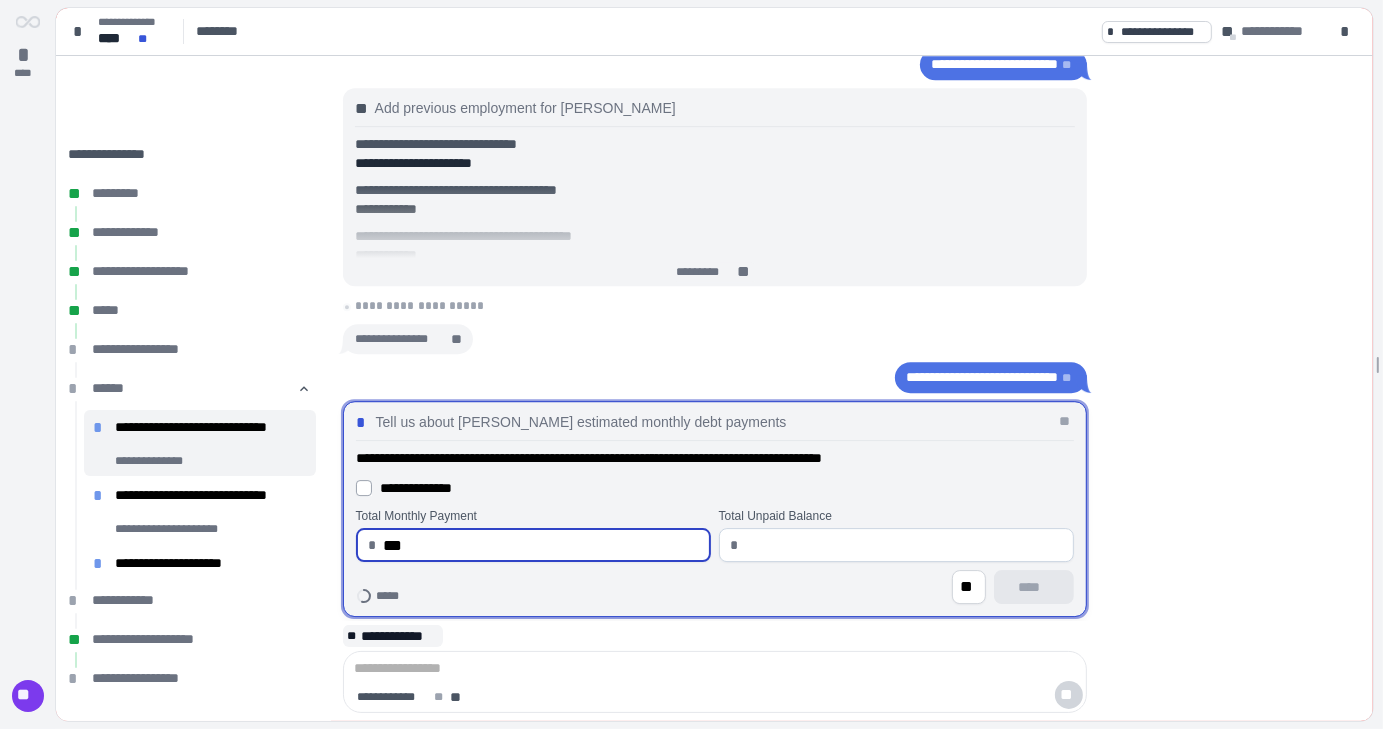 type on "******" 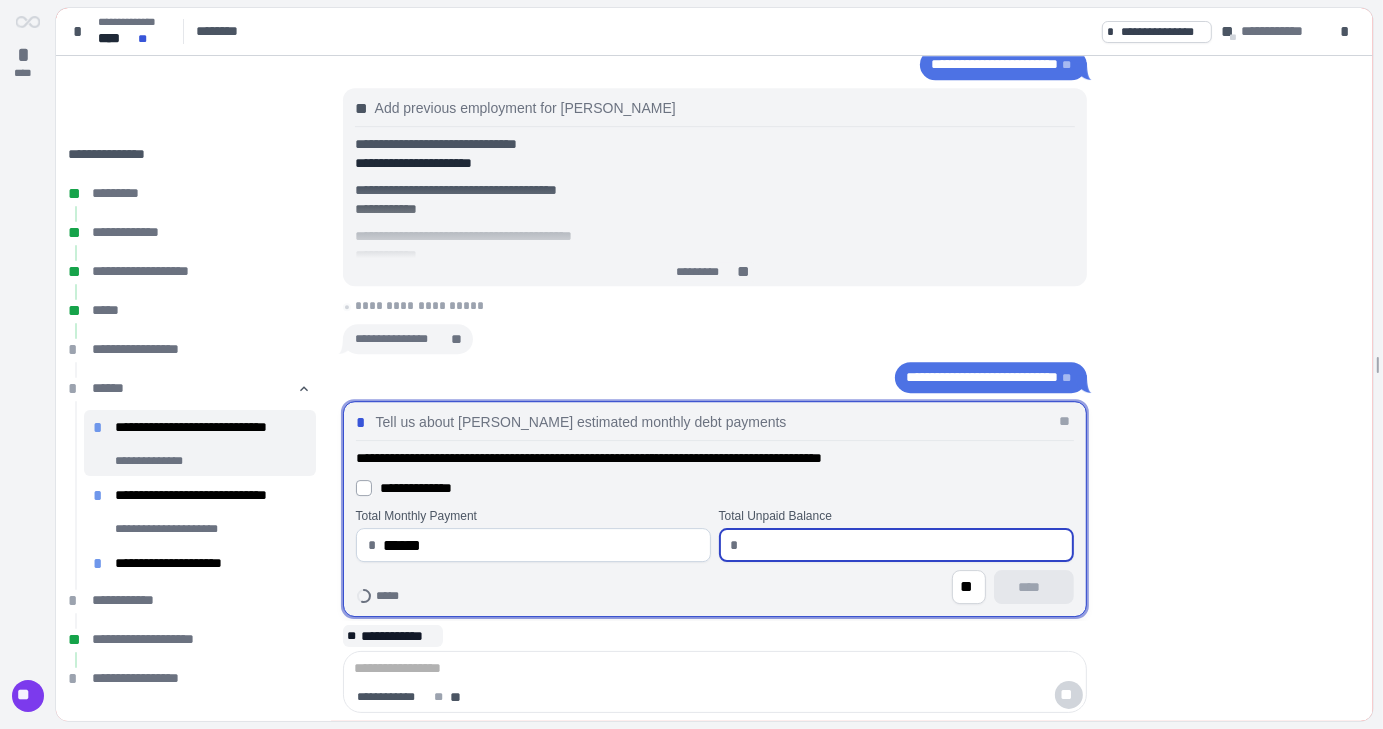 click at bounding box center (903, 545) 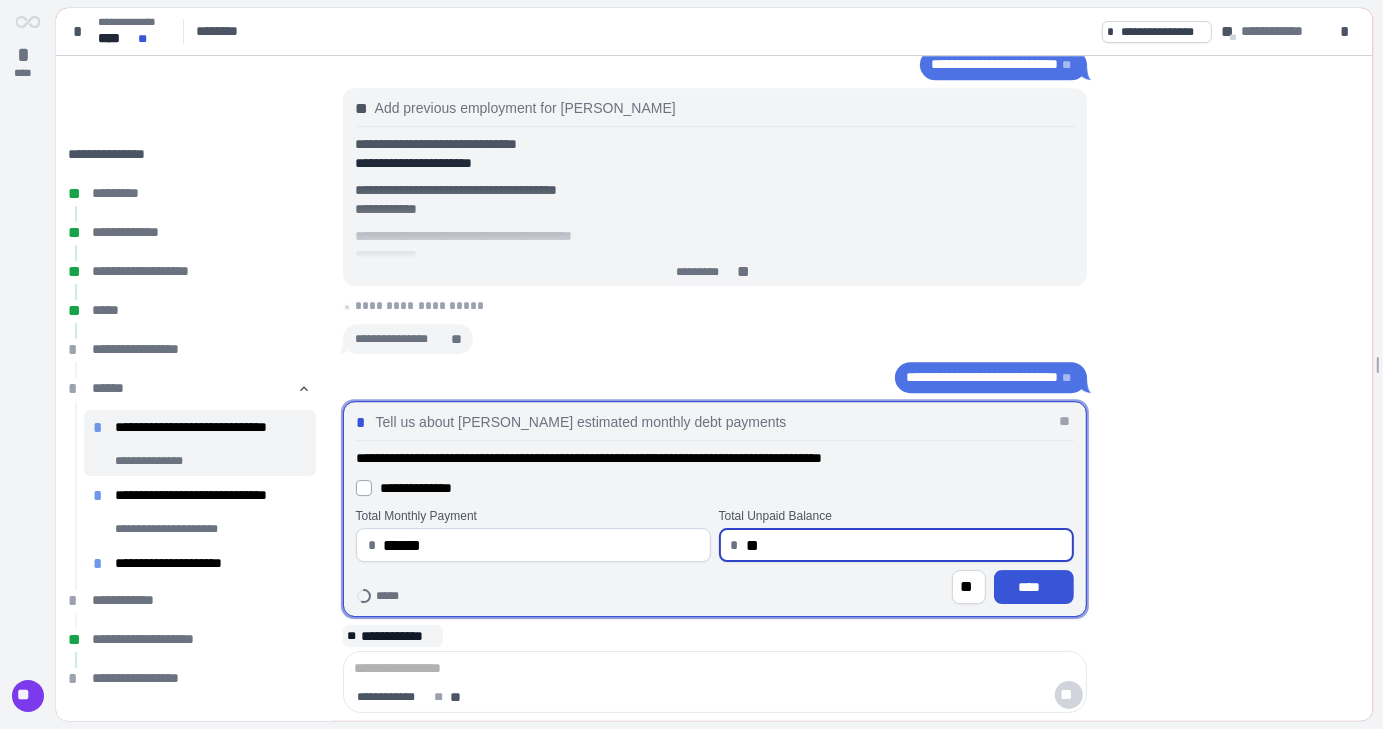 type on "*" 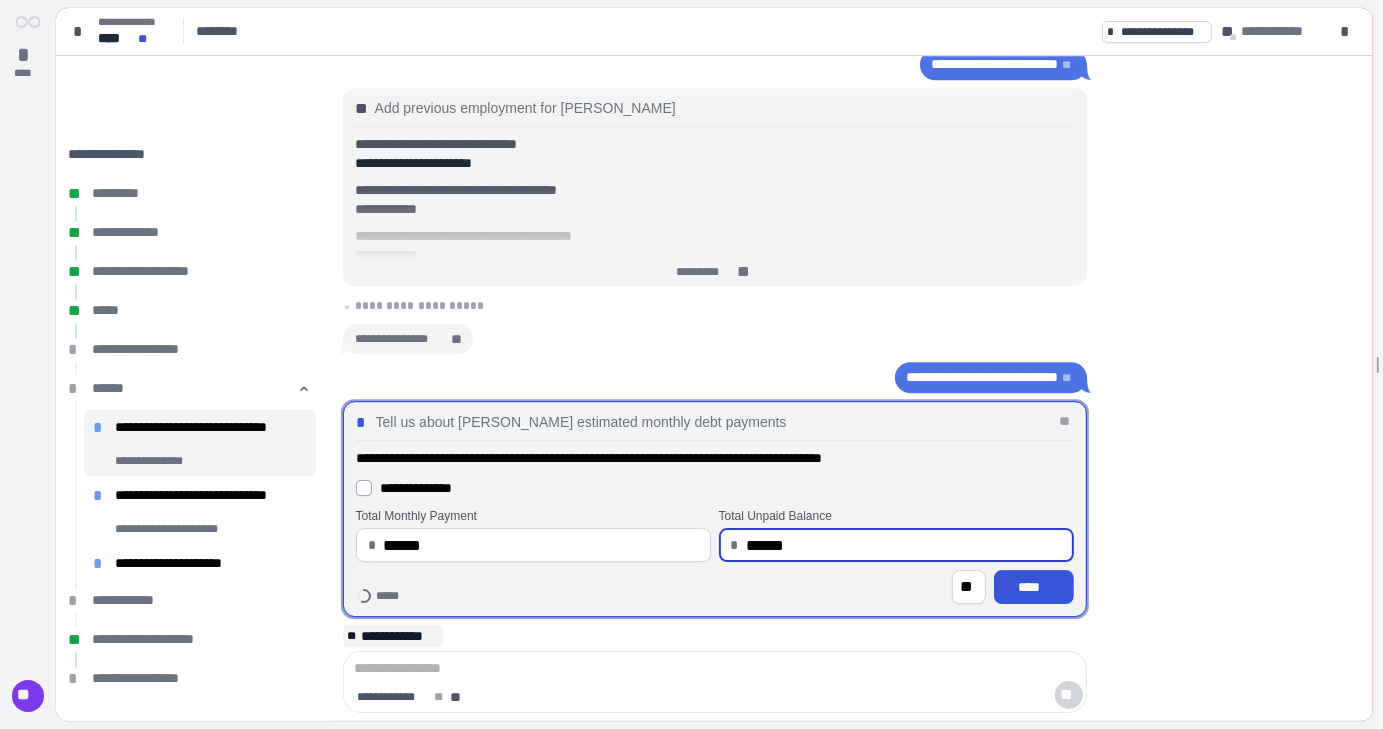 type on "*********" 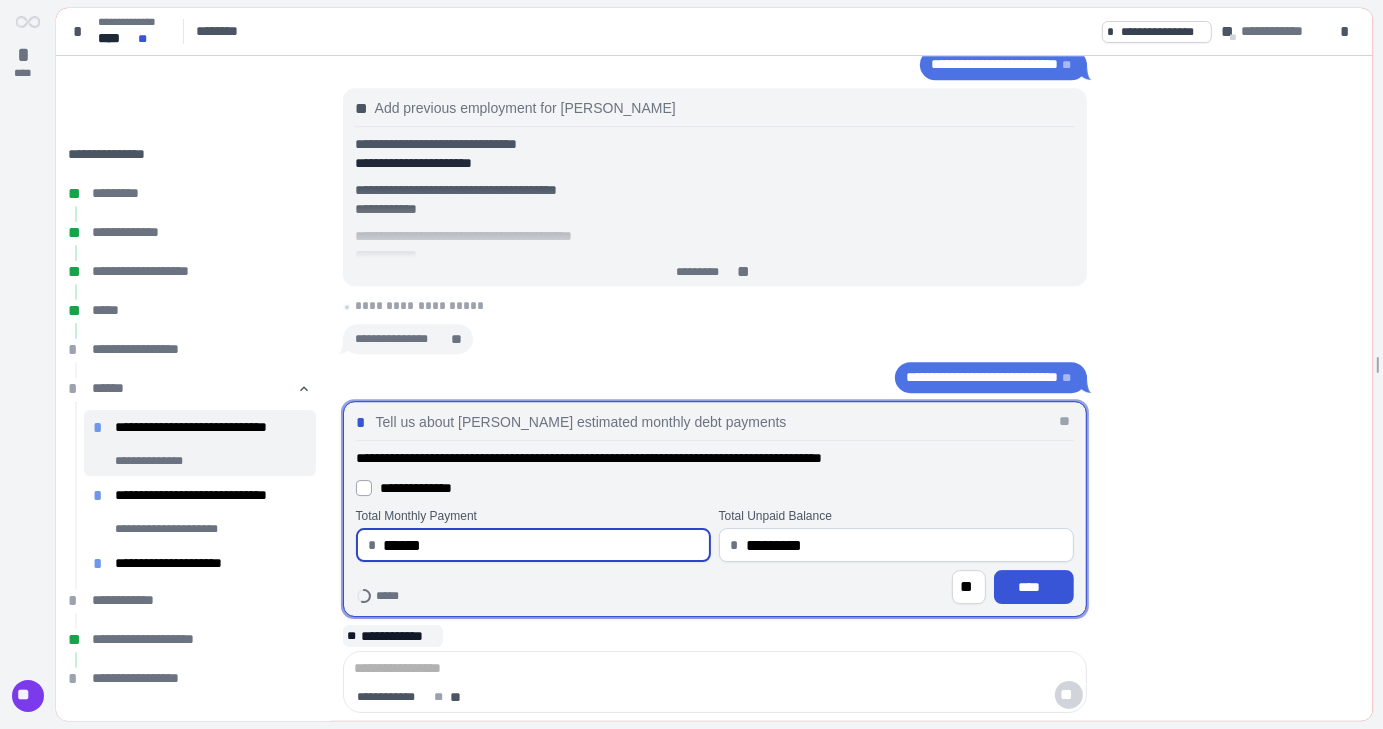 click on "******" at bounding box center (540, 545) 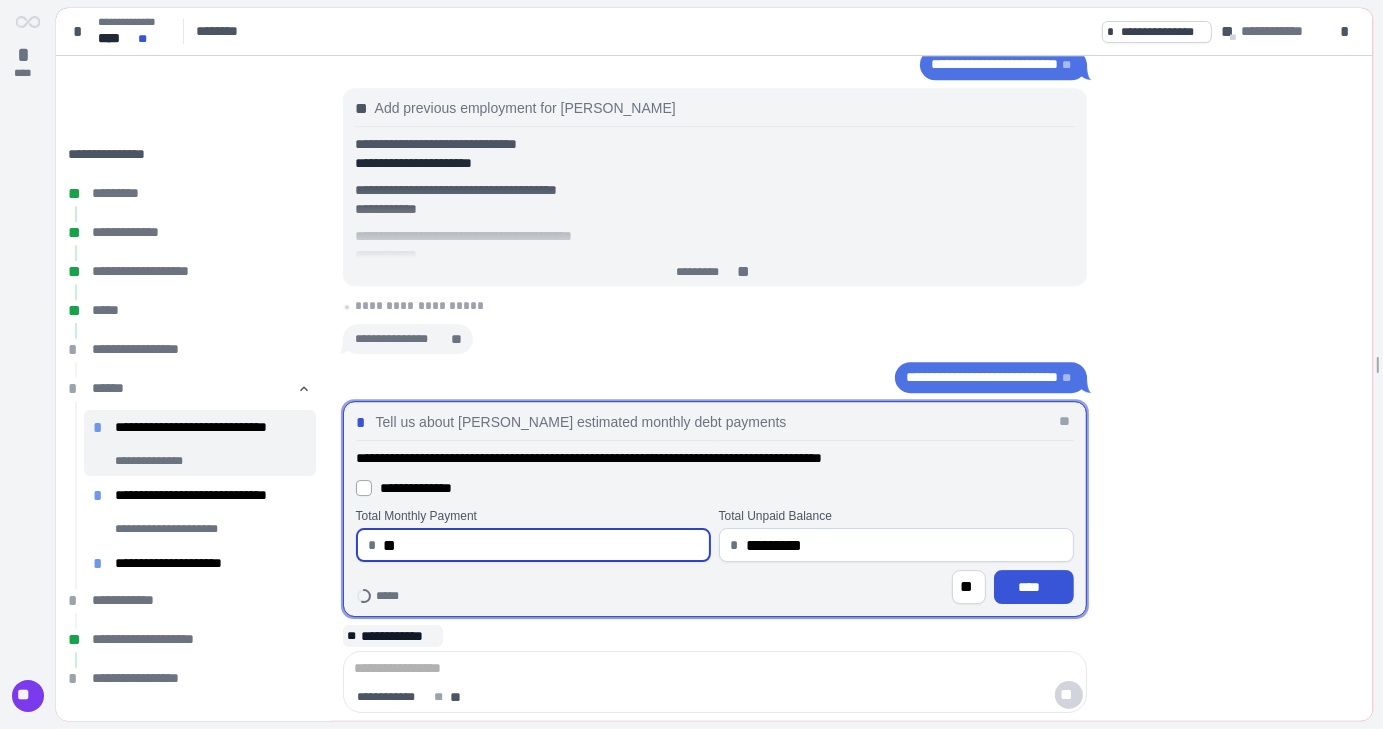 type on "*" 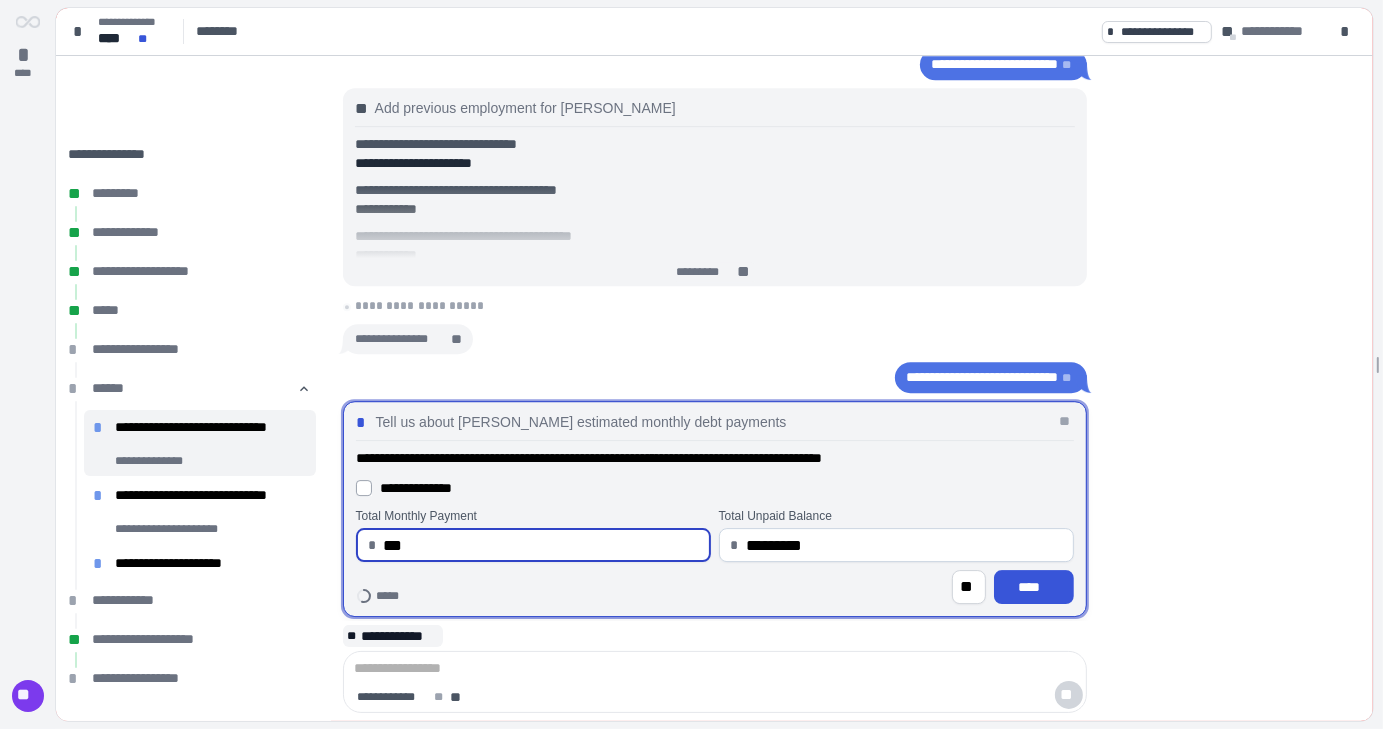 type on "******" 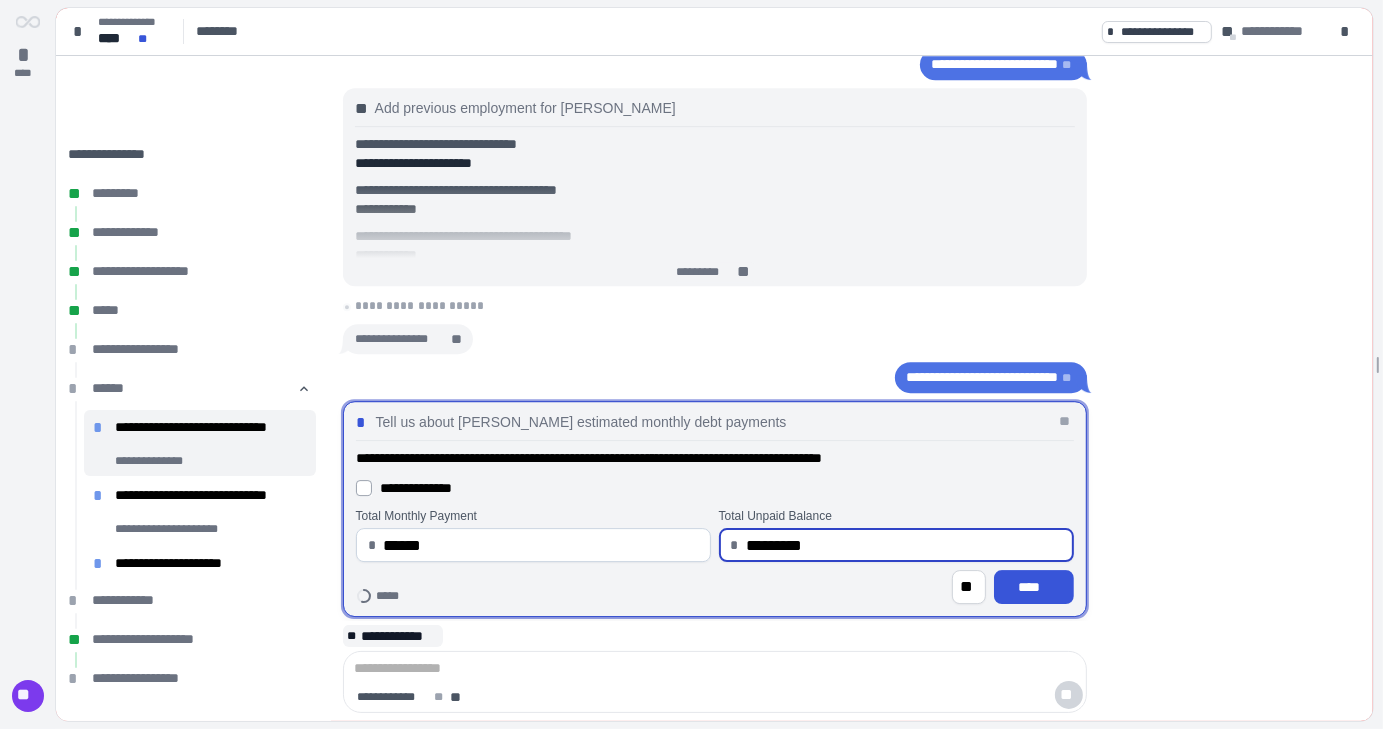 click on "*********" at bounding box center (903, 545) 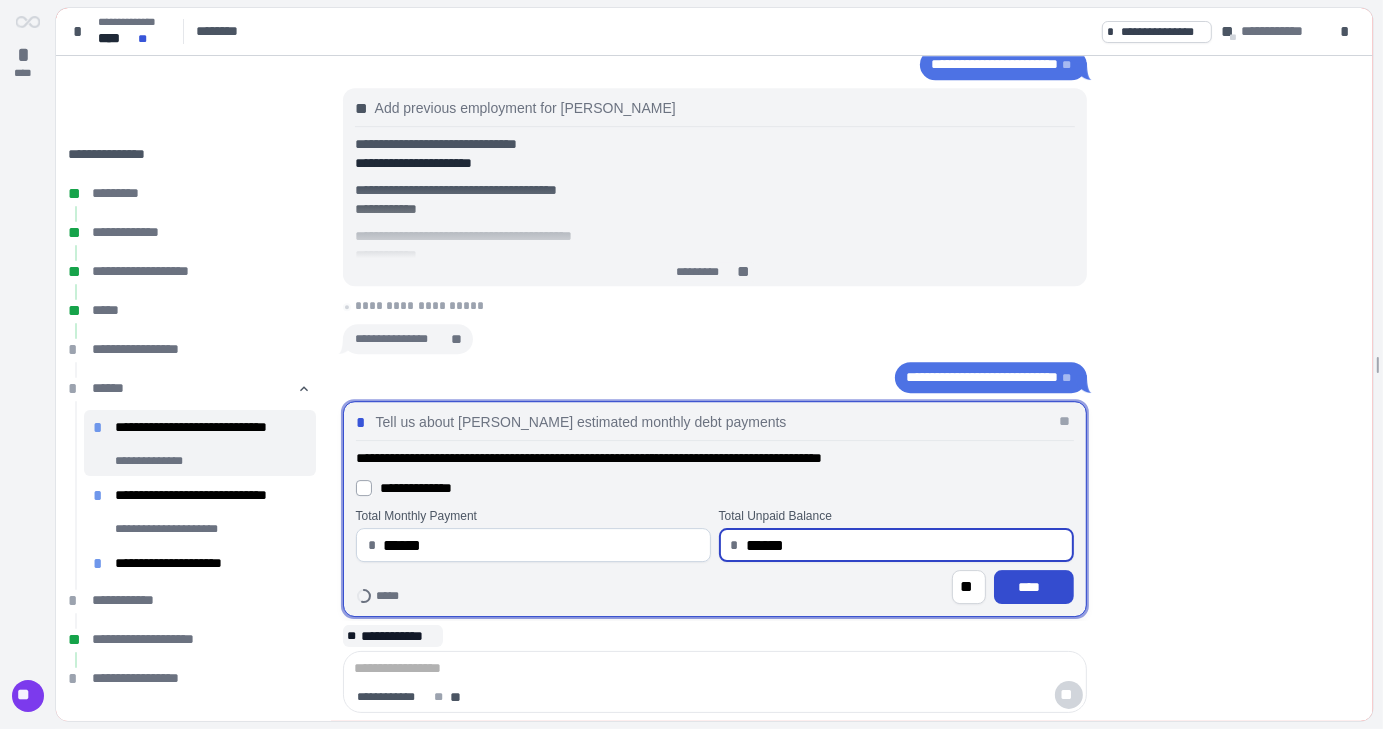 type on "*********" 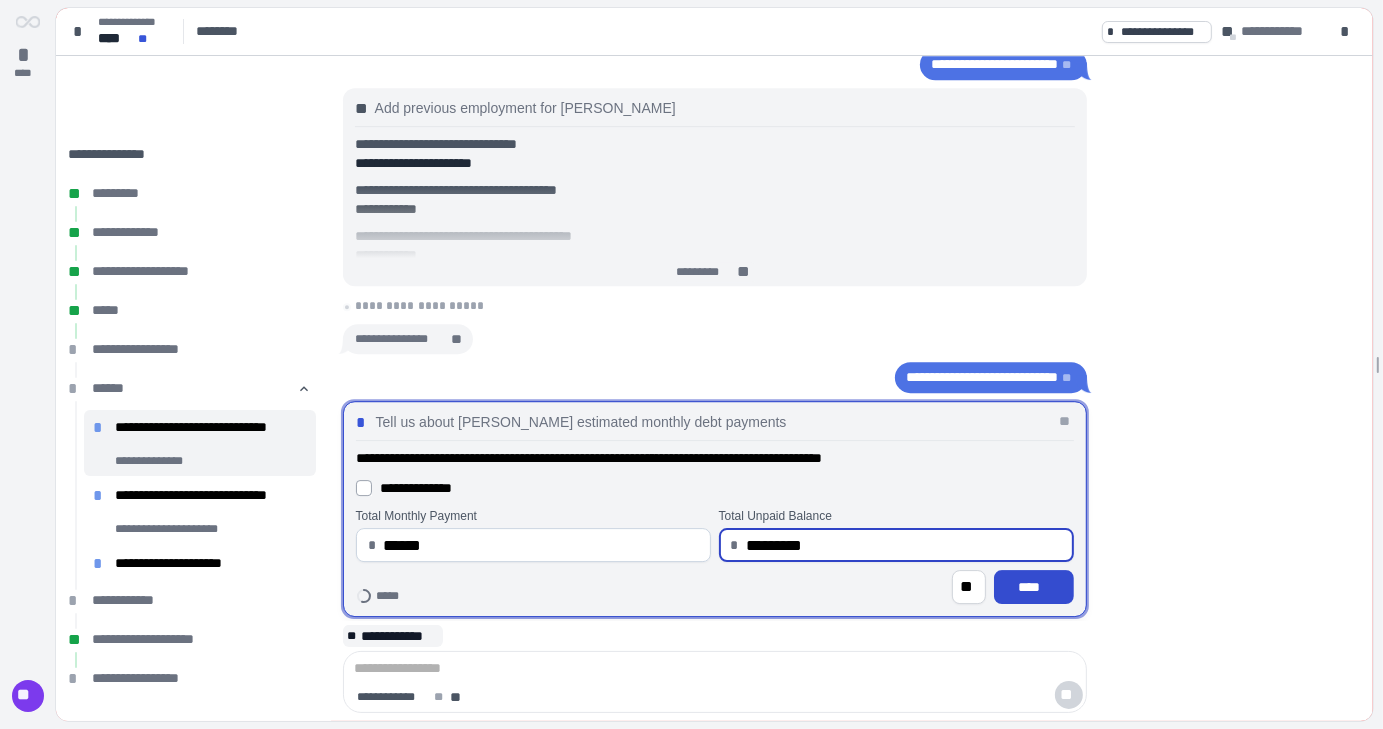 click on "****" at bounding box center [1033, 587] 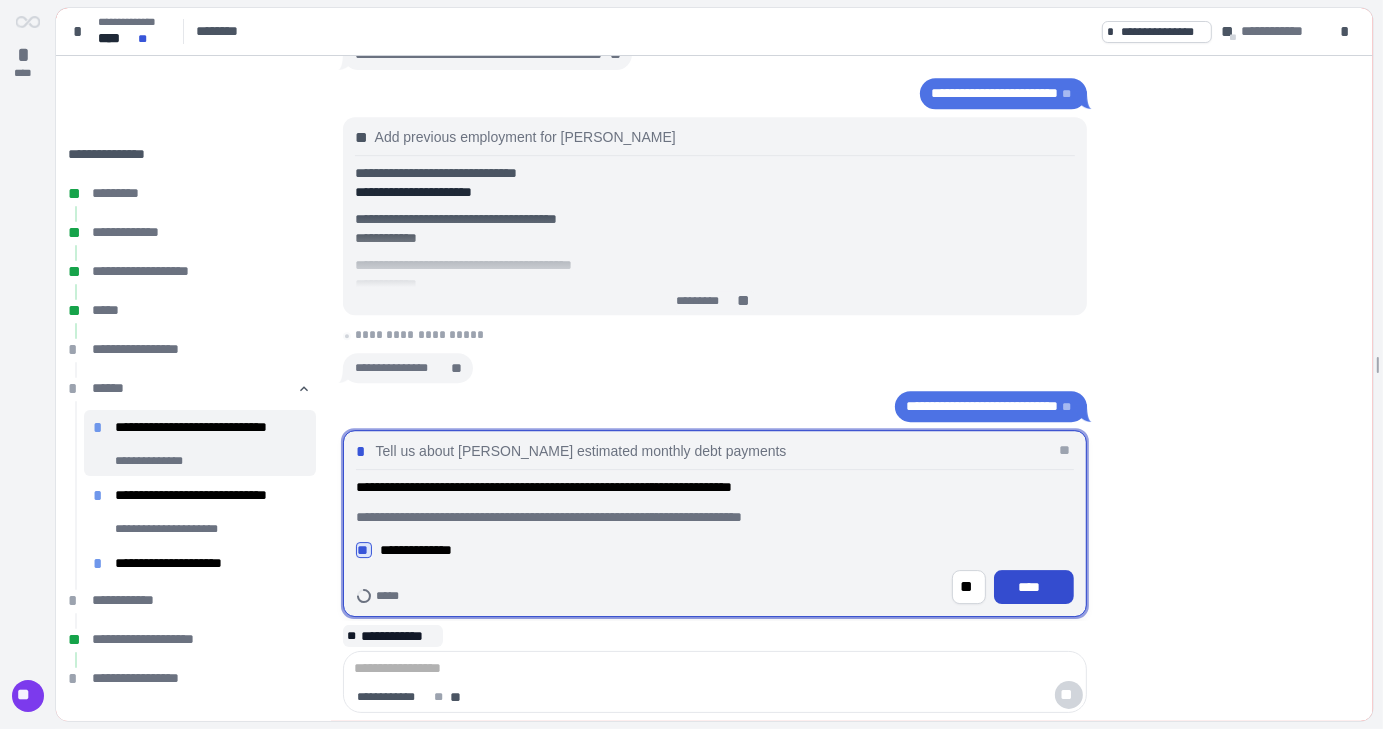 click on "****" at bounding box center (1033, 587) 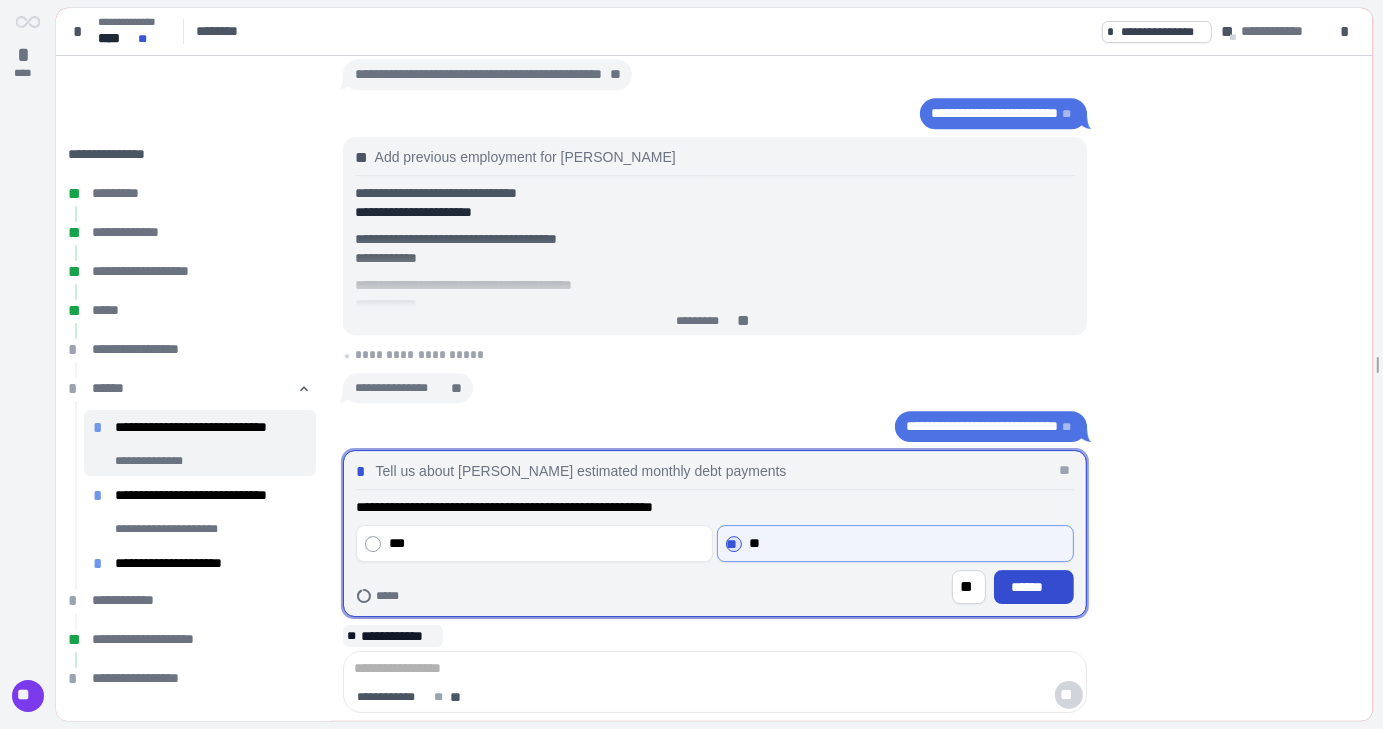 click on "******" at bounding box center [1033, 587] 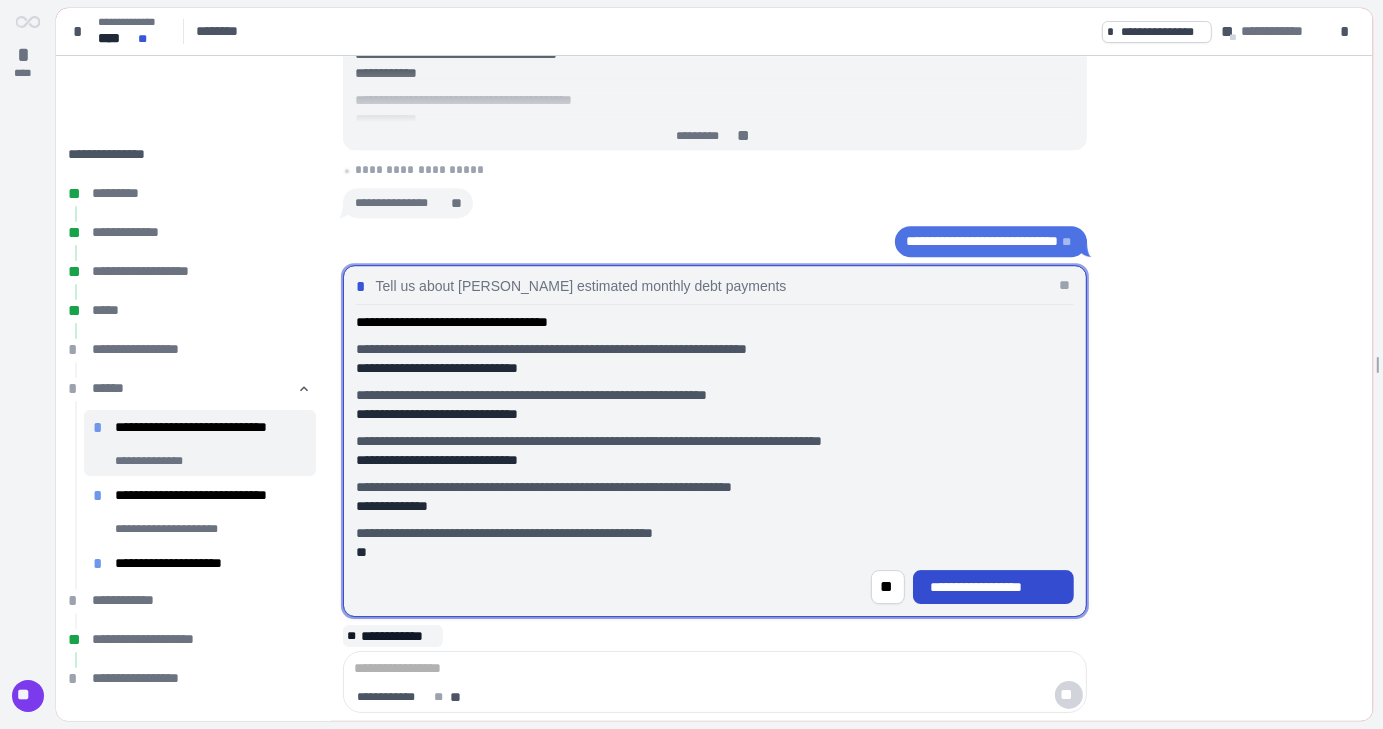 click on "**********" at bounding box center [993, 587] 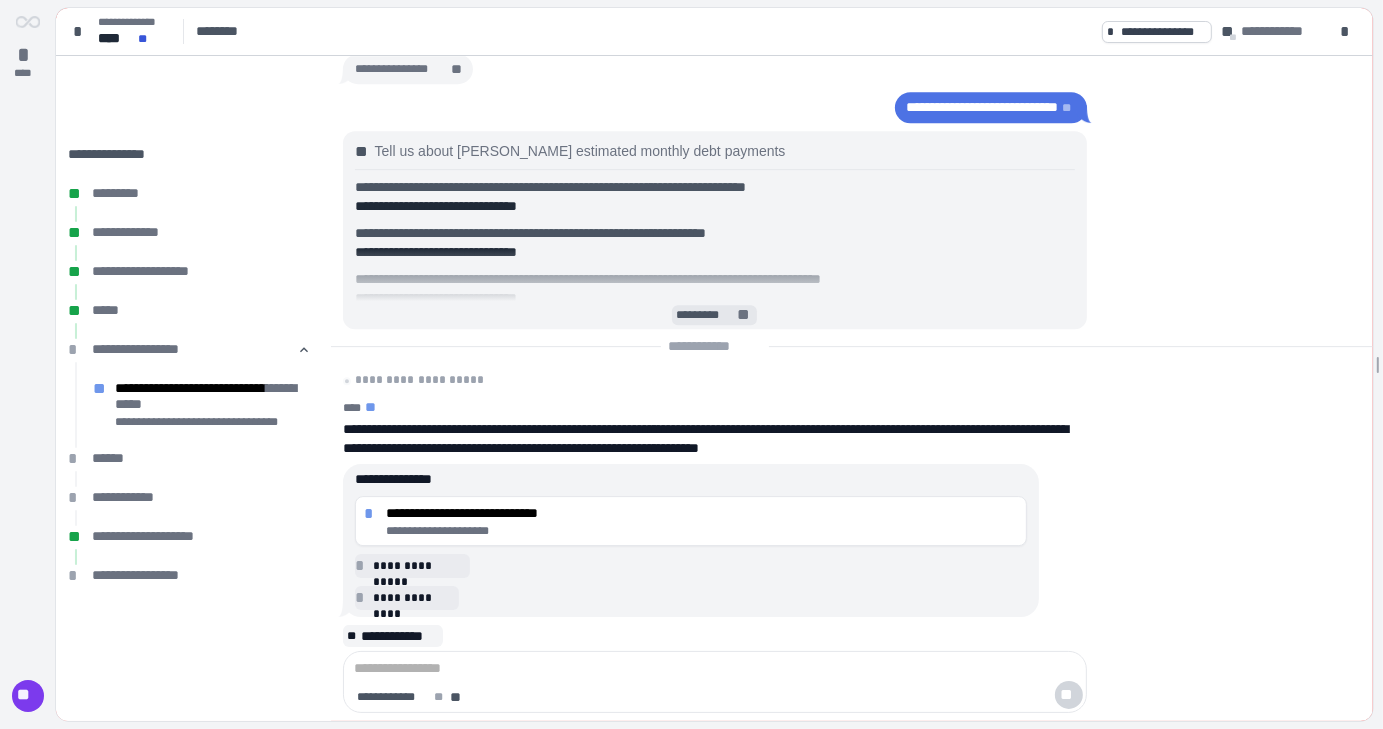 click on "*********" at bounding box center (705, 315) 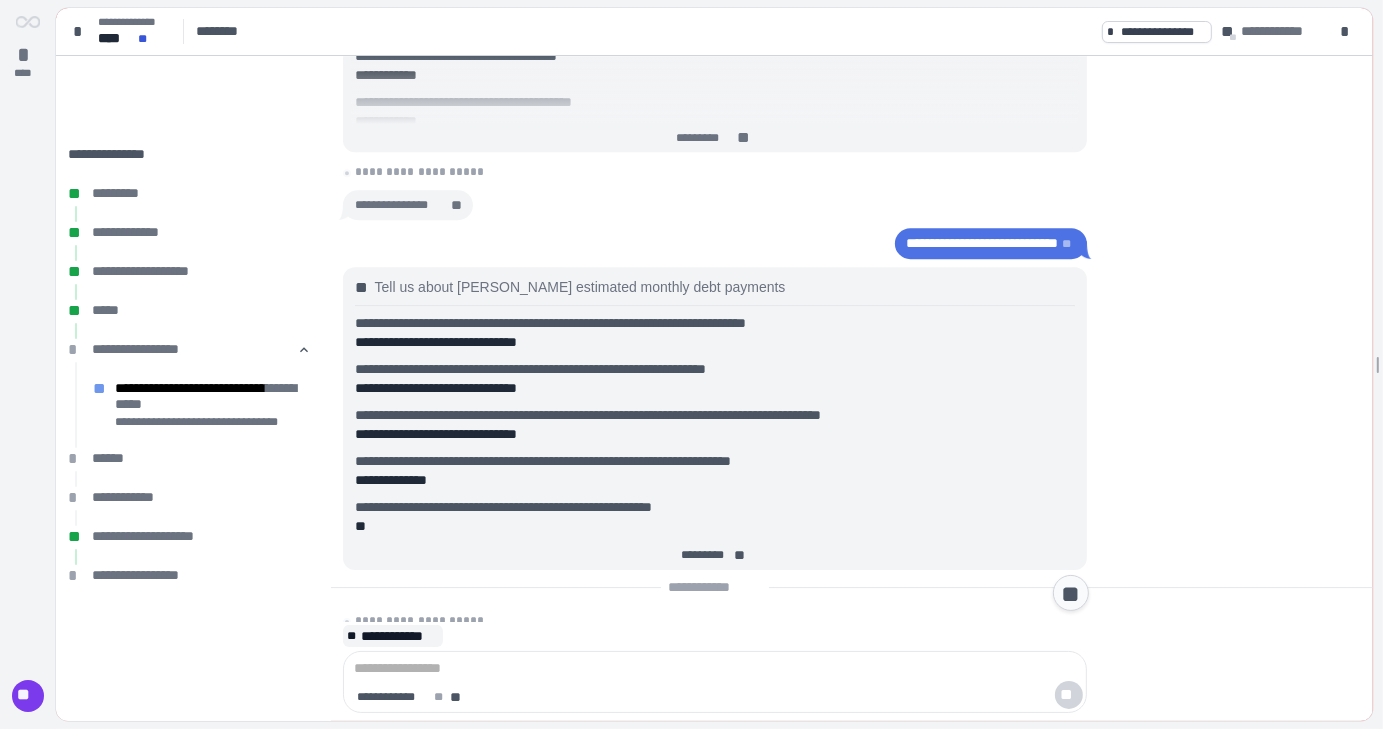 scroll, scrollTop: 251, scrollLeft: 0, axis: vertical 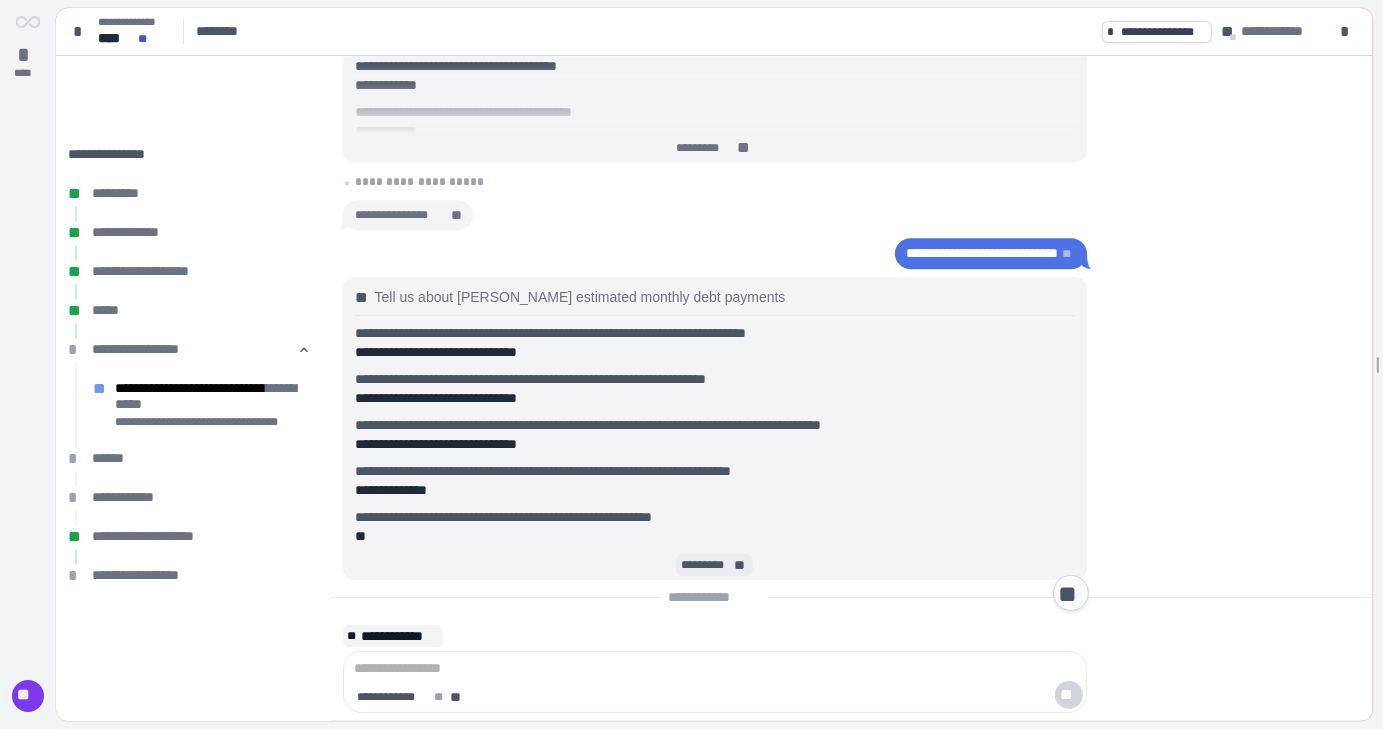 click on "*********" at bounding box center (705, 565) 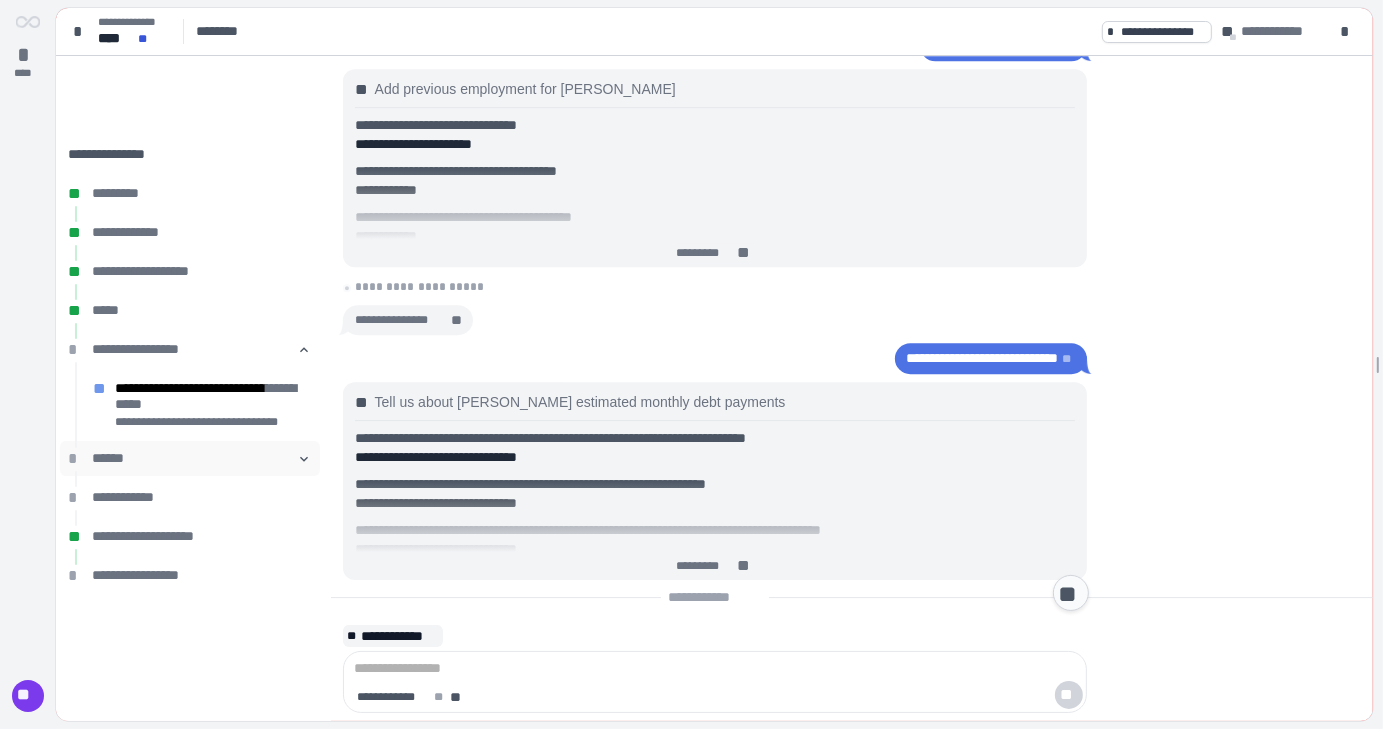 click on "******" at bounding box center (190, 458) 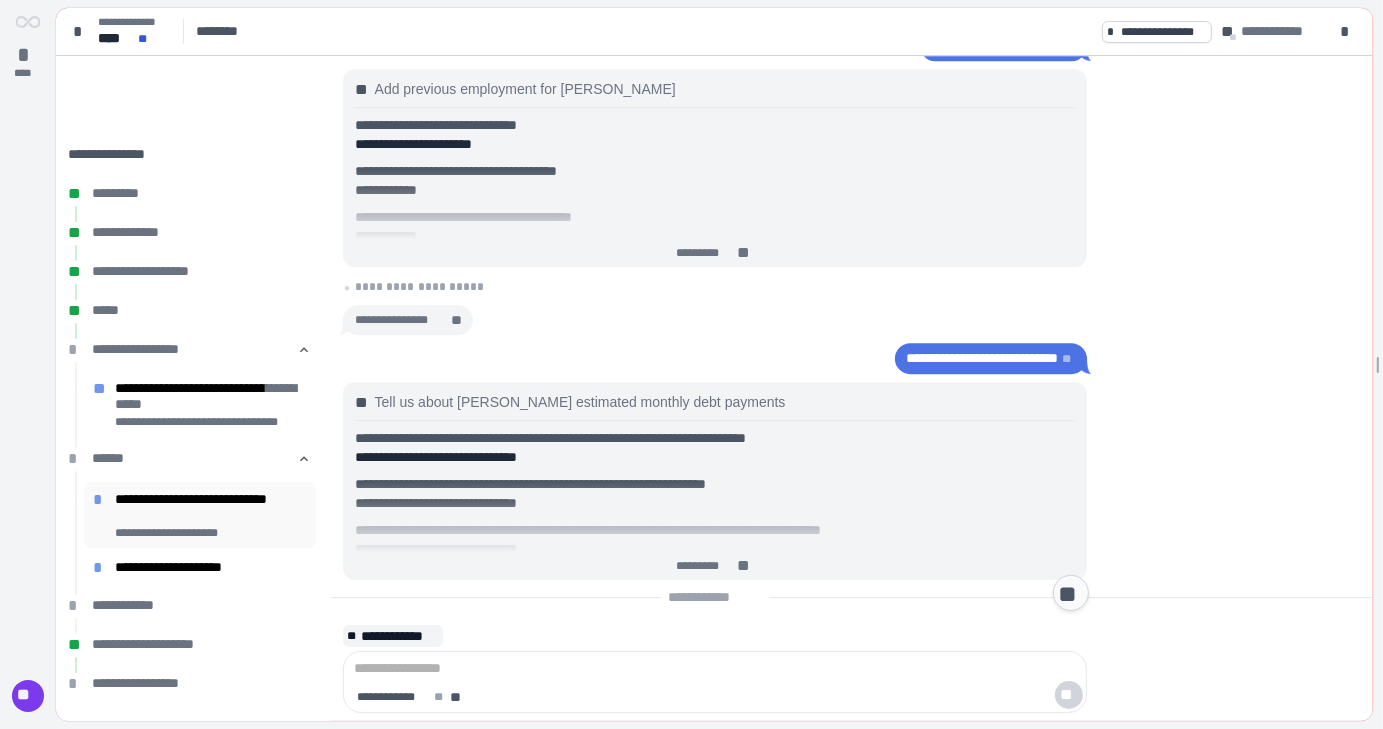 click on "**********" at bounding box center (211, 507) 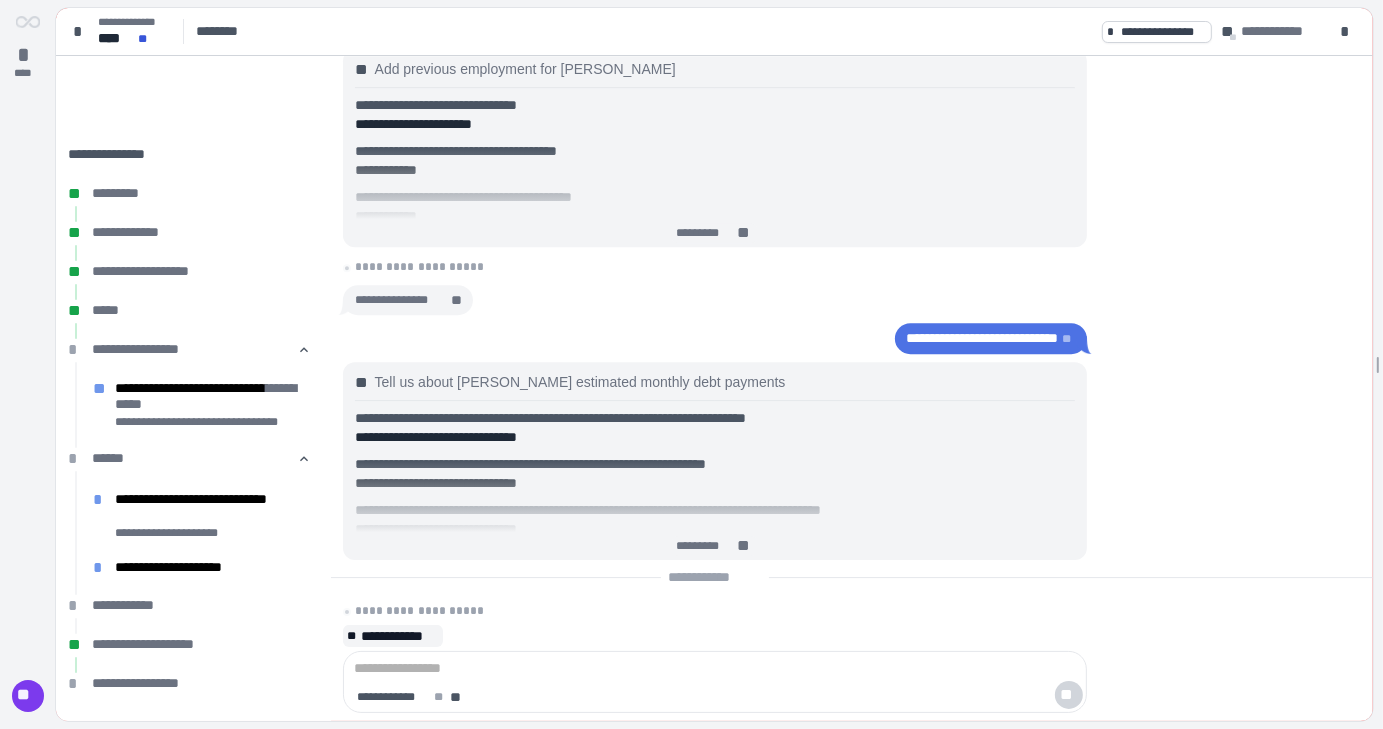 scroll, scrollTop: 0, scrollLeft: 0, axis: both 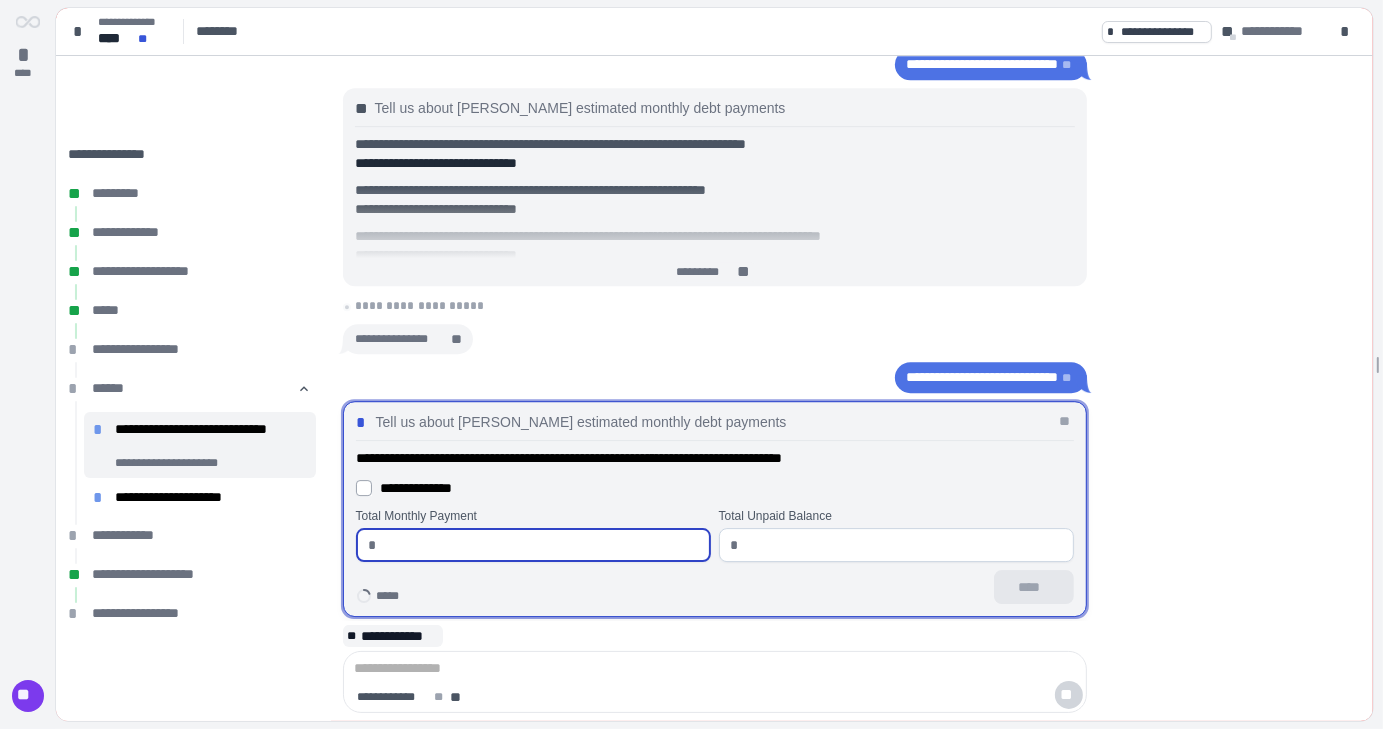 click at bounding box center (540, 545) 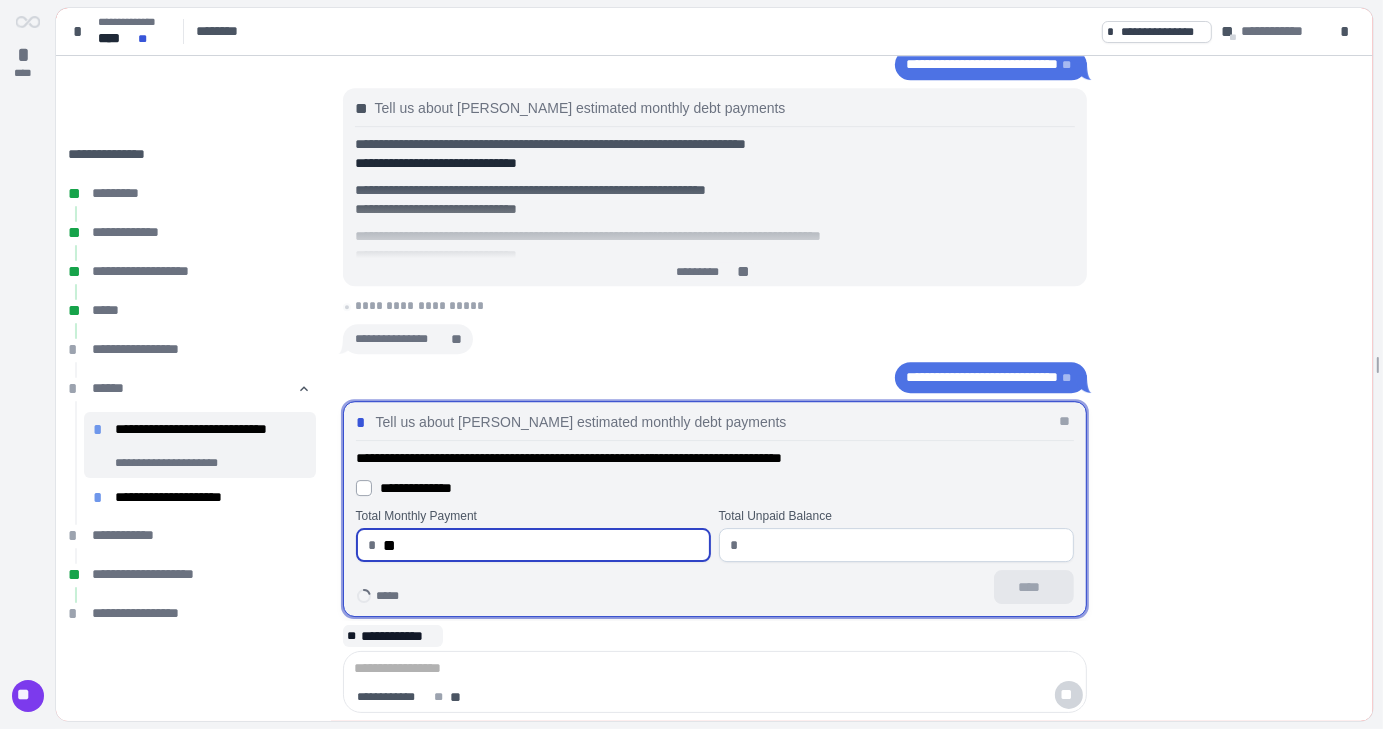 type on "*****" 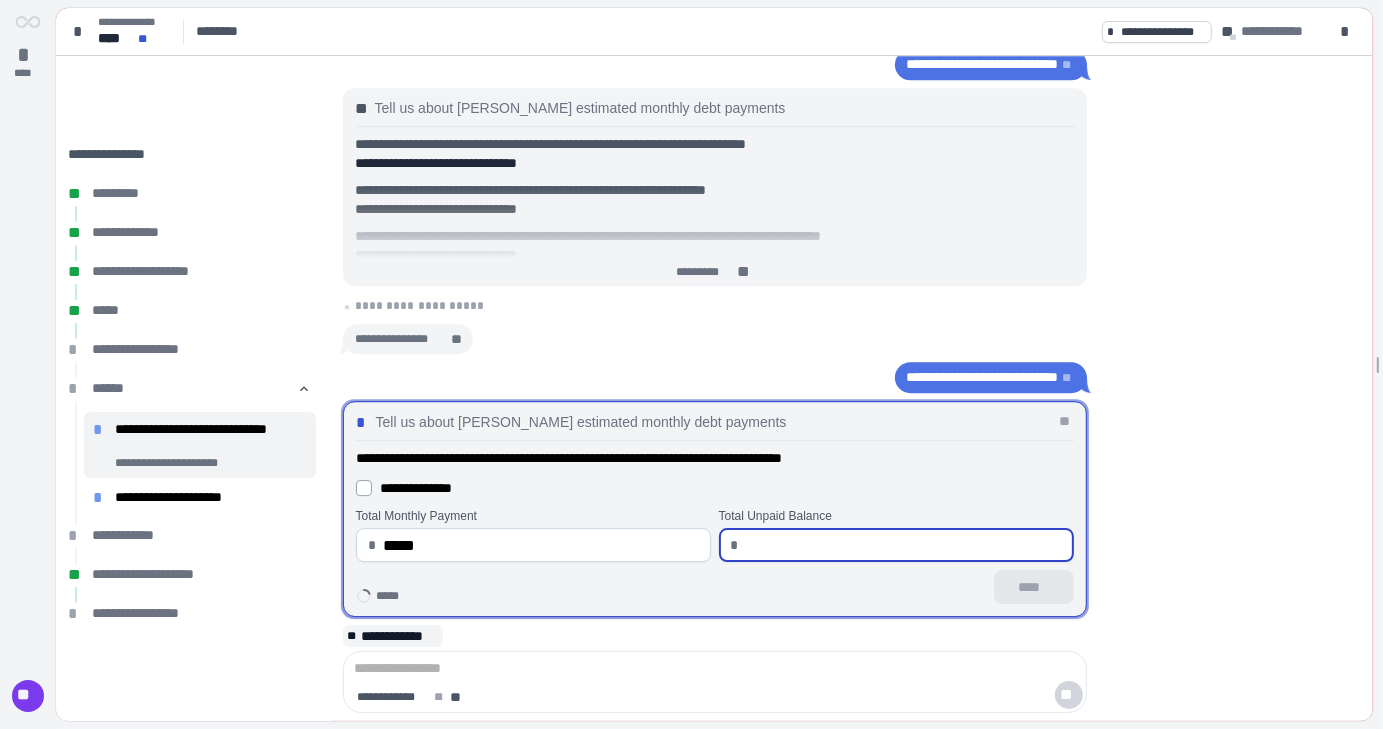 click at bounding box center (903, 545) 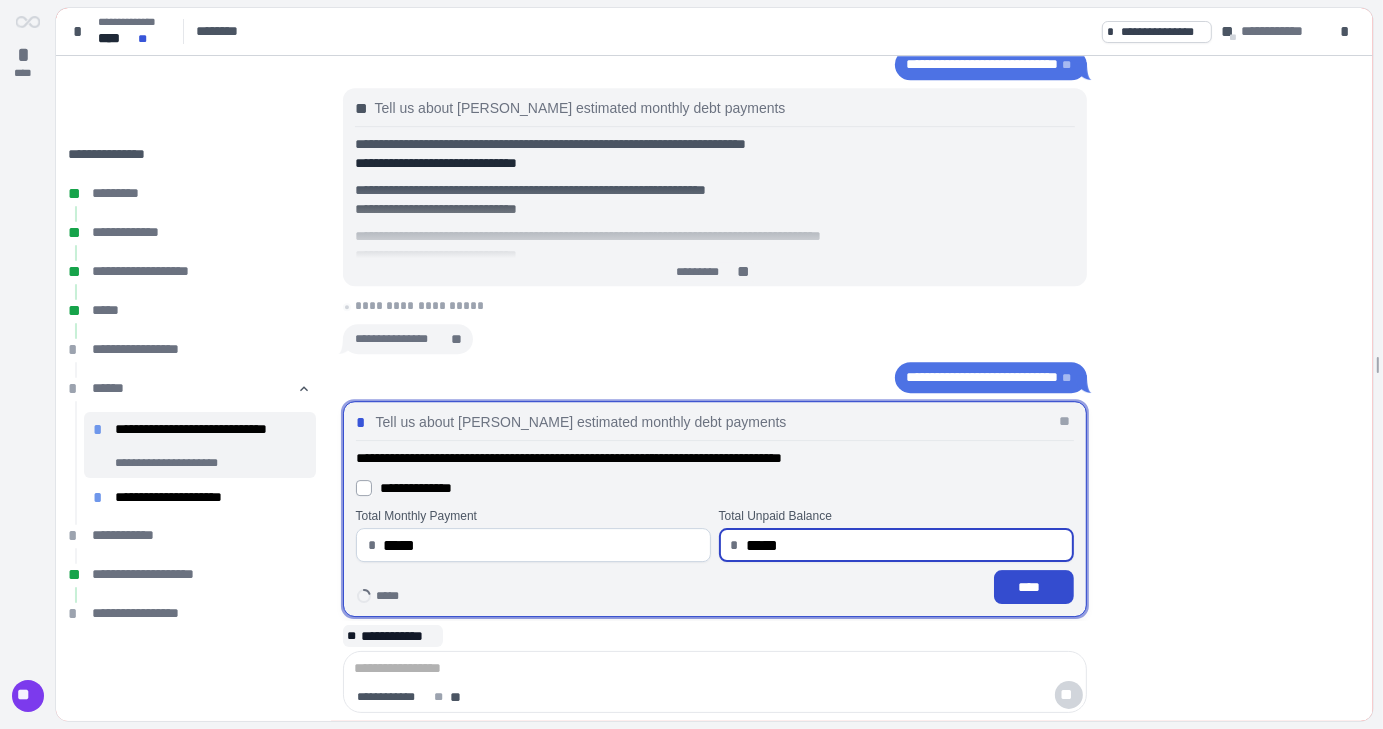 type on "********" 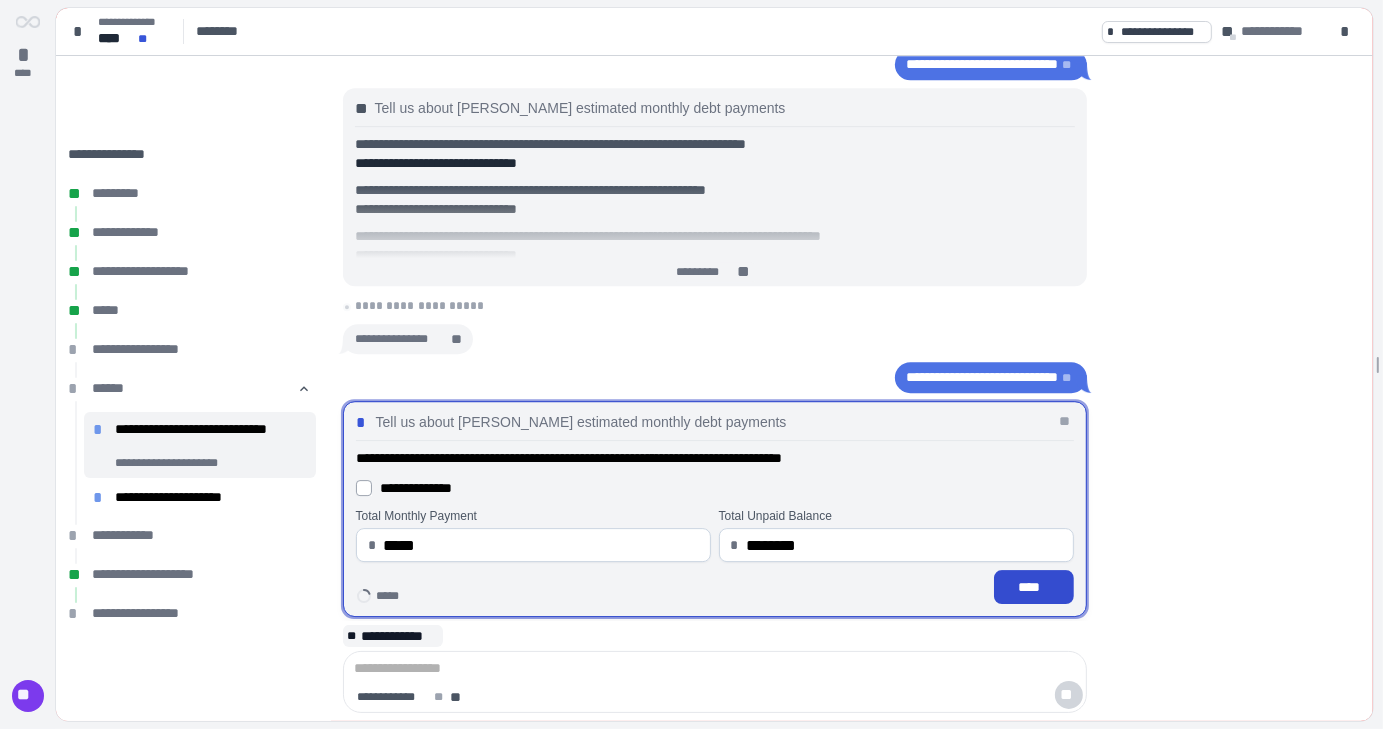 click on "****" at bounding box center (1034, 587) 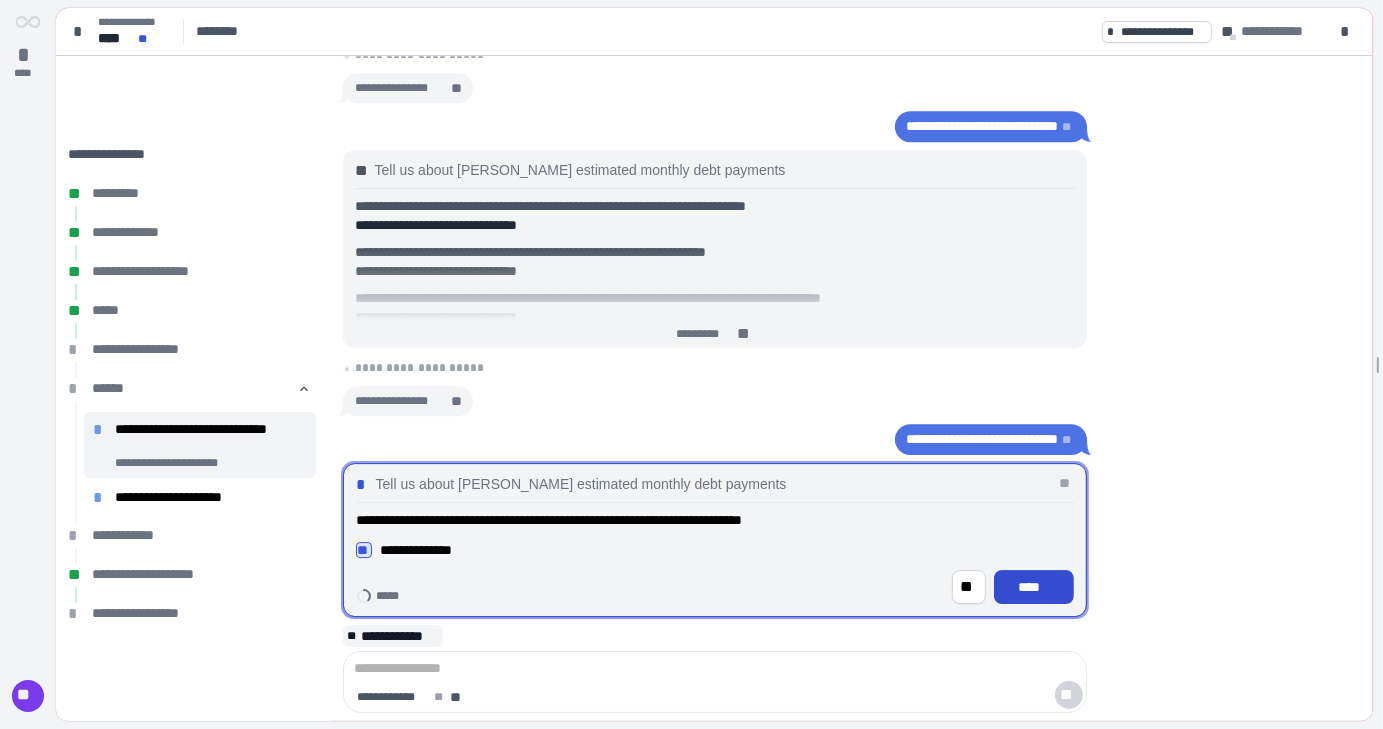 click on "****" at bounding box center (1034, 587) 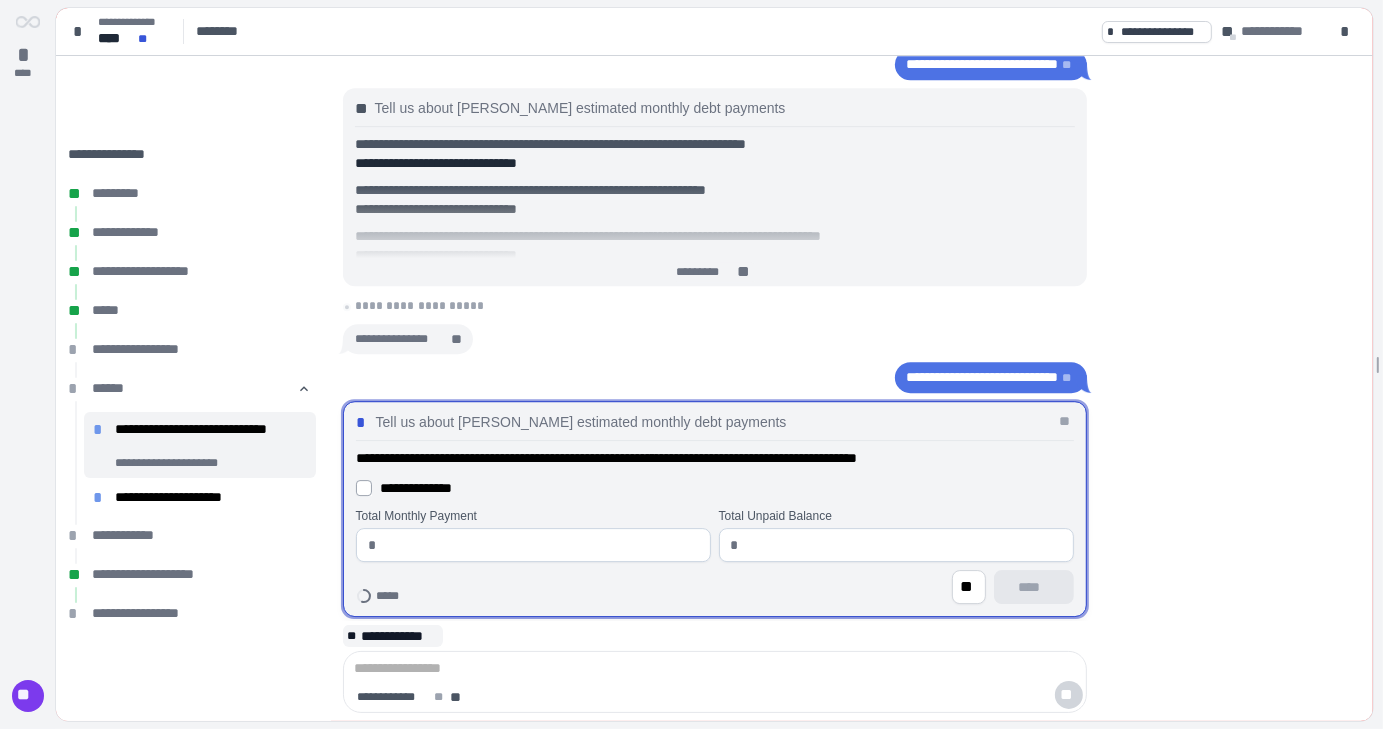 click at bounding box center [540, 545] 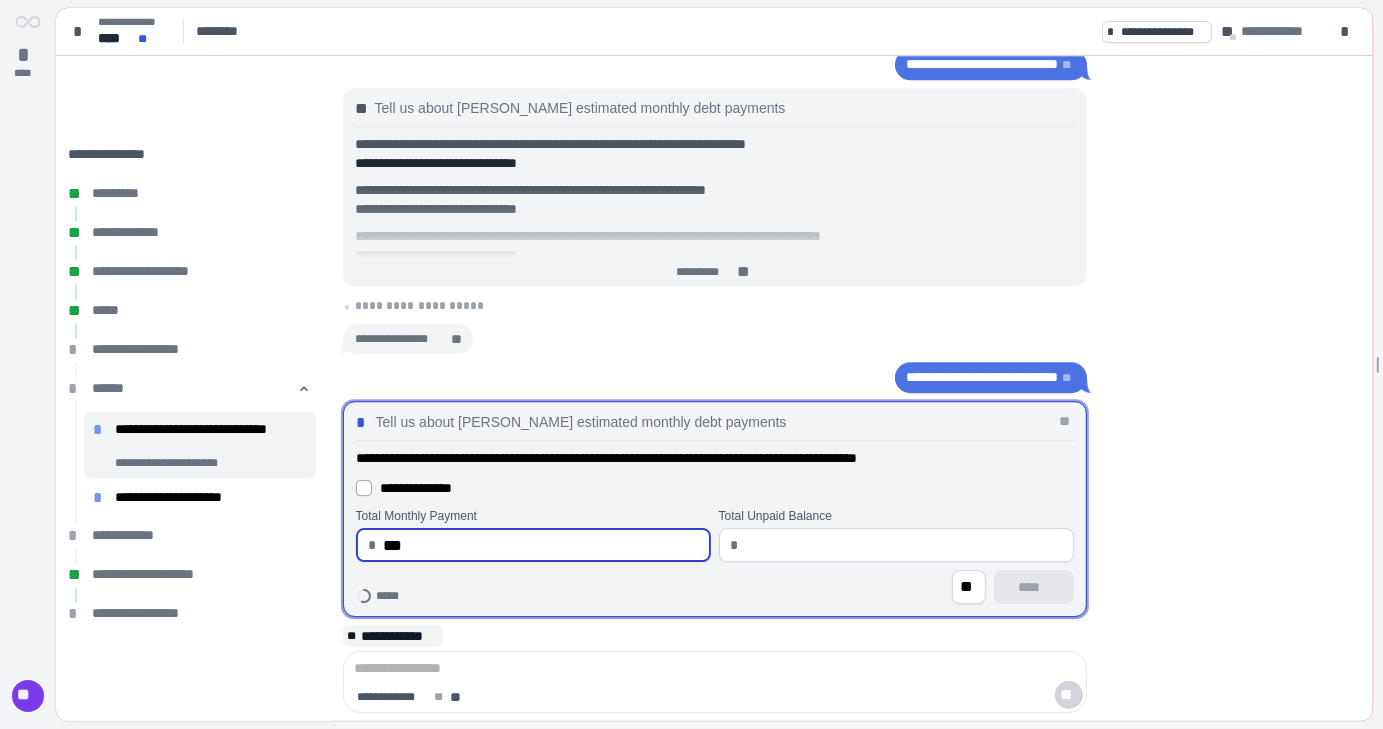 type on "******" 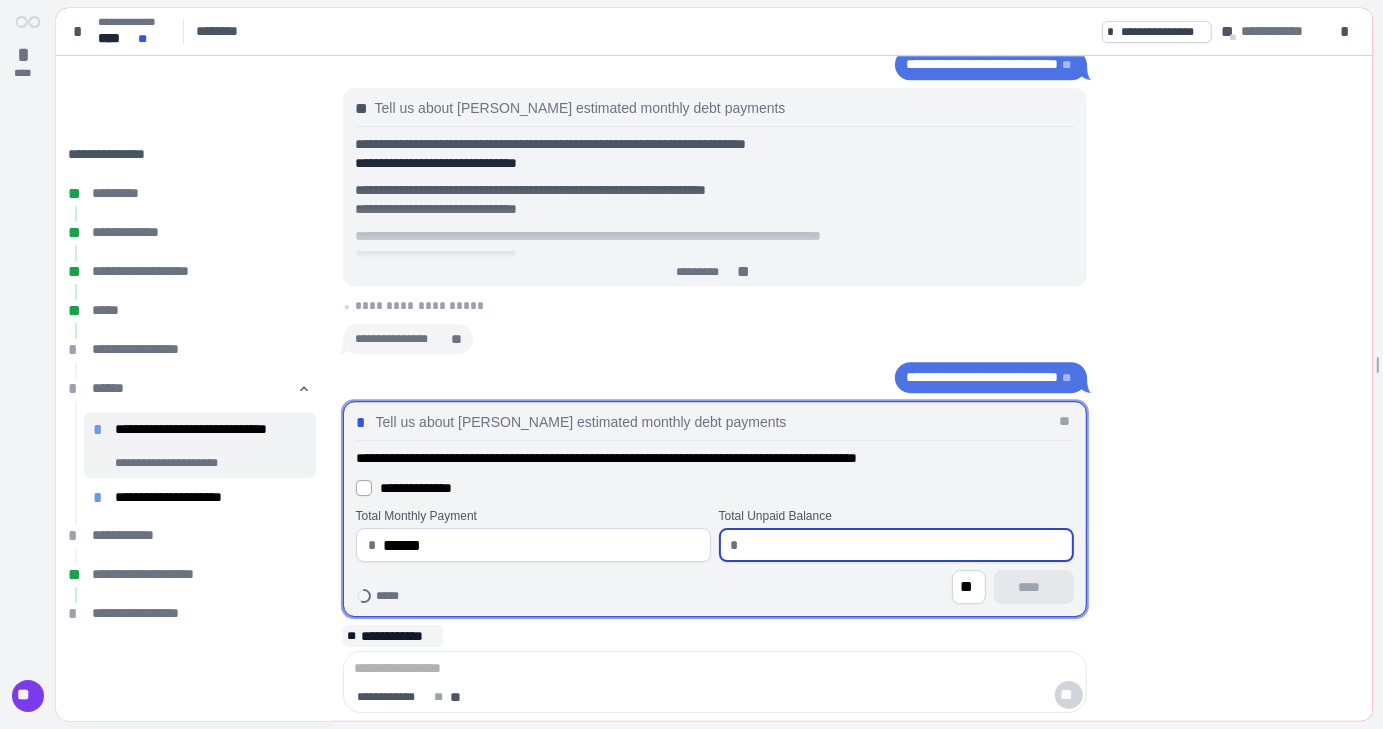 click at bounding box center [903, 545] 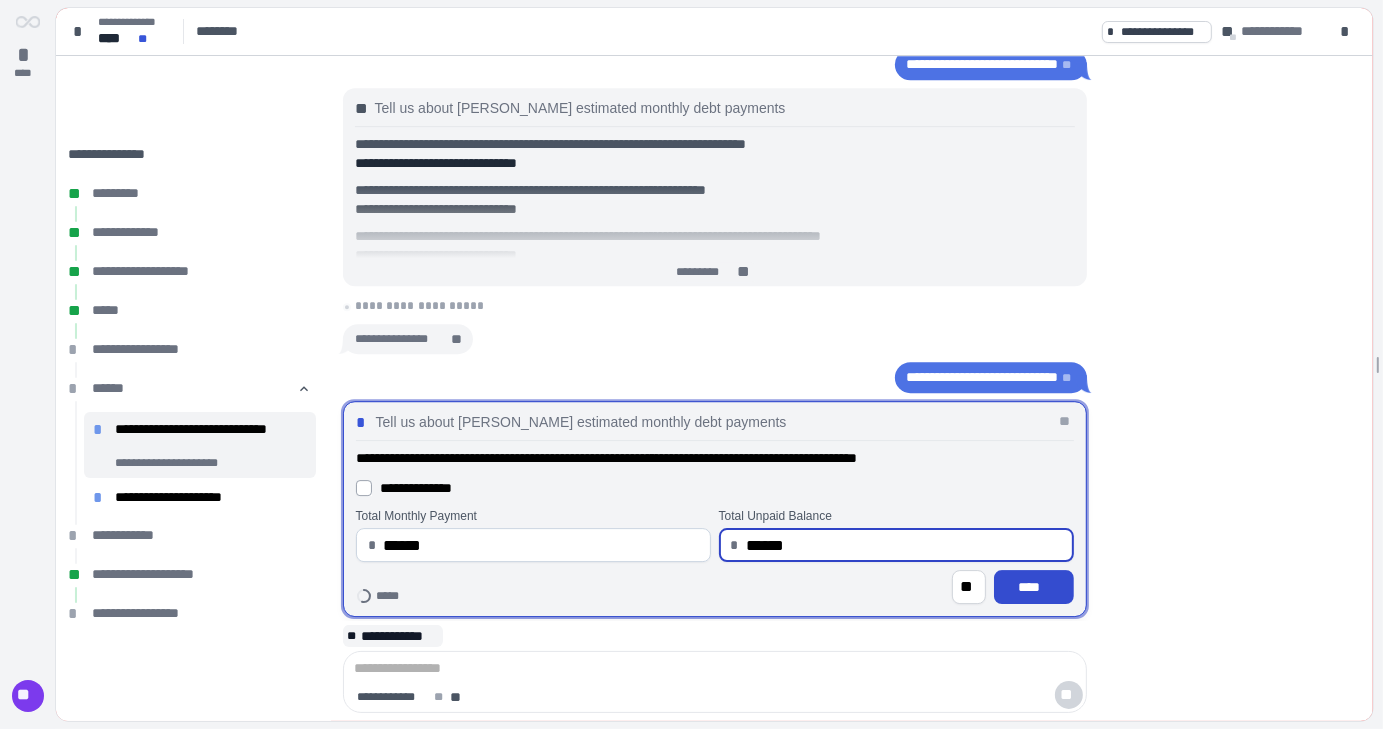 type on "*********" 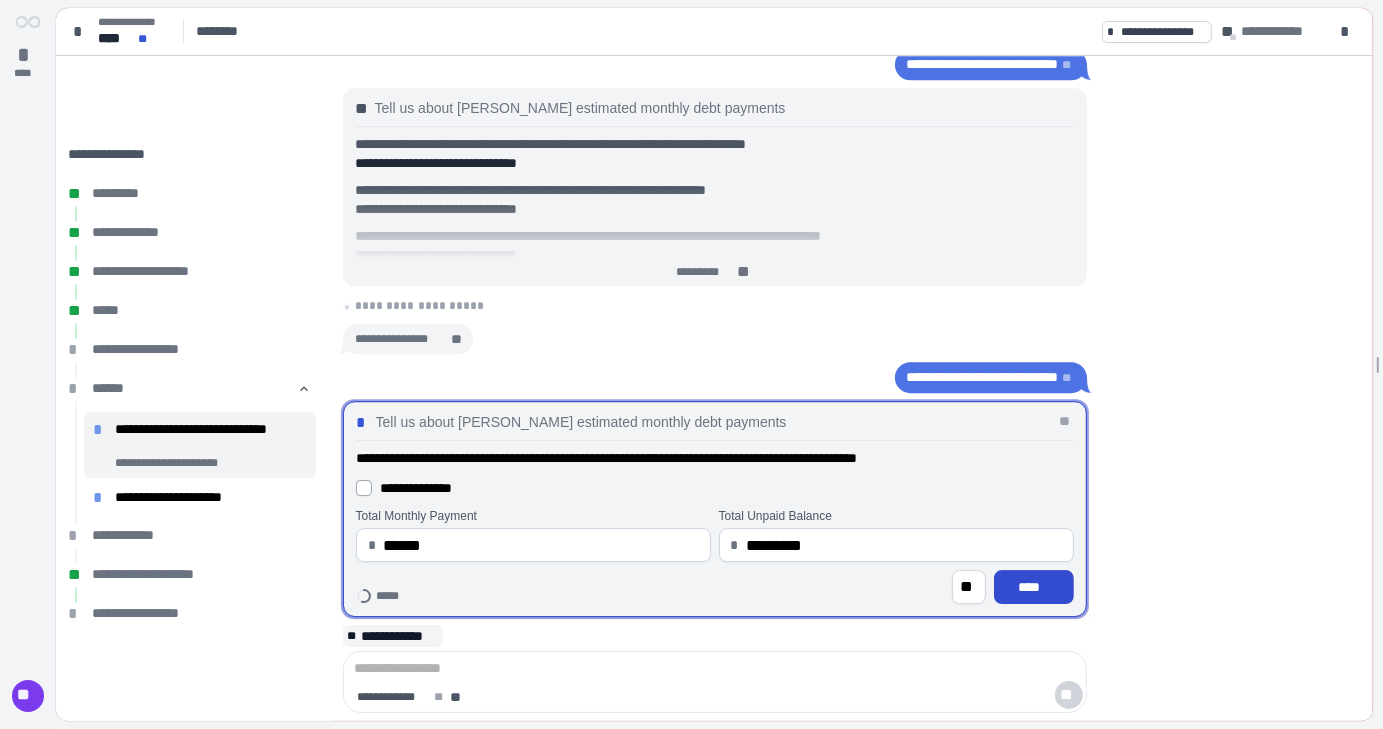 click on "****" at bounding box center (1033, 587) 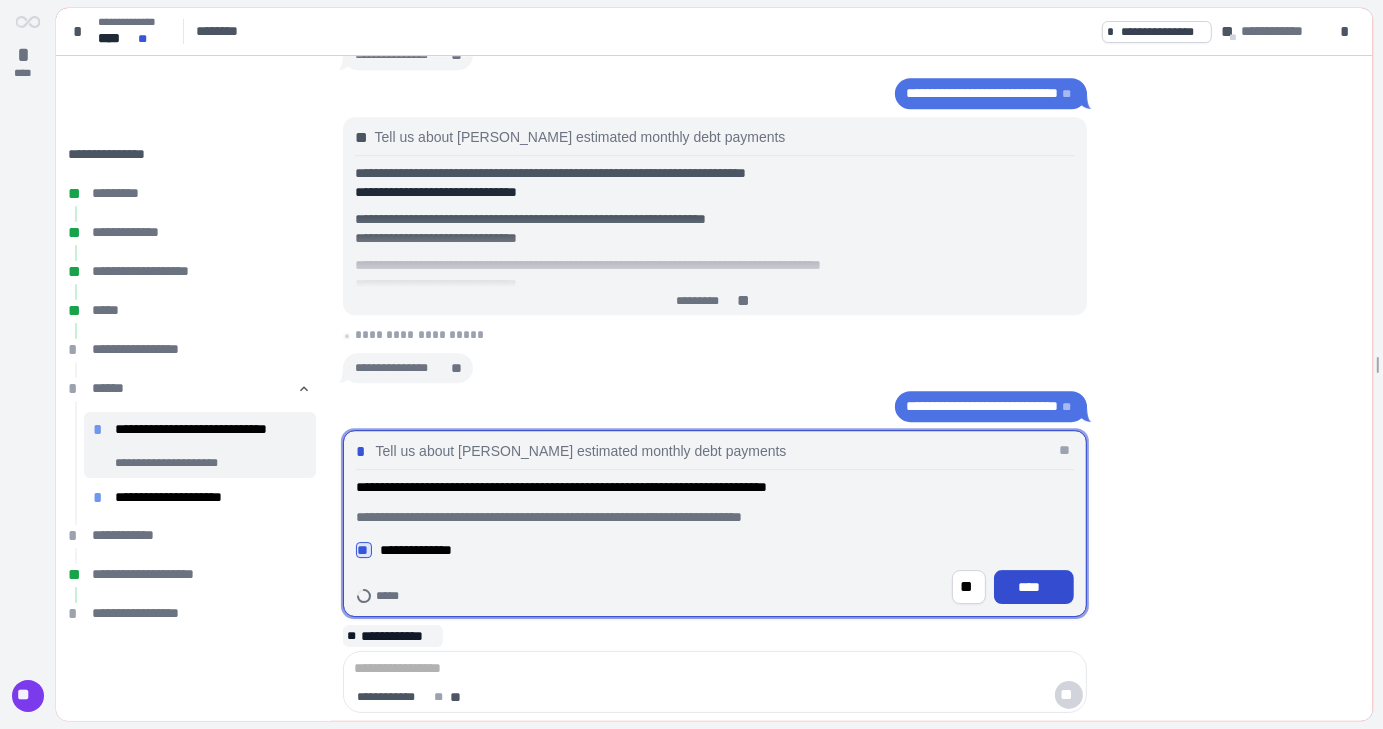 click on "****" at bounding box center (1033, 587) 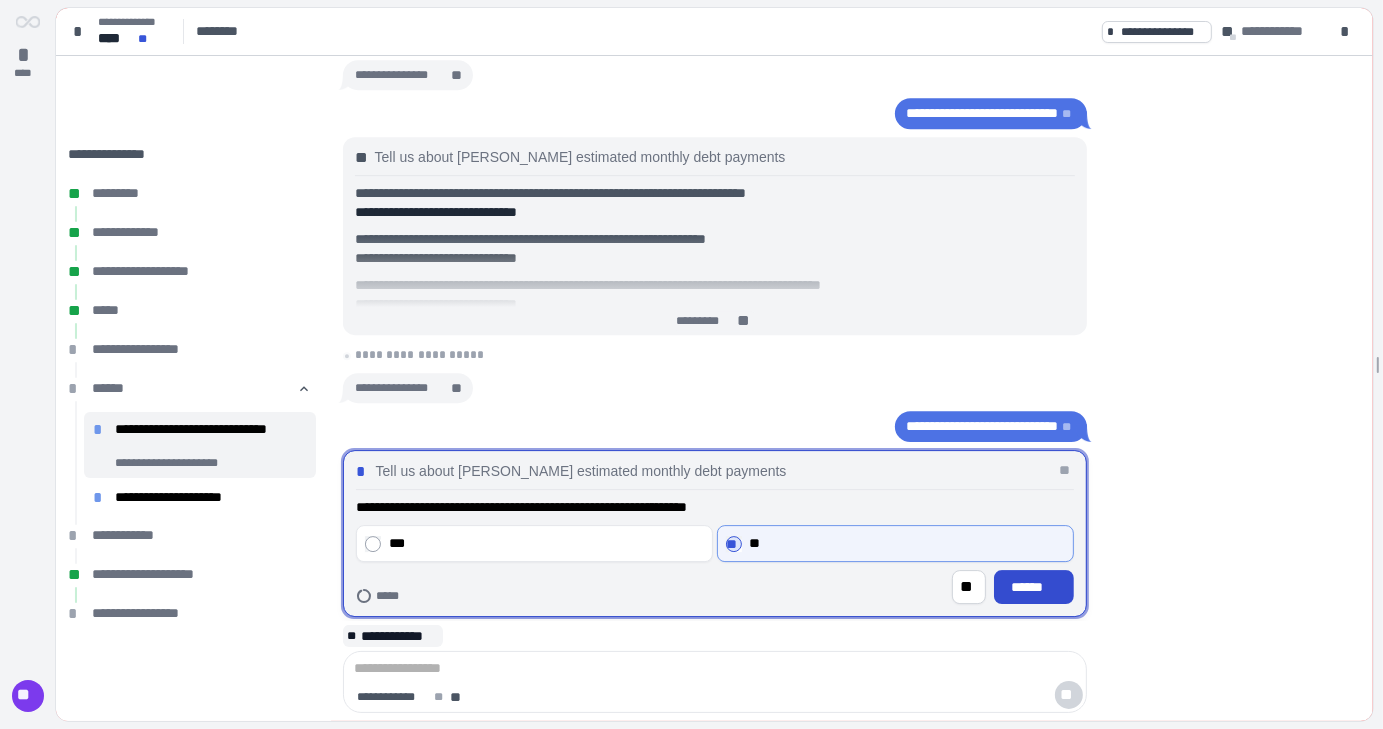 click on "******" at bounding box center [1033, 587] 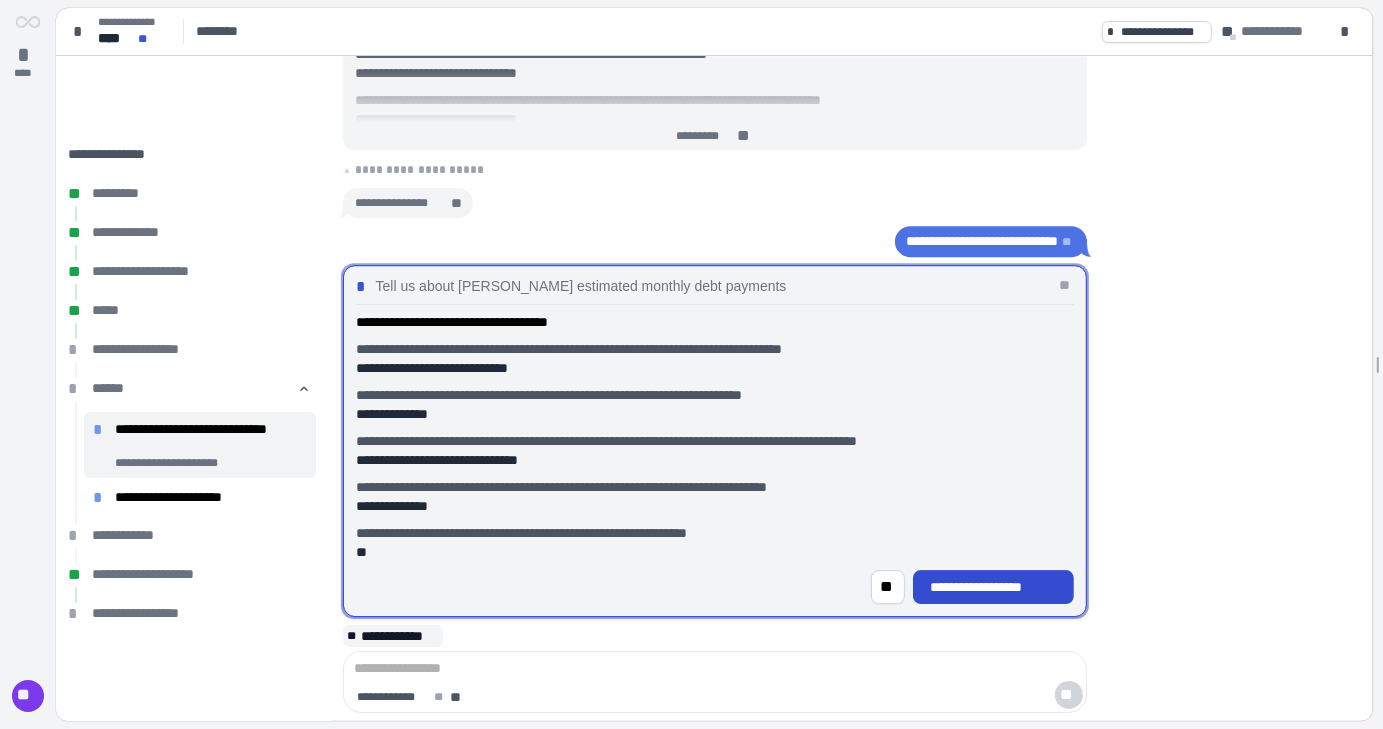 click on "**********" at bounding box center (993, 587) 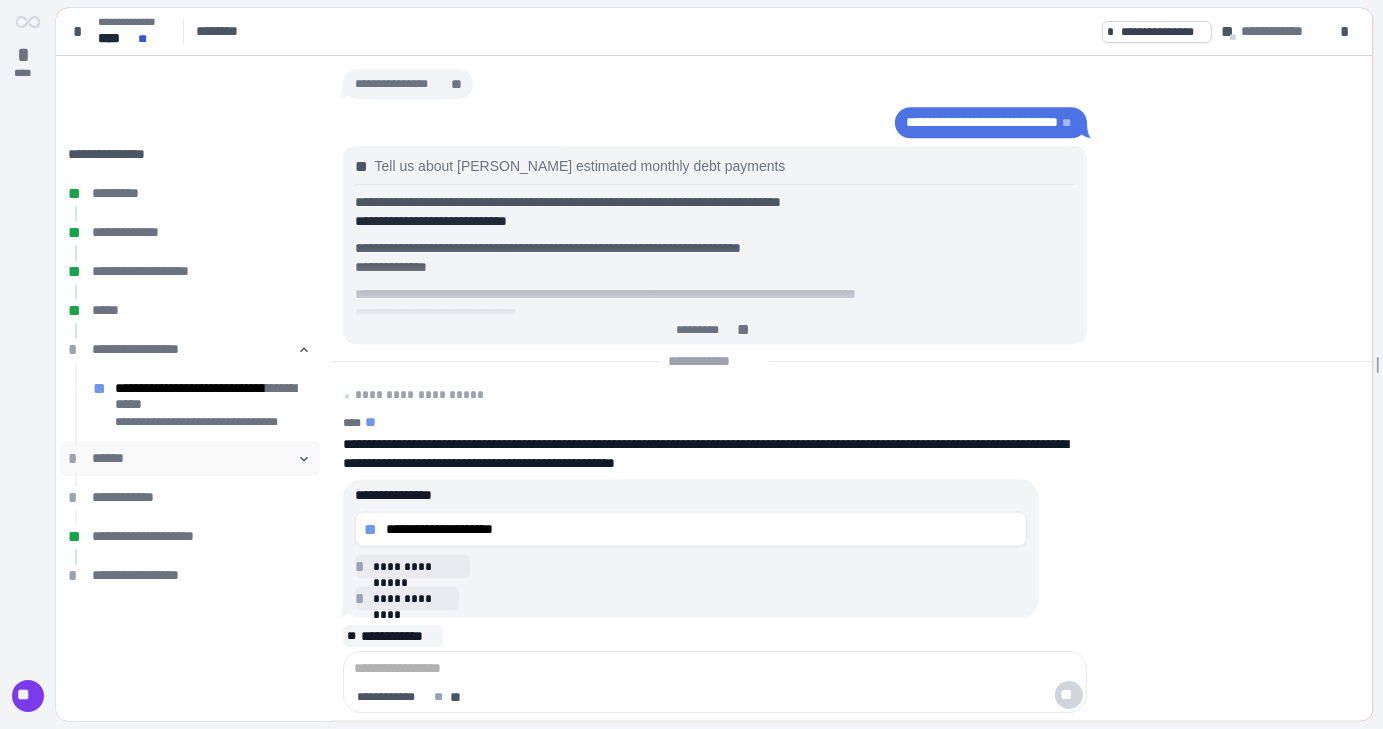 click on "******" at bounding box center (190, 458) 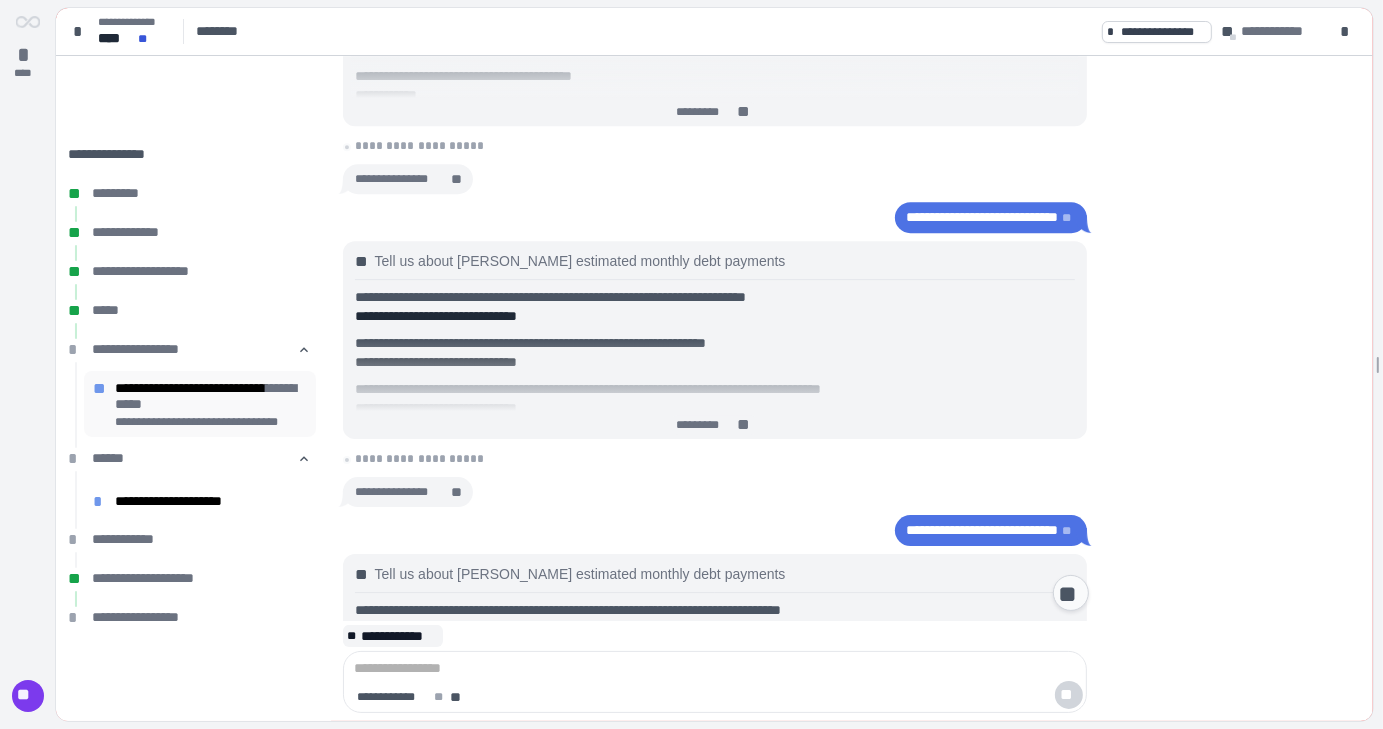 scroll, scrollTop: 414, scrollLeft: 0, axis: vertical 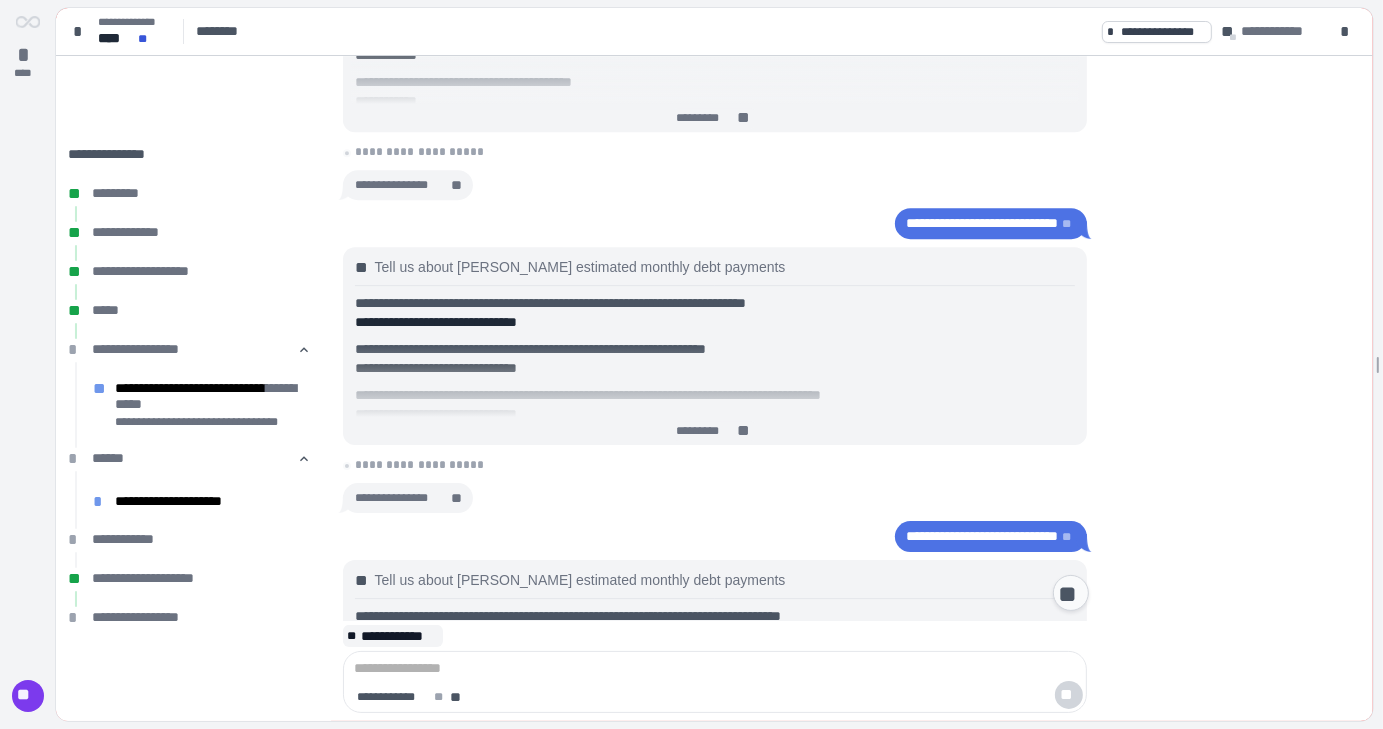 click on "**********" at bounding box center [983, 224] 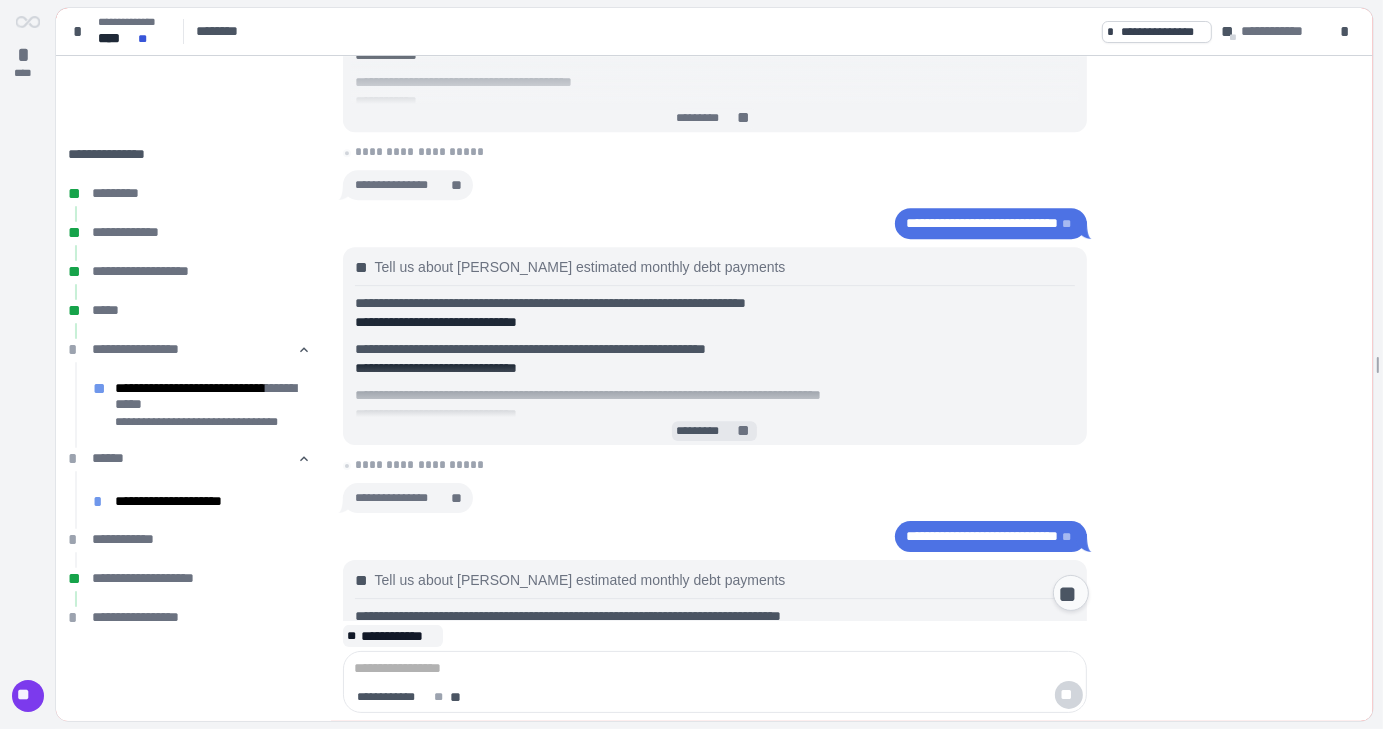 click on "*********" at bounding box center [705, 432] 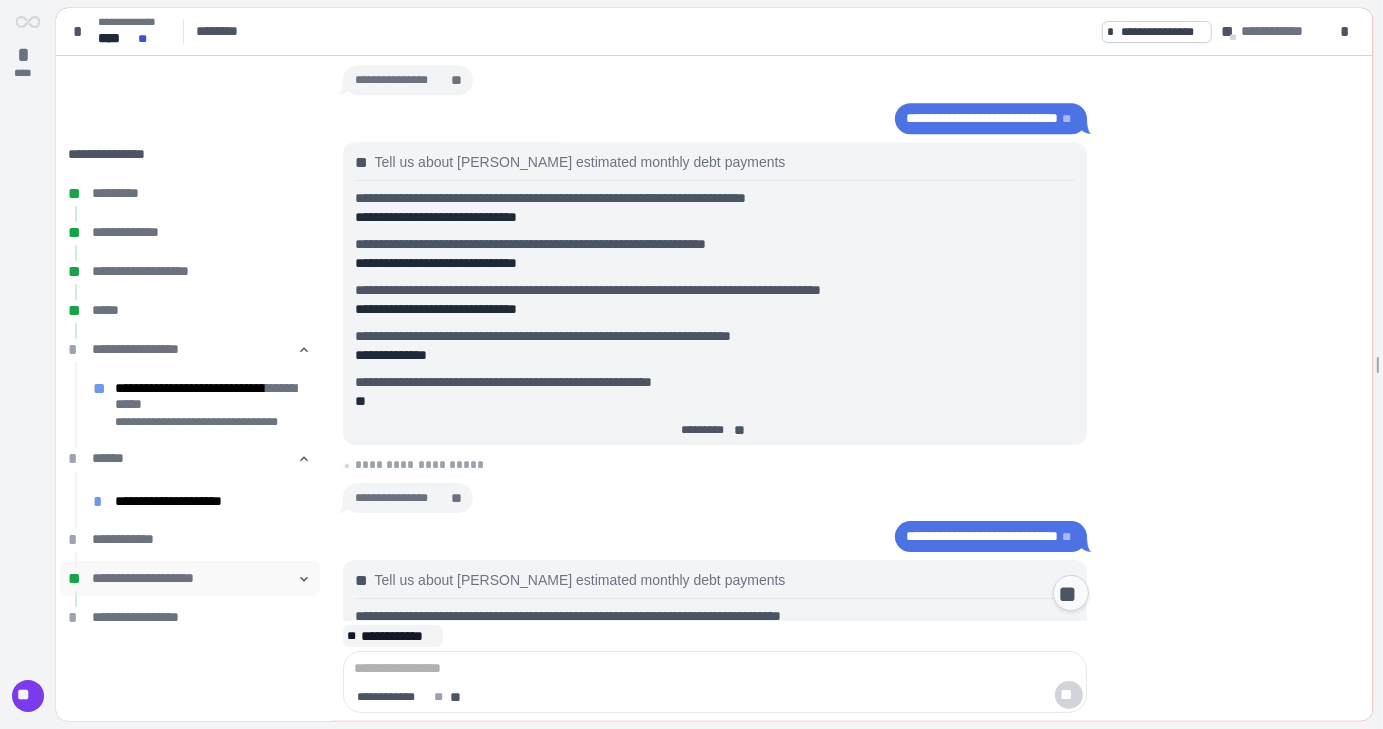 click on "**********" at bounding box center [190, 578] 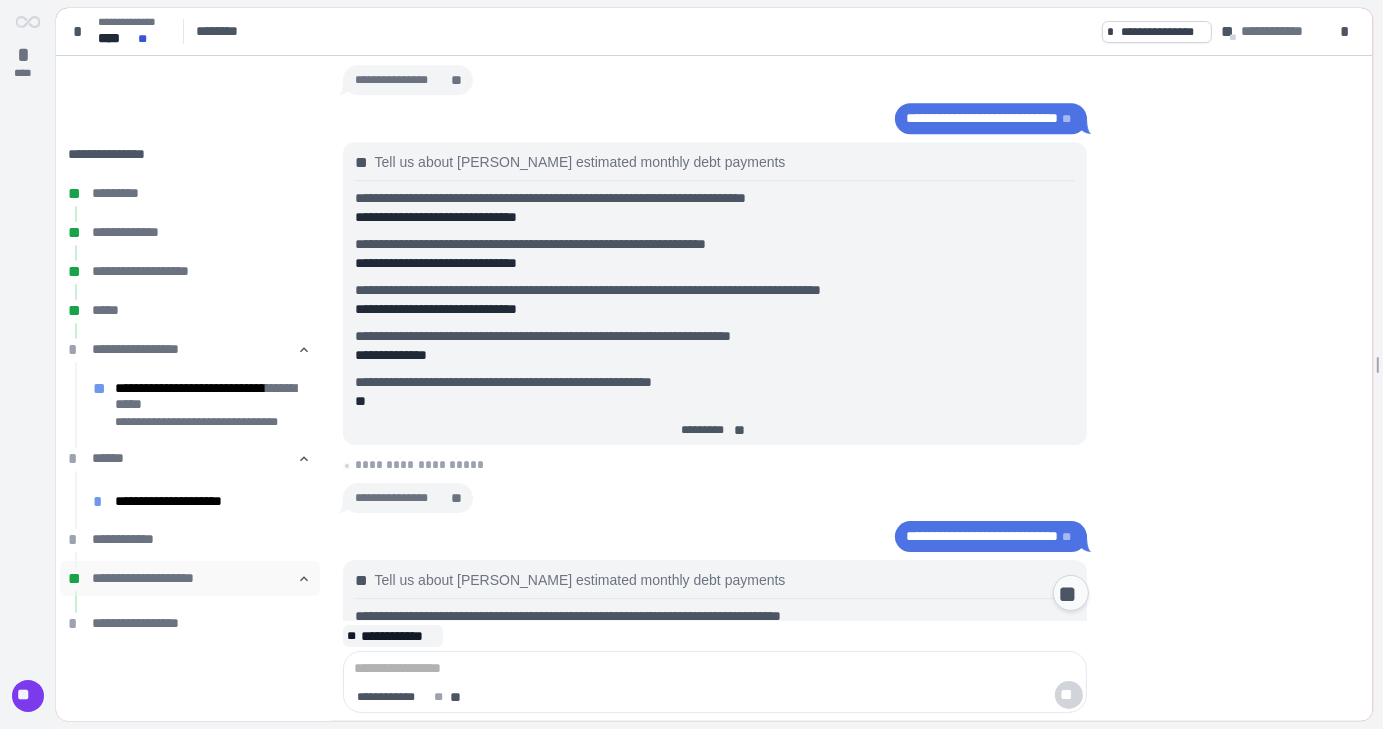 click on "󰅃" at bounding box center [304, 579] 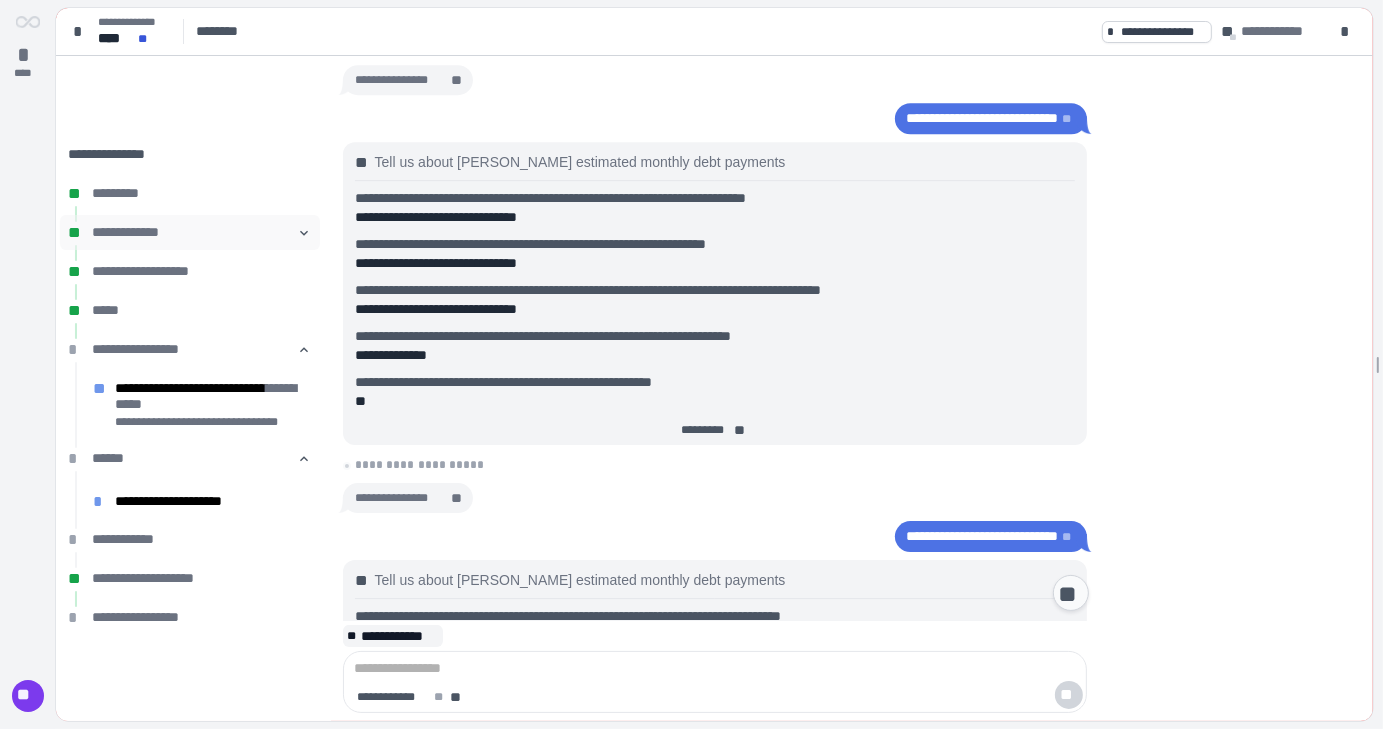 click on "󰅀" at bounding box center (304, 233) 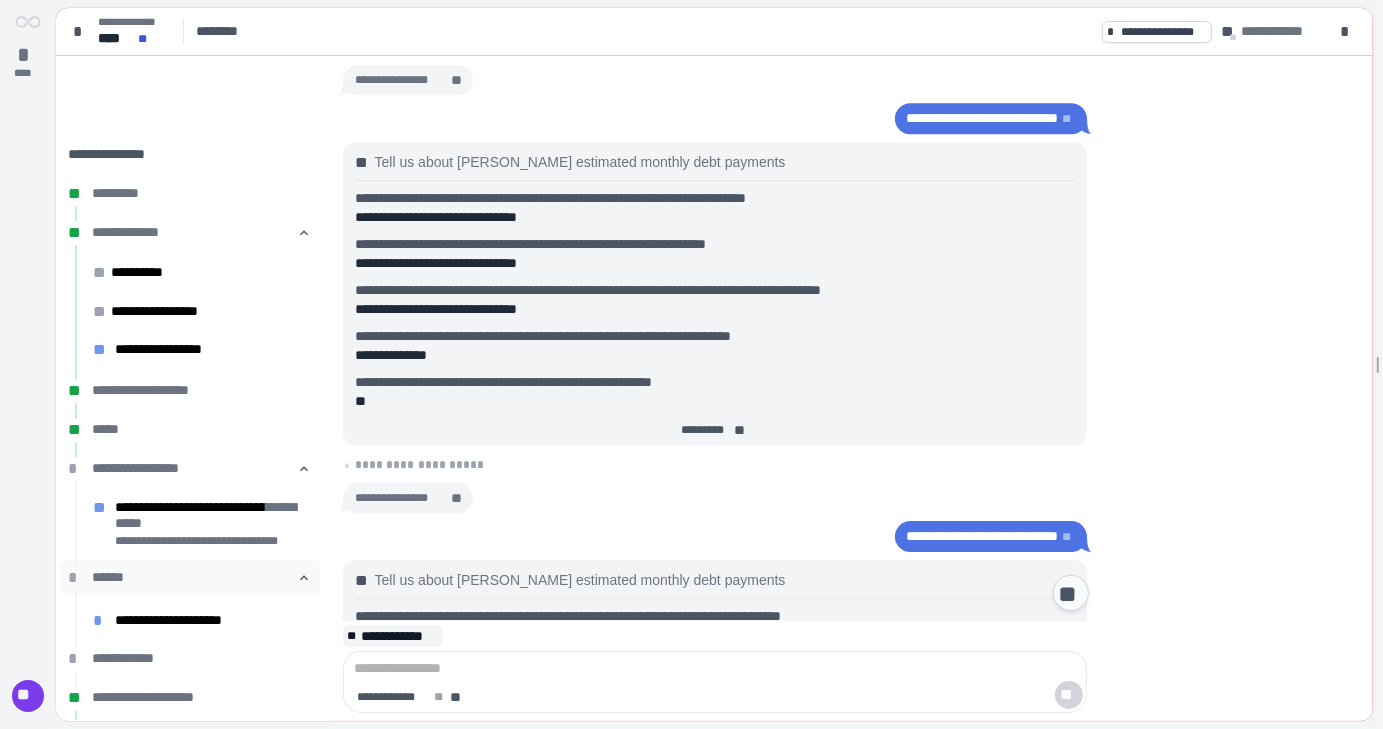 click on "******" at bounding box center (190, 577) 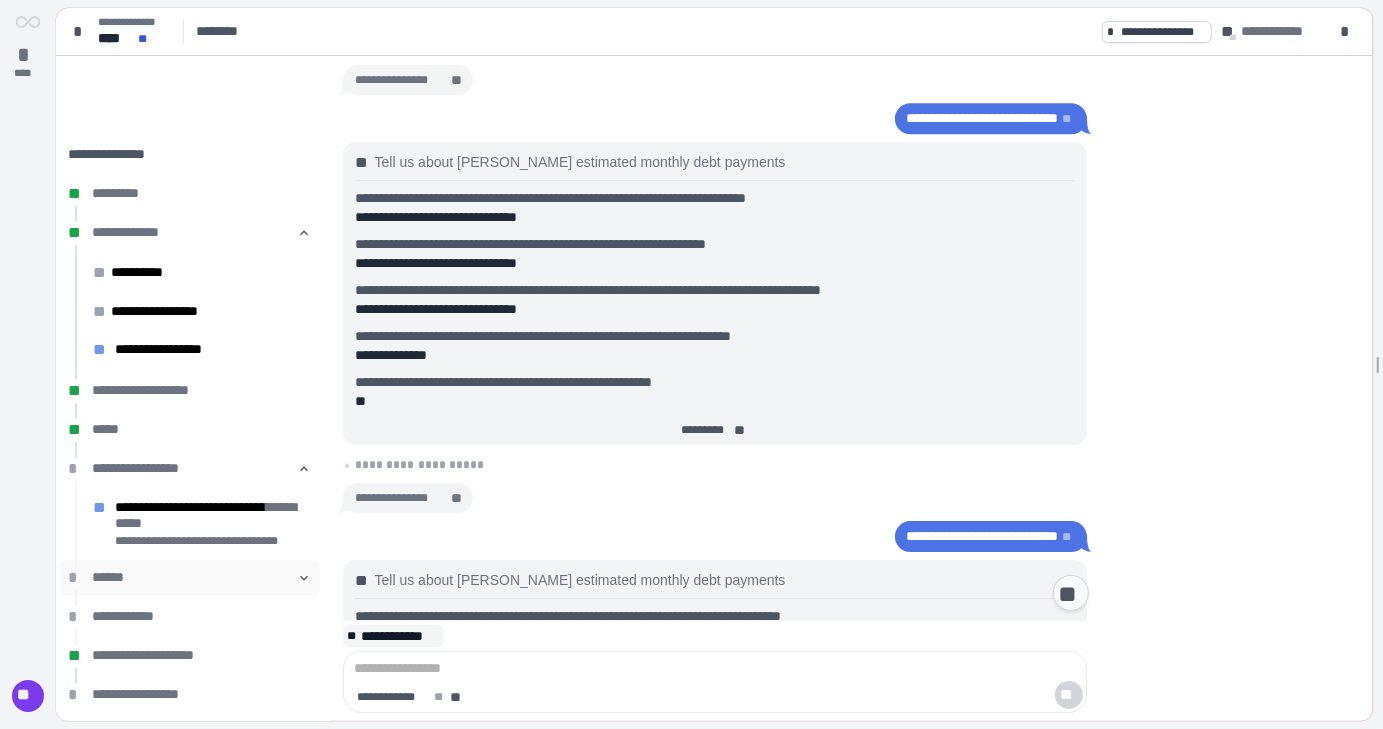 click on "******" at bounding box center (190, 577) 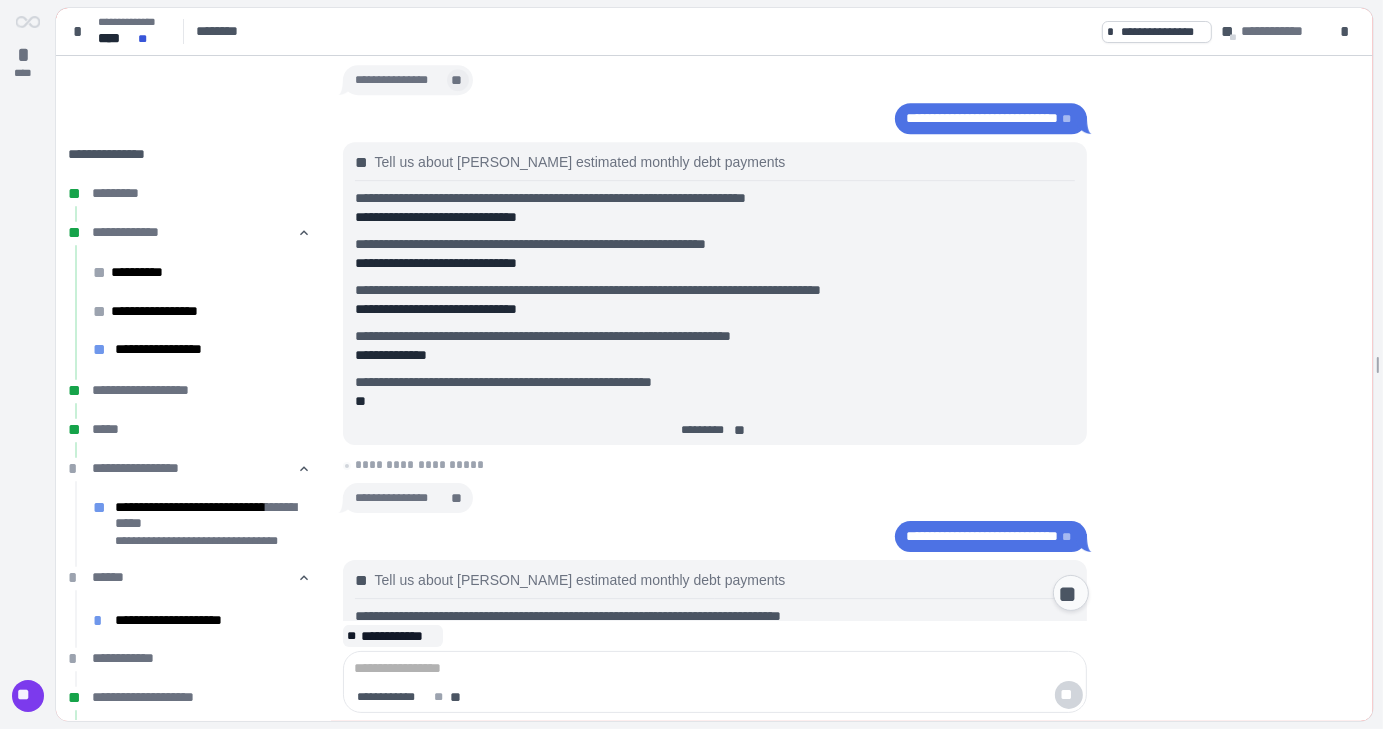 click on "**" at bounding box center [458, 81] 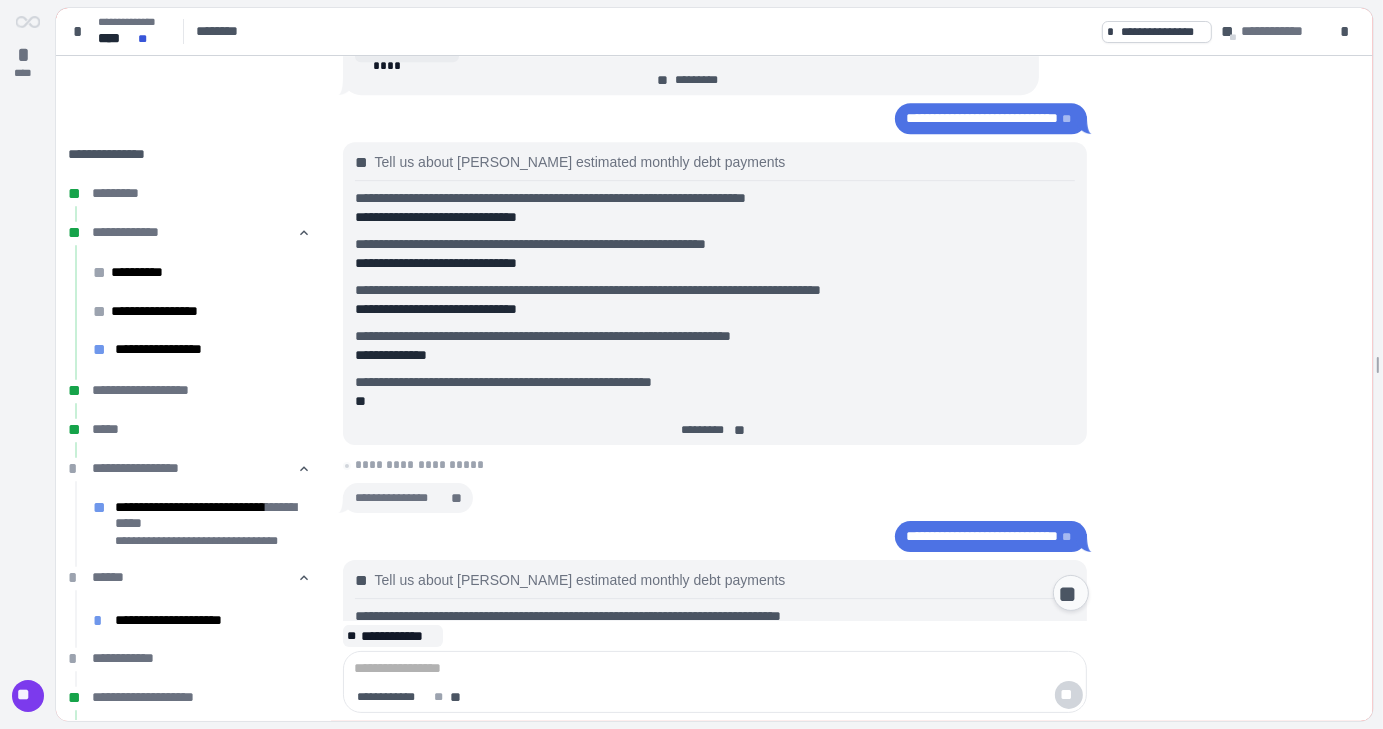 click on "**********" at bounding box center (715, 301) 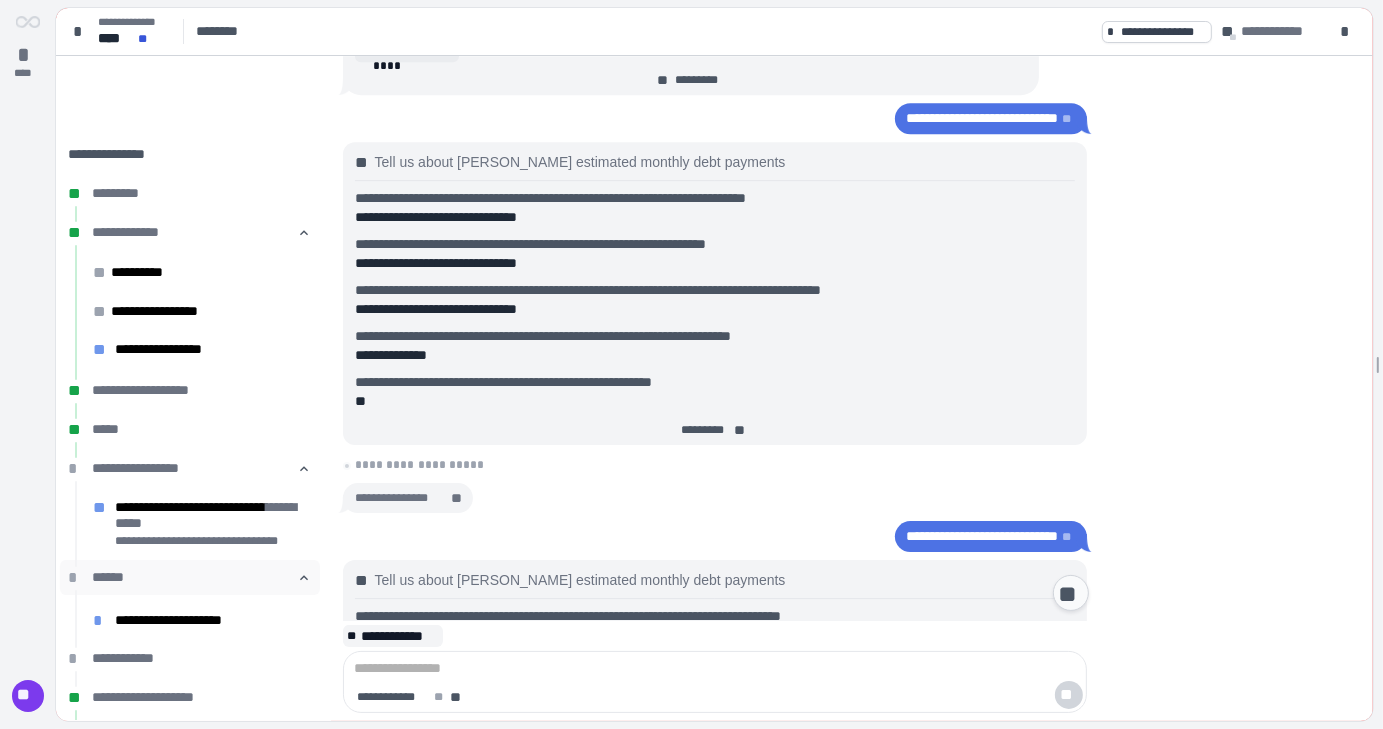 click on "*" at bounding box center (76, 578) 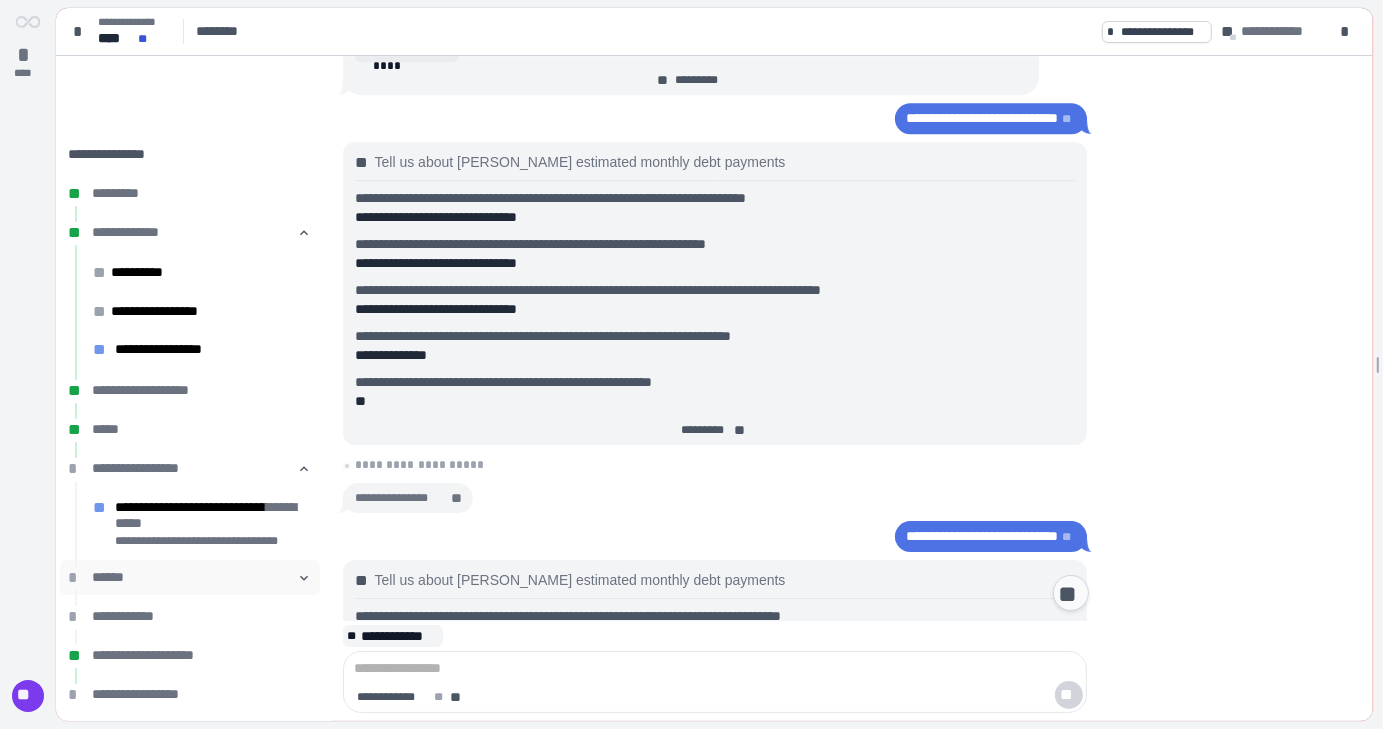 click on "*" at bounding box center (76, 578) 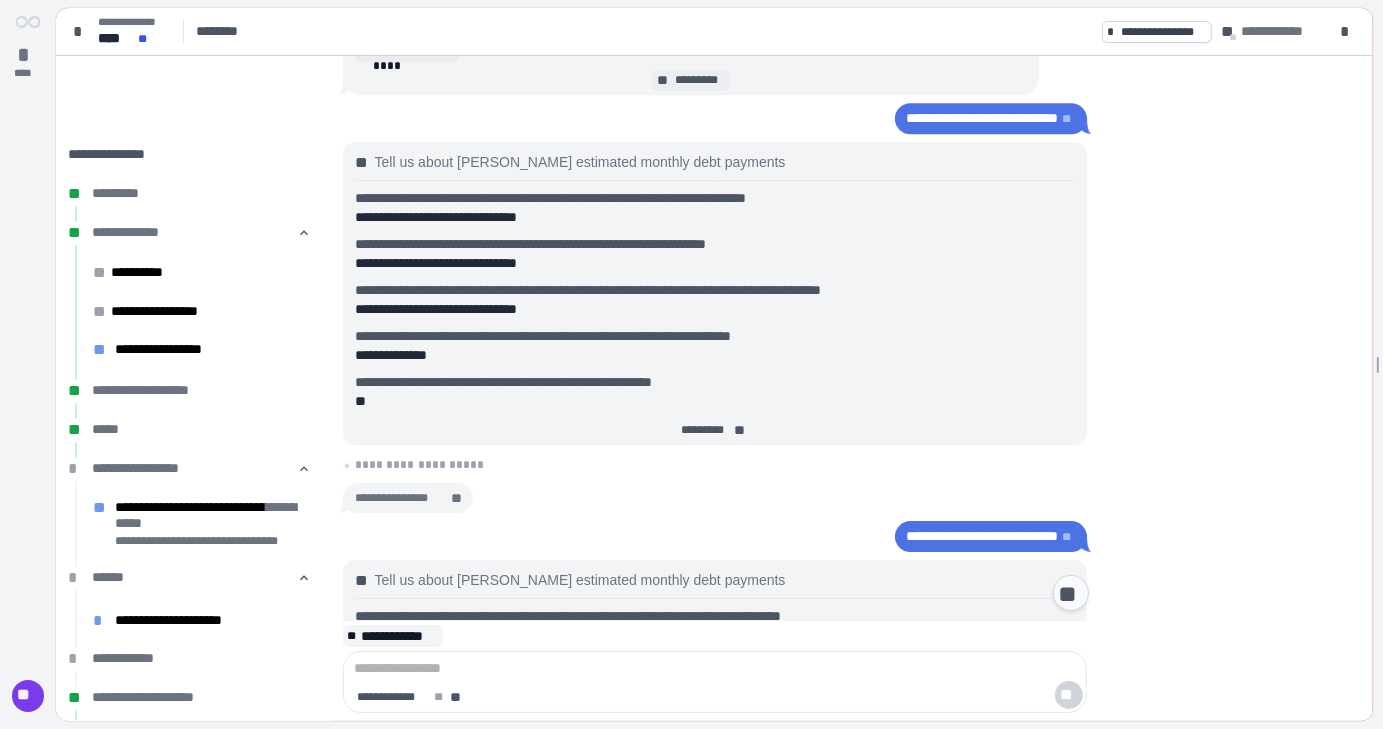 click on "*********" at bounding box center (699, 80) 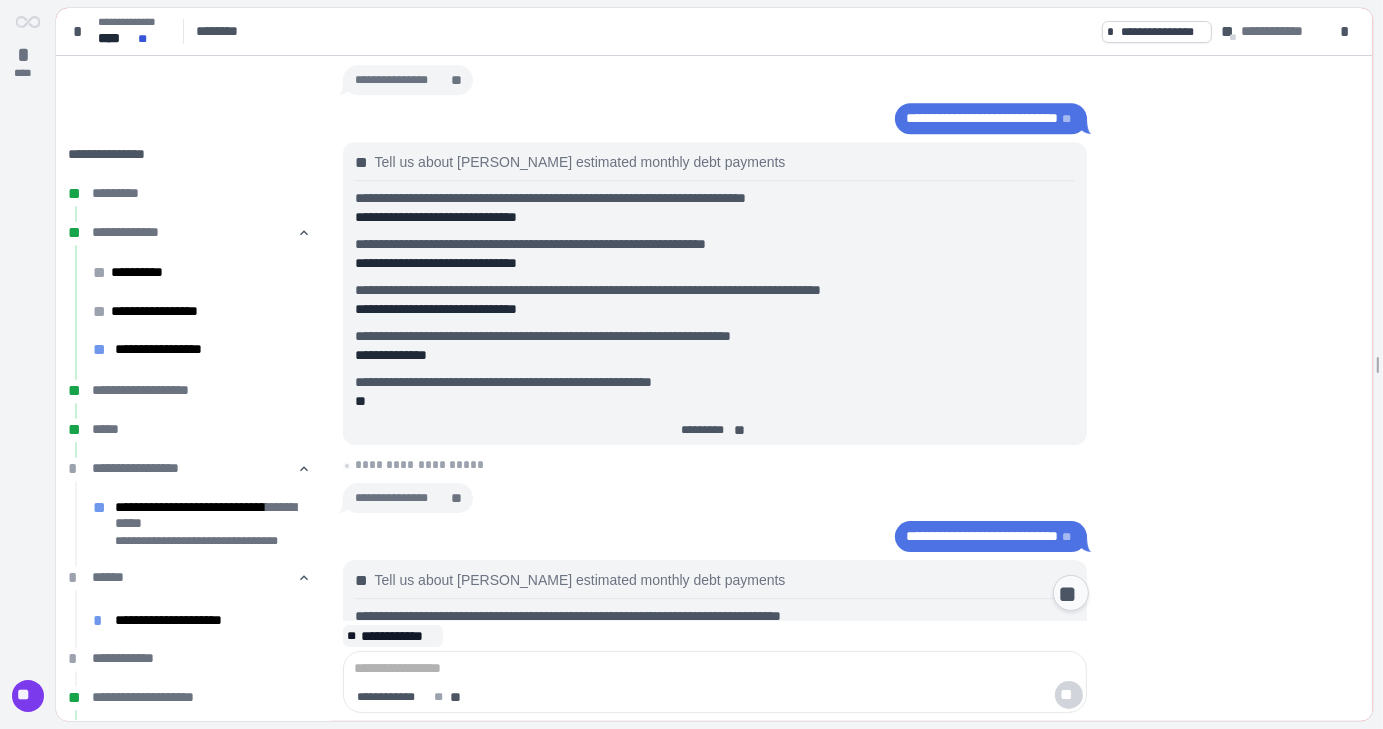 click on "**********" at bounding box center (715, 291) 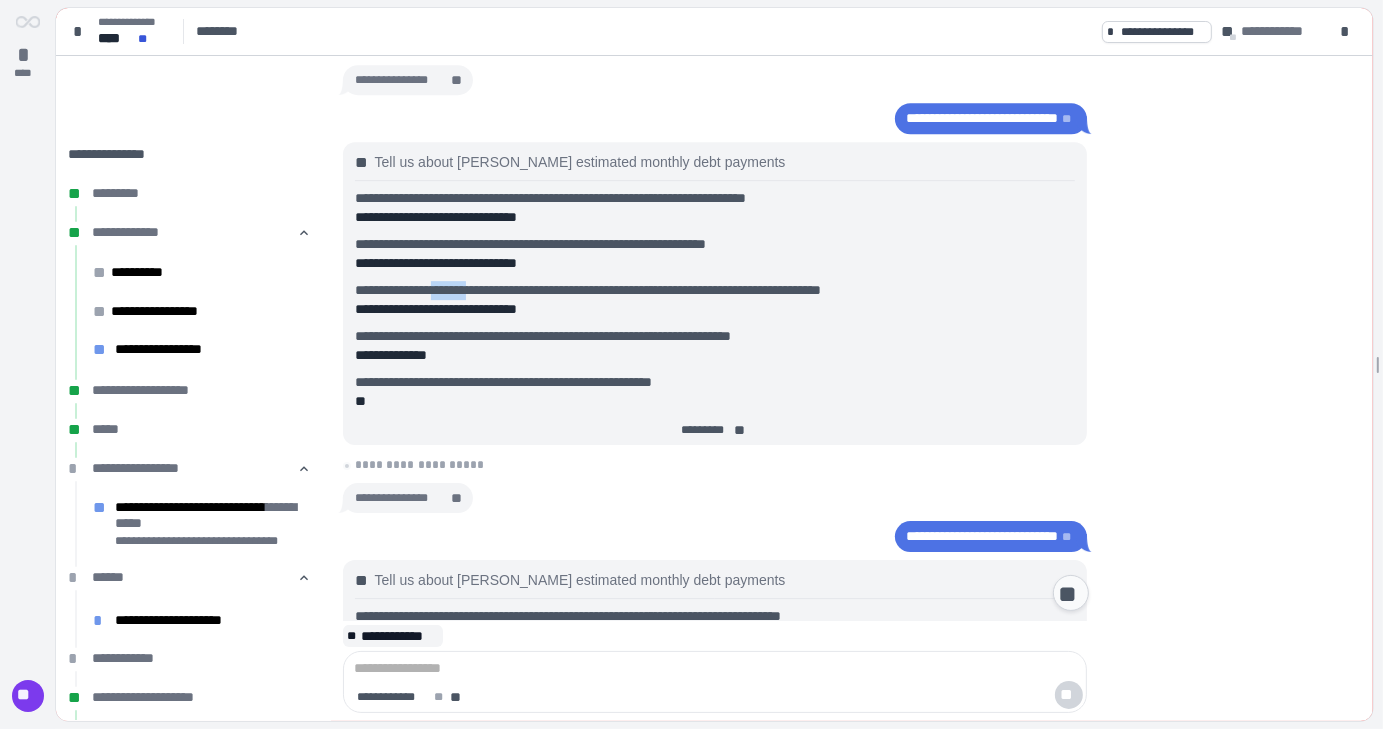 click on "**********" at bounding box center (715, 291) 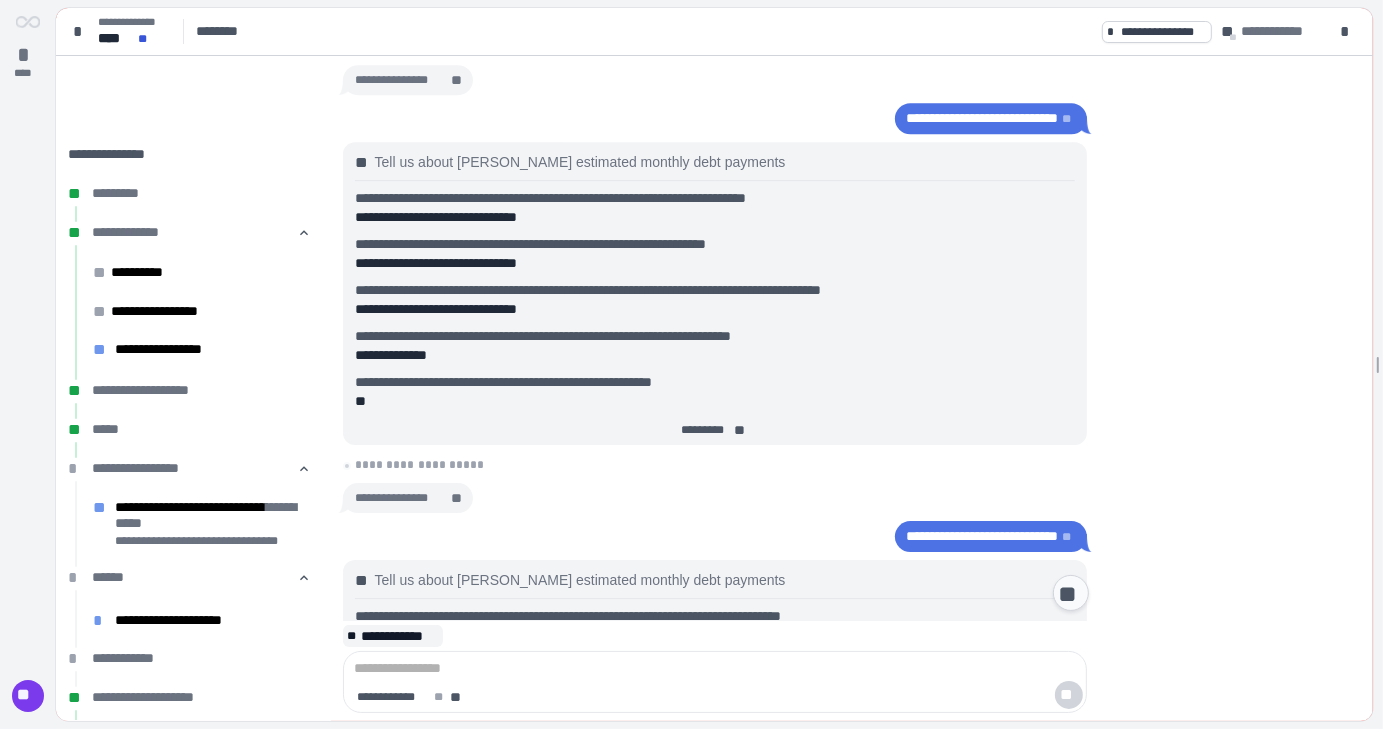 click on "**********" at bounding box center (715, 356) 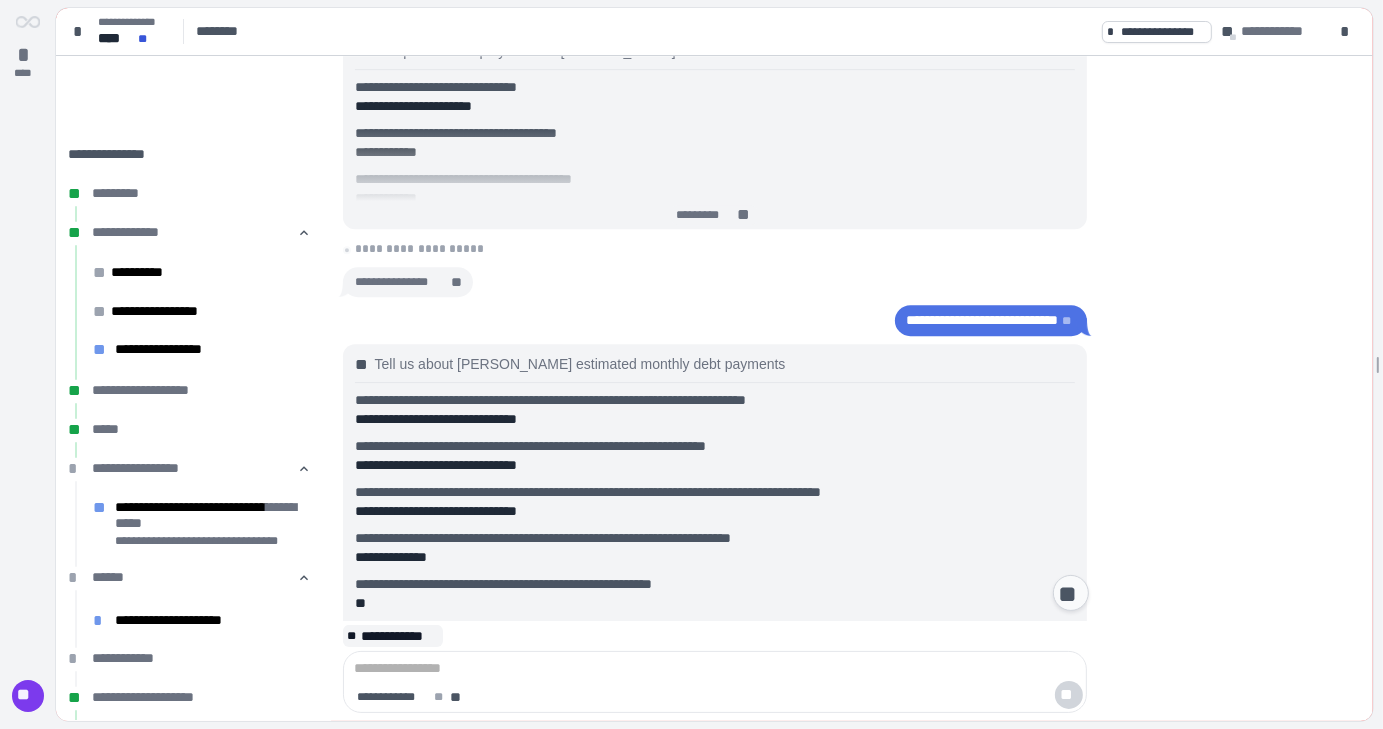 scroll, scrollTop: 616, scrollLeft: 0, axis: vertical 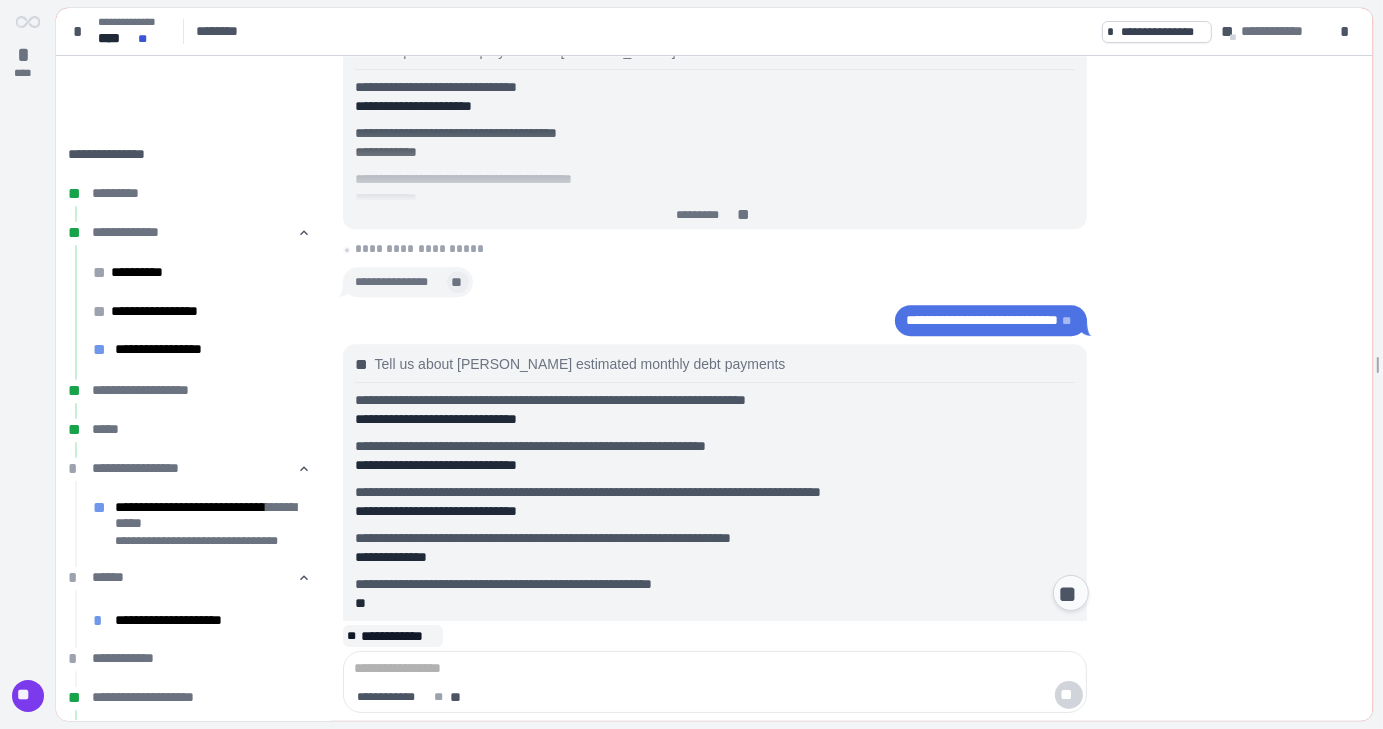 click on "**" at bounding box center (458, 283) 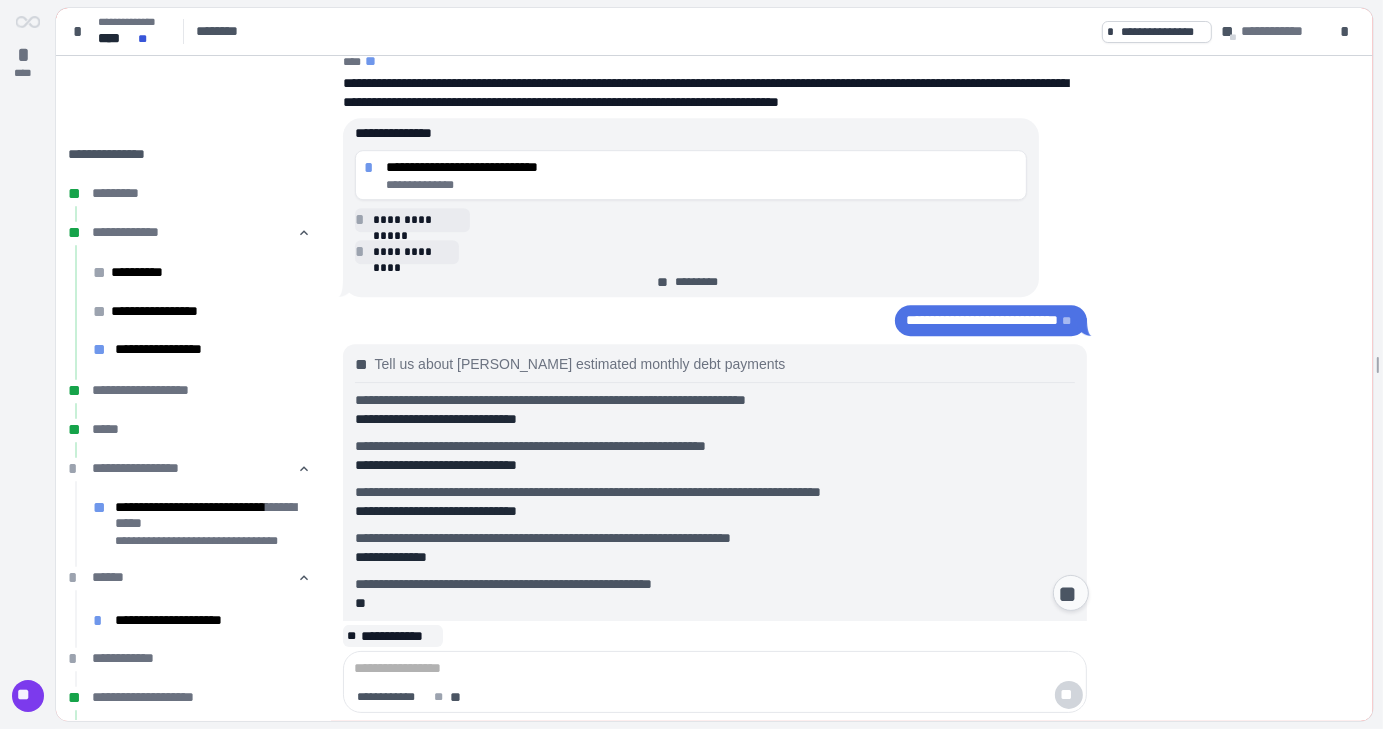click on "Tell us about [PERSON_NAME] estimated monthly debt payments" at bounding box center [580, 365] 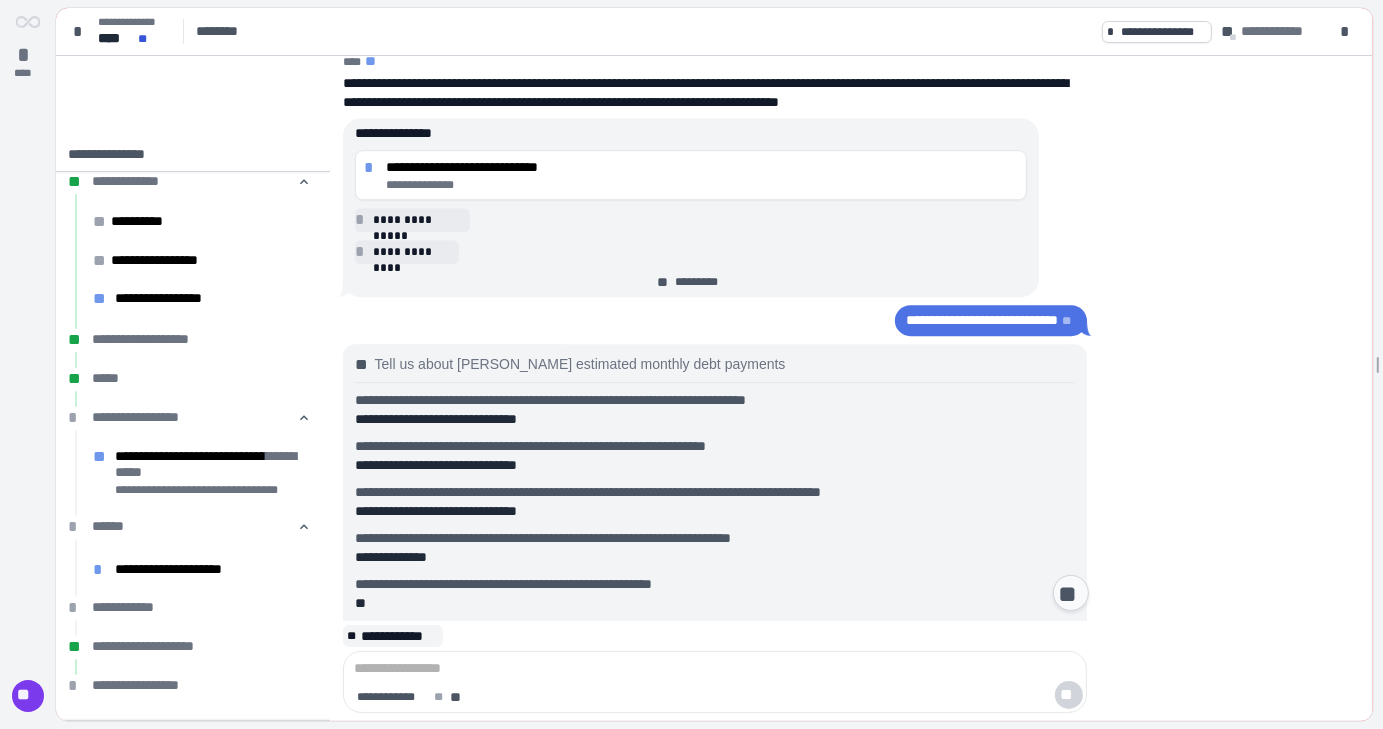 scroll, scrollTop: 64, scrollLeft: 0, axis: vertical 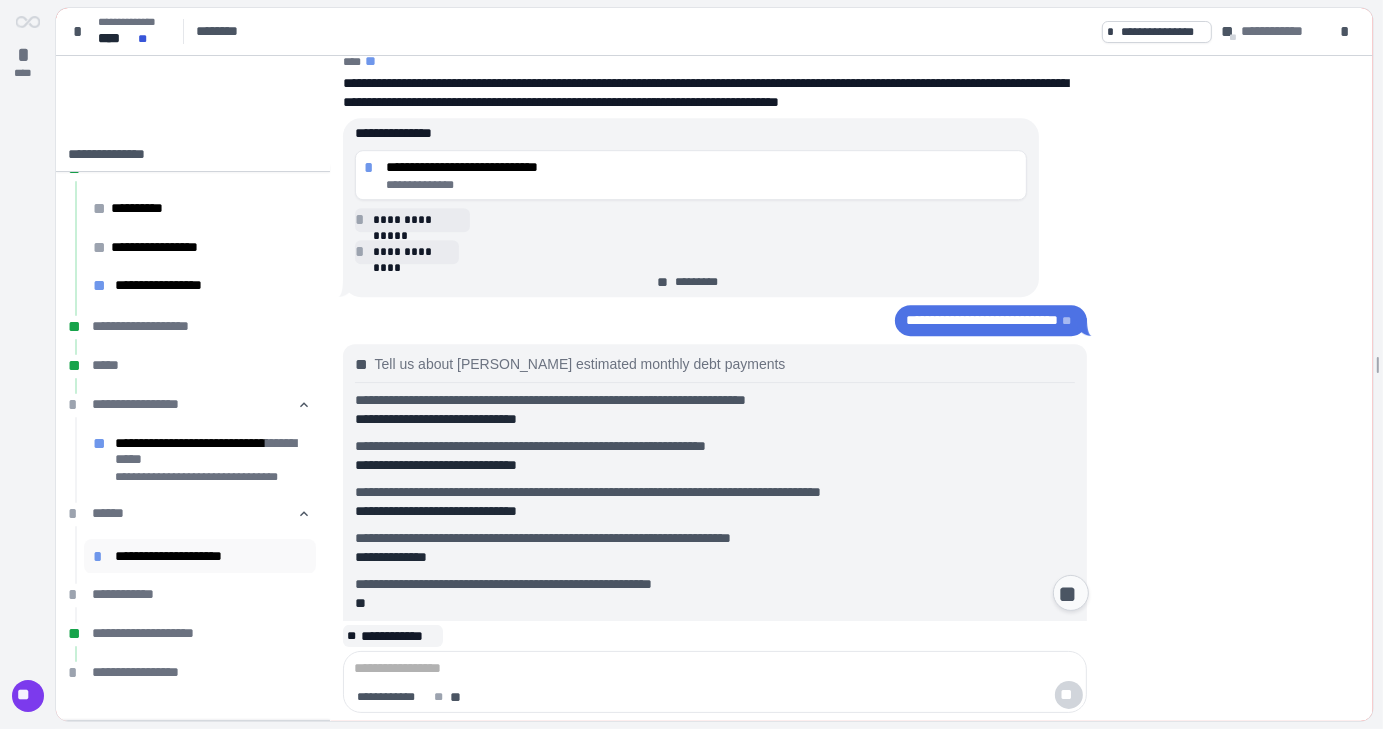 click on "**********" at bounding box center [211, 556] 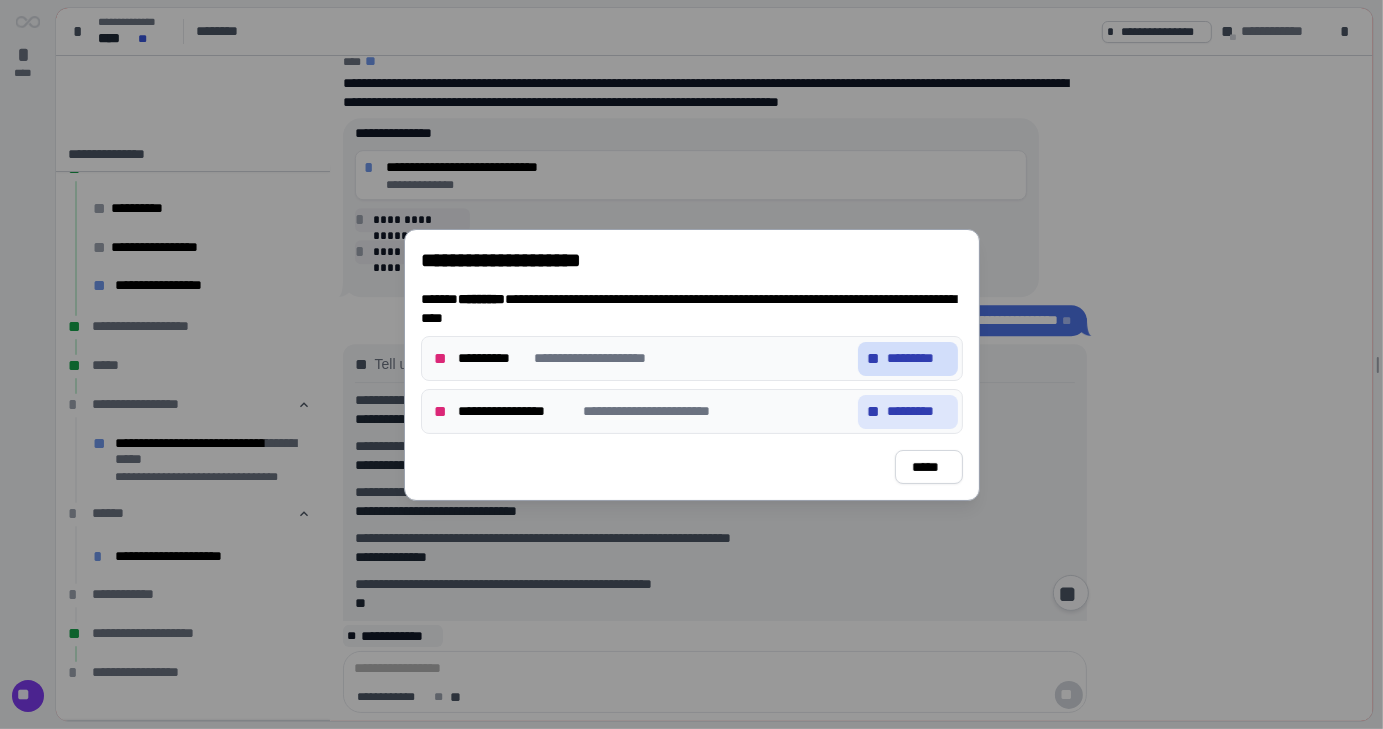 click on "*********" at bounding box center (918, 358) 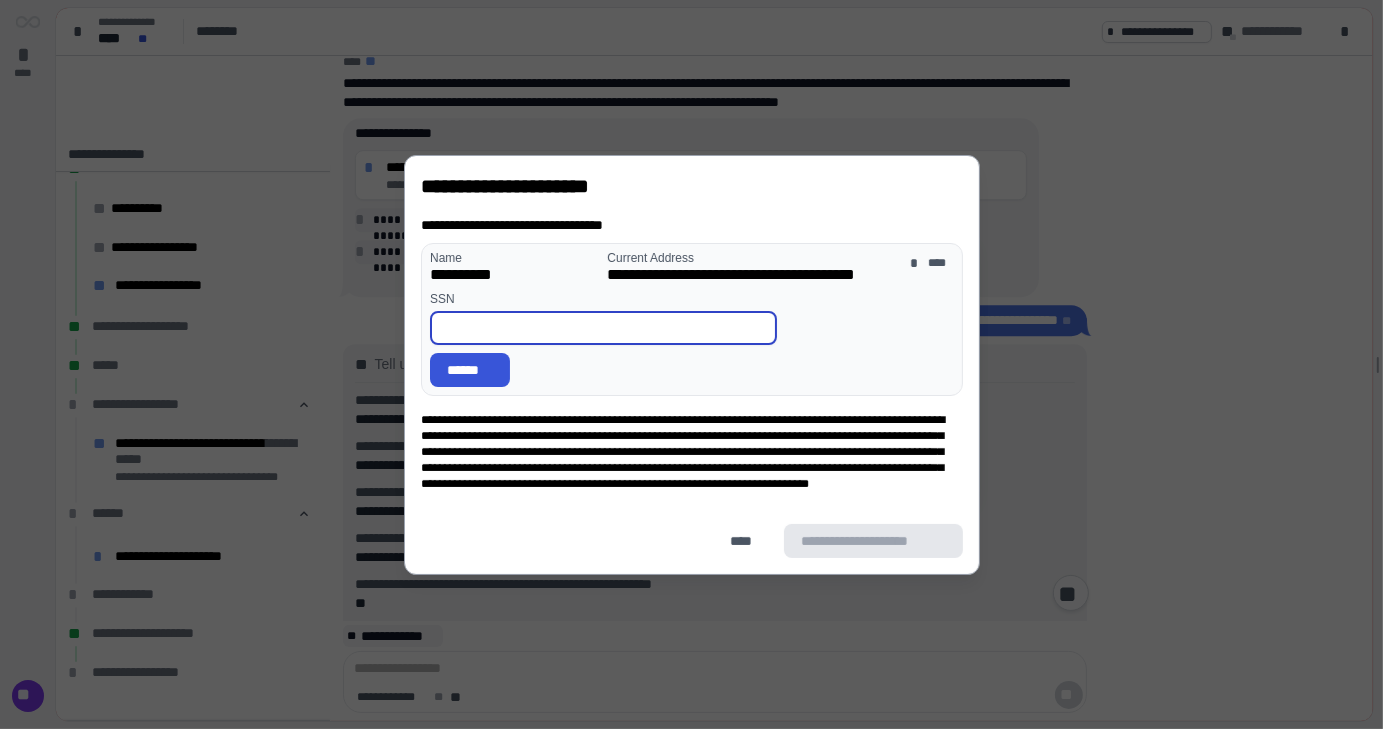 click at bounding box center [603, 328] 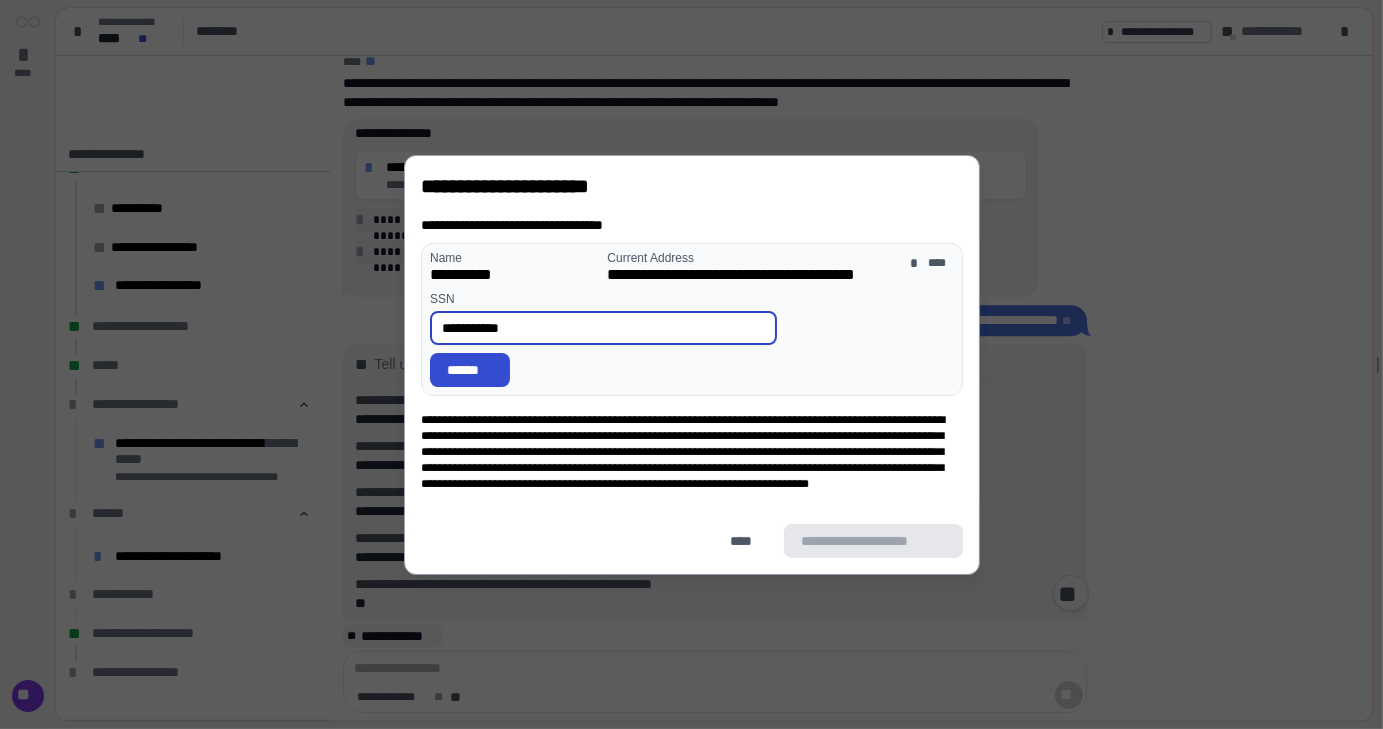 type on "**********" 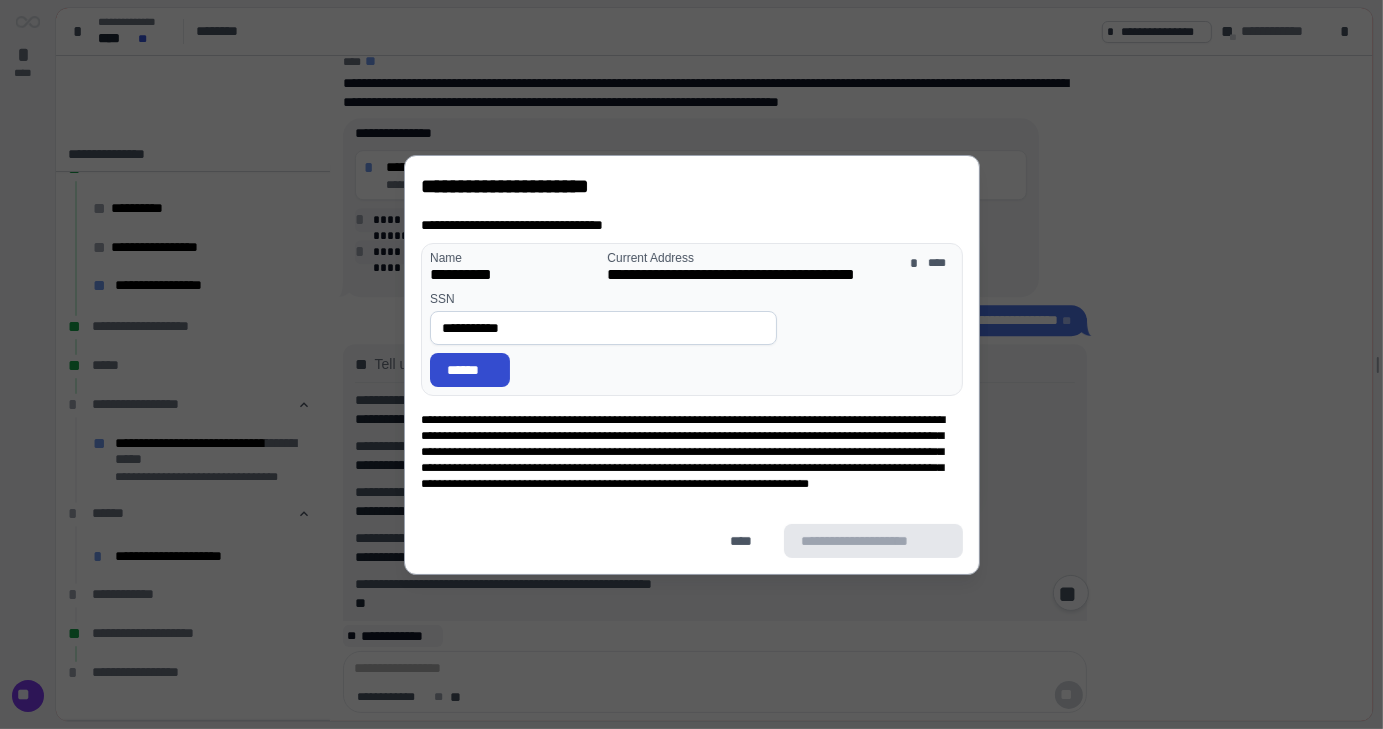 click on "******" at bounding box center (470, 369) 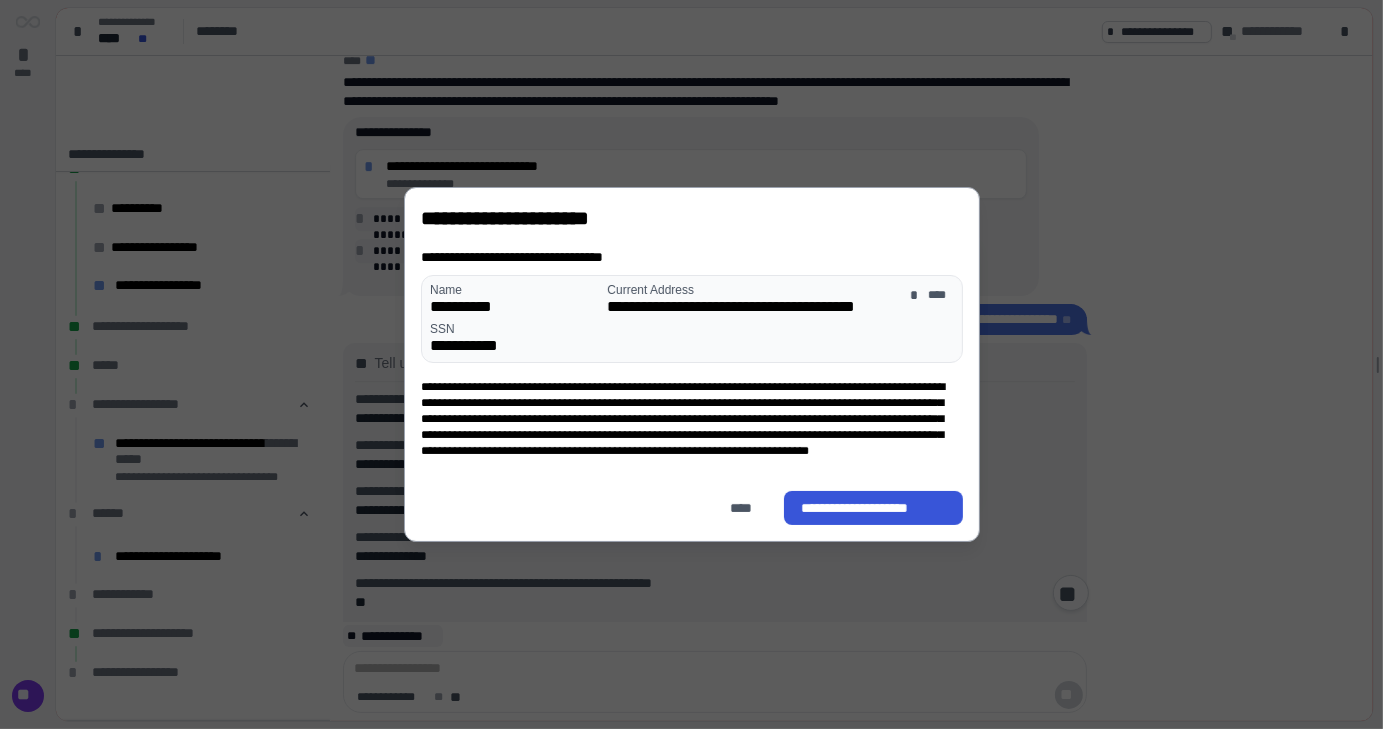 scroll, scrollTop: 620, scrollLeft: 0, axis: vertical 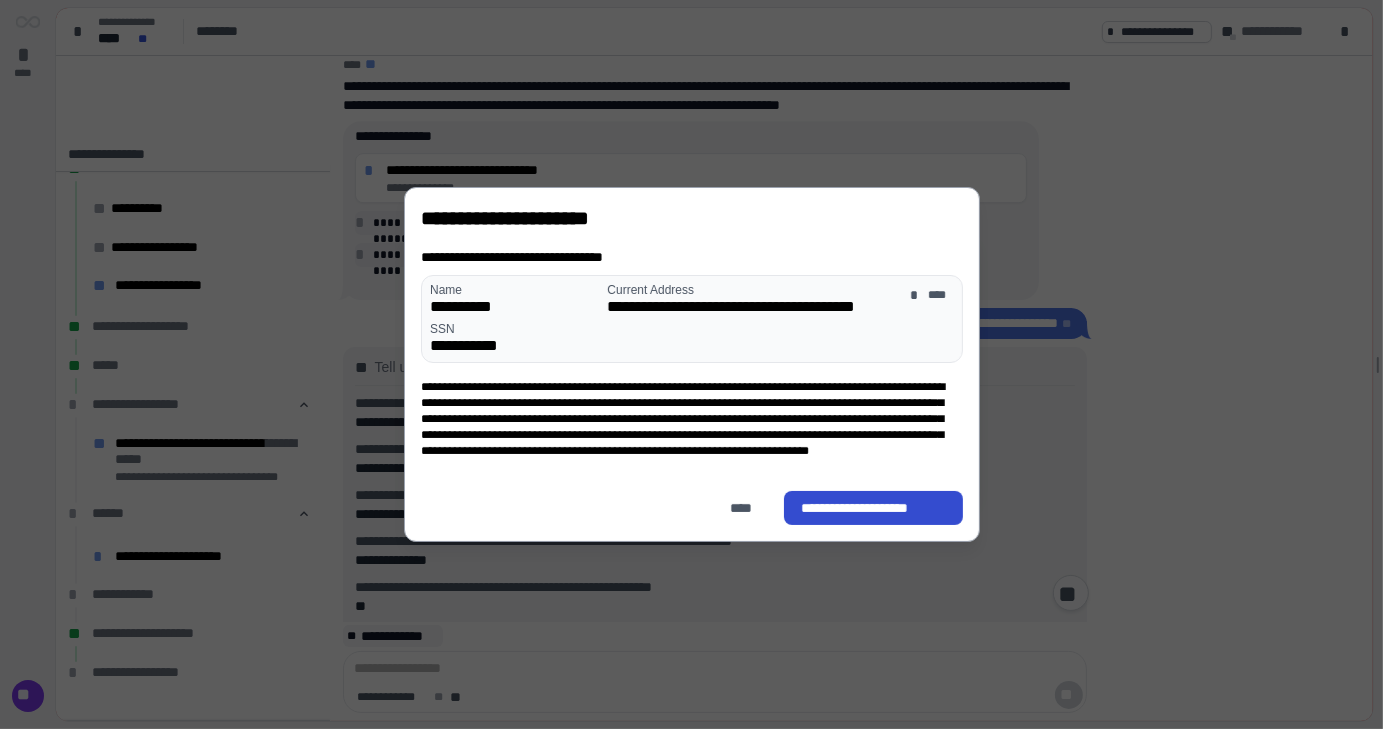 click on "**********" at bounding box center (873, 508) 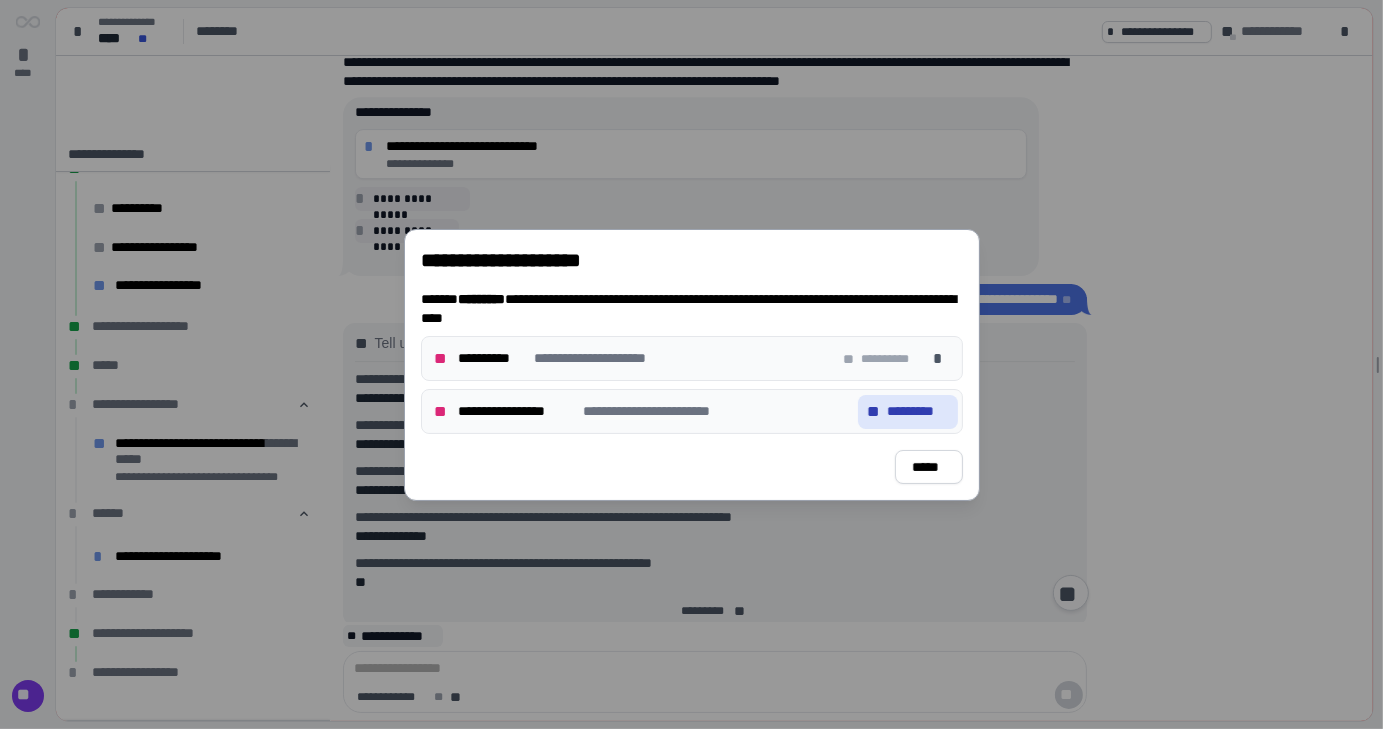 scroll, scrollTop: 647, scrollLeft: 0, axis: vertical 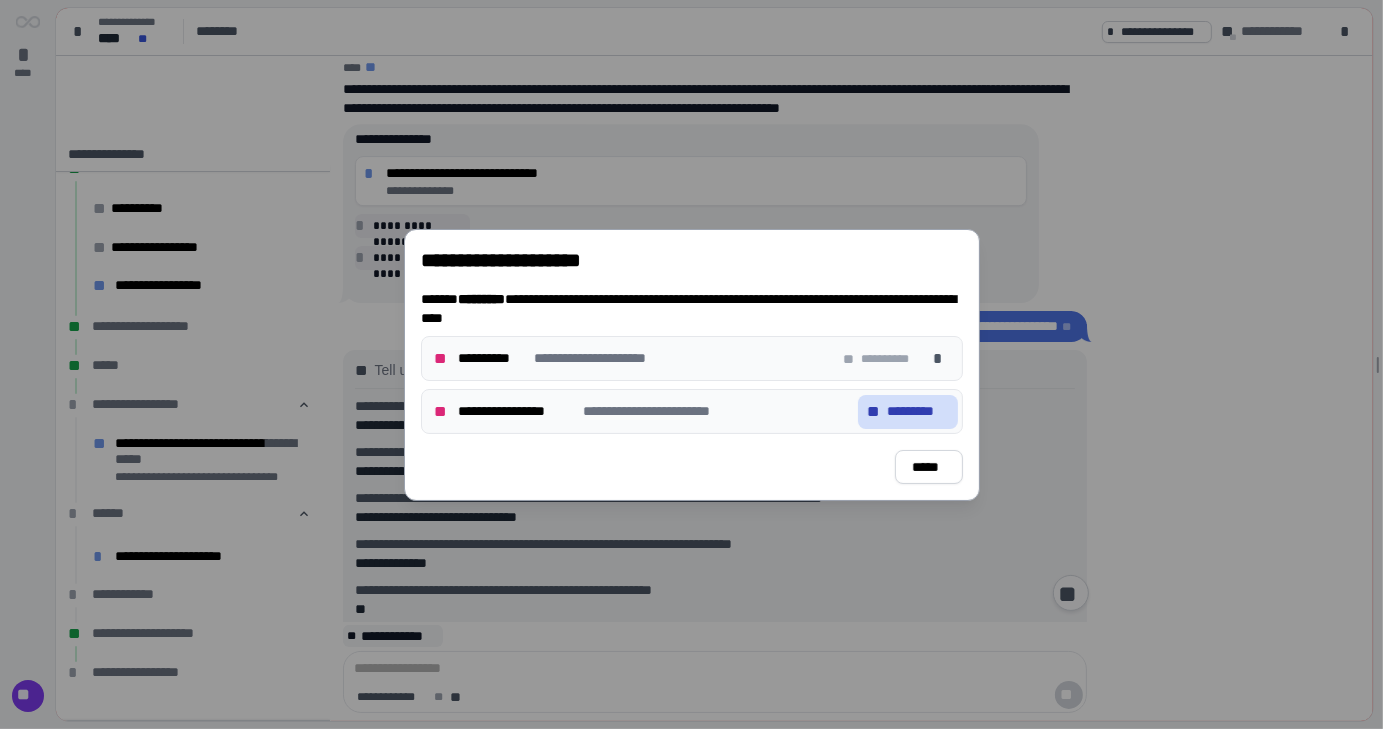 click on "*********" at bounding box center [918, 411] 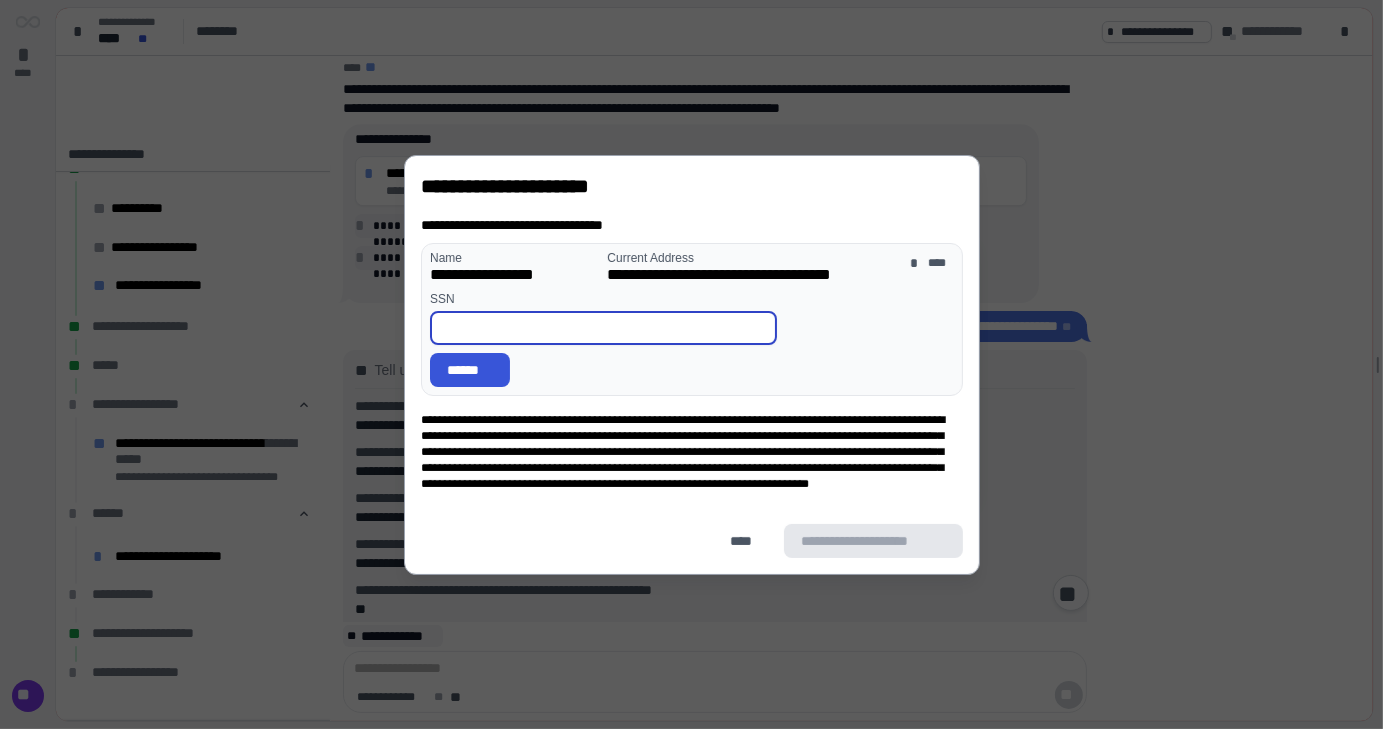 click at bounding box center [603, 328] 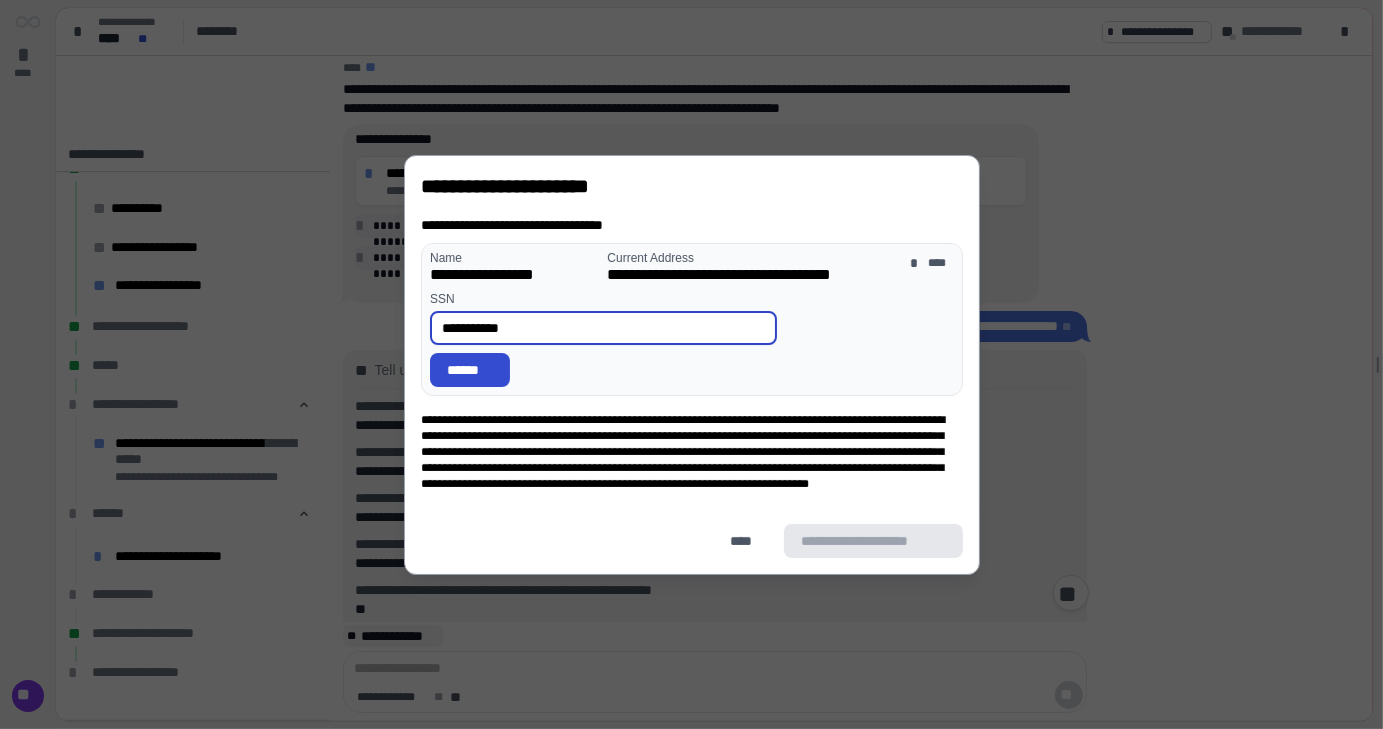 type on "**********" 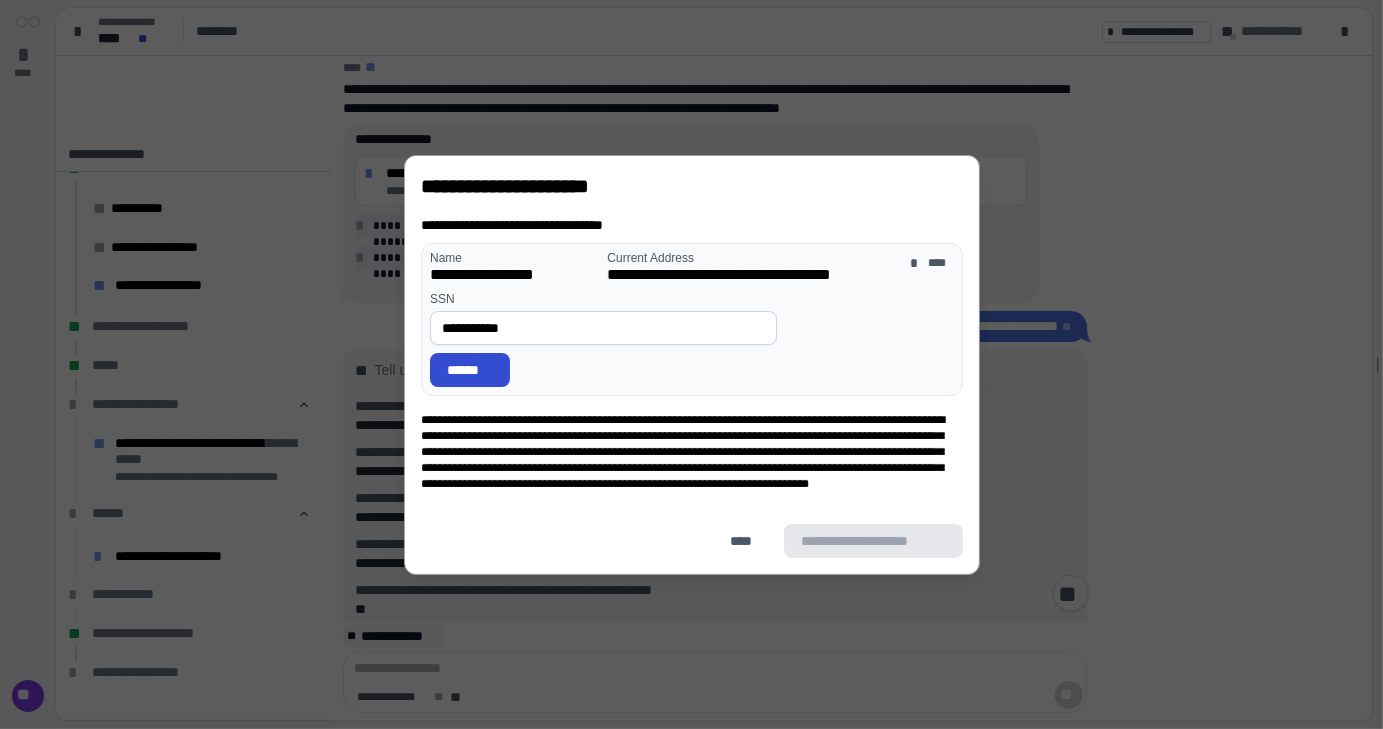 click on "******" at bounding box center (470, 369) 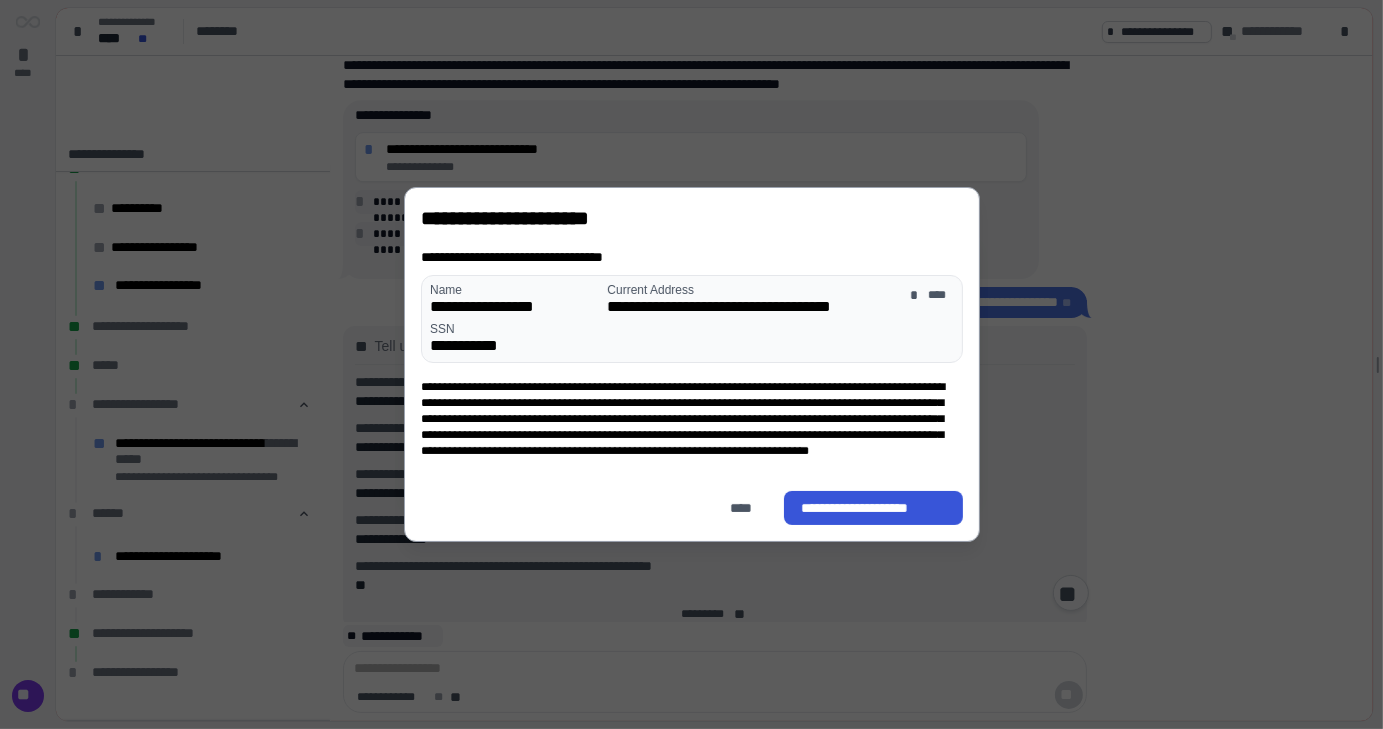 scroll, scrollTop: 674, scrollLeft: 0, axis: vertical 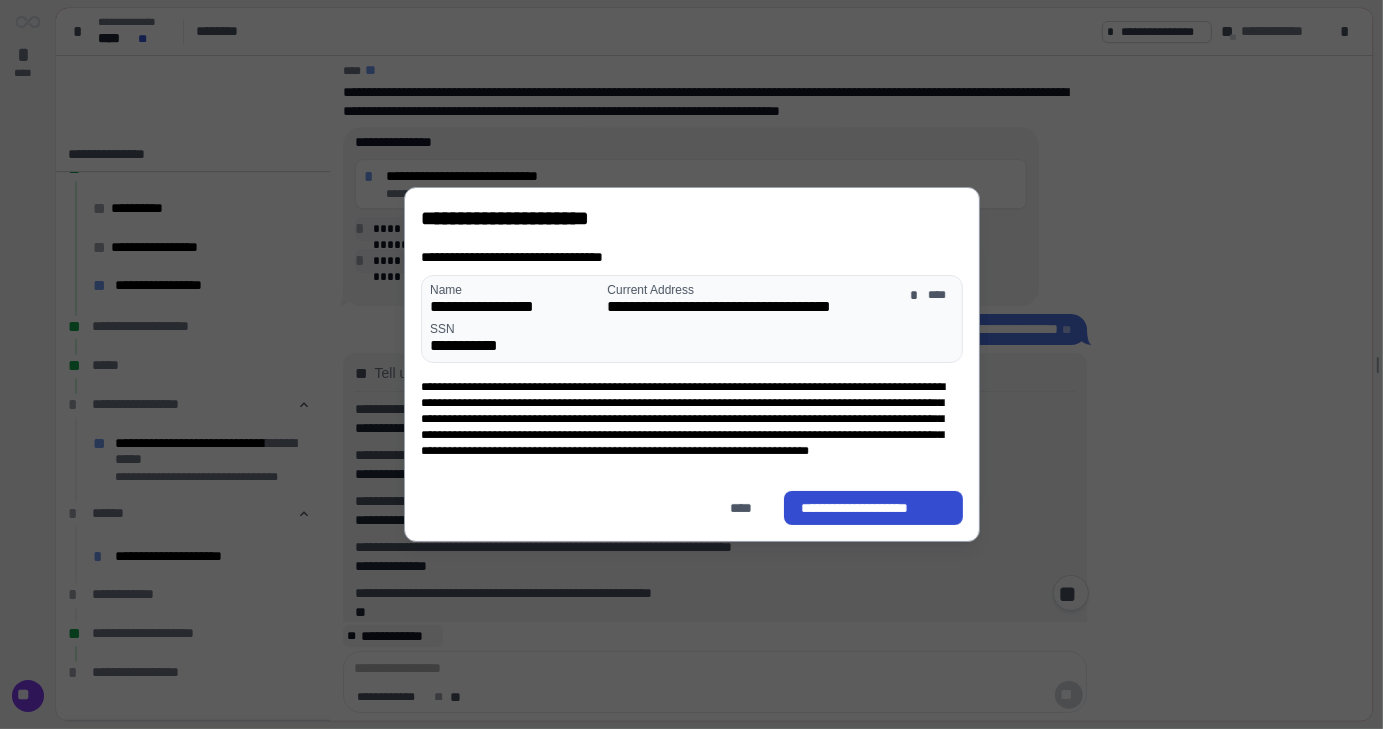 click on "**********" at bounding box center (873, 508) 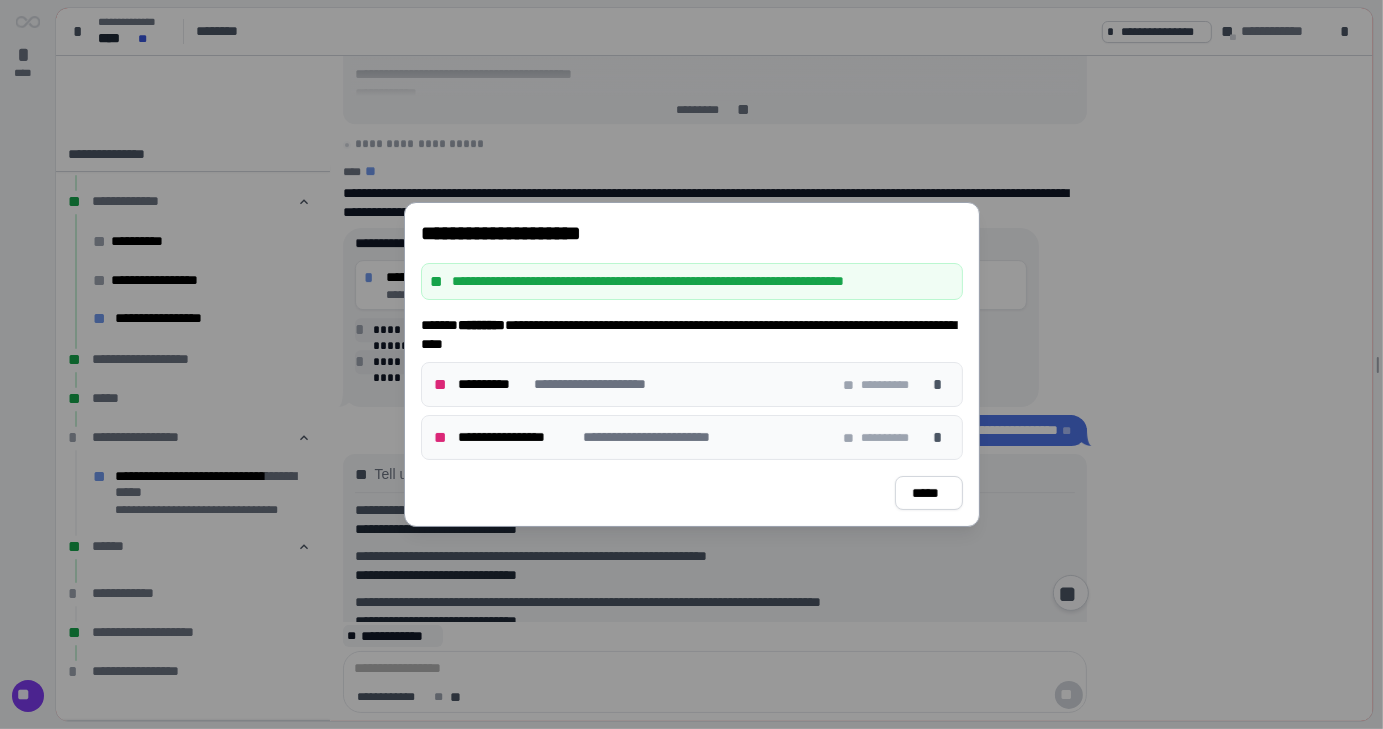 scroll, scrollTop: 30, scrollLeft: 0, axis: vertical 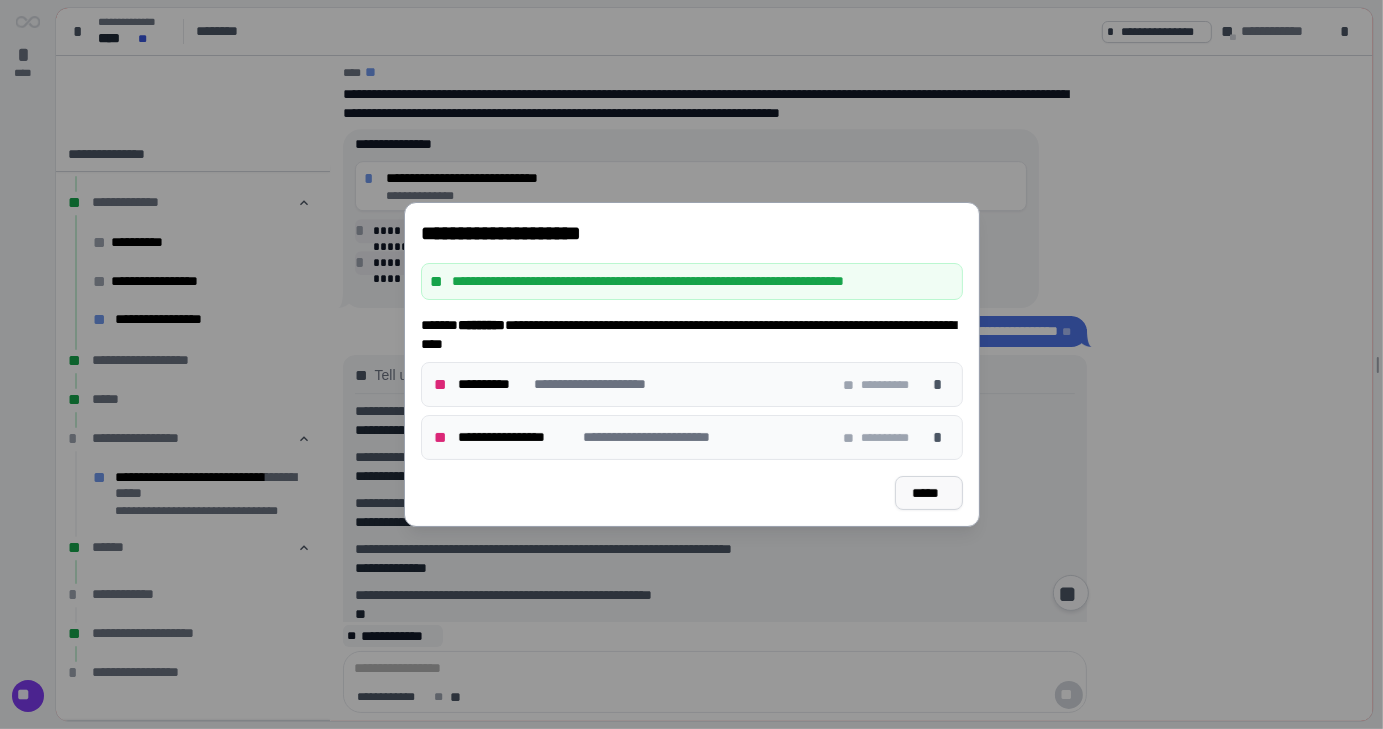 click on "*****" at bounding box center [928, 493] 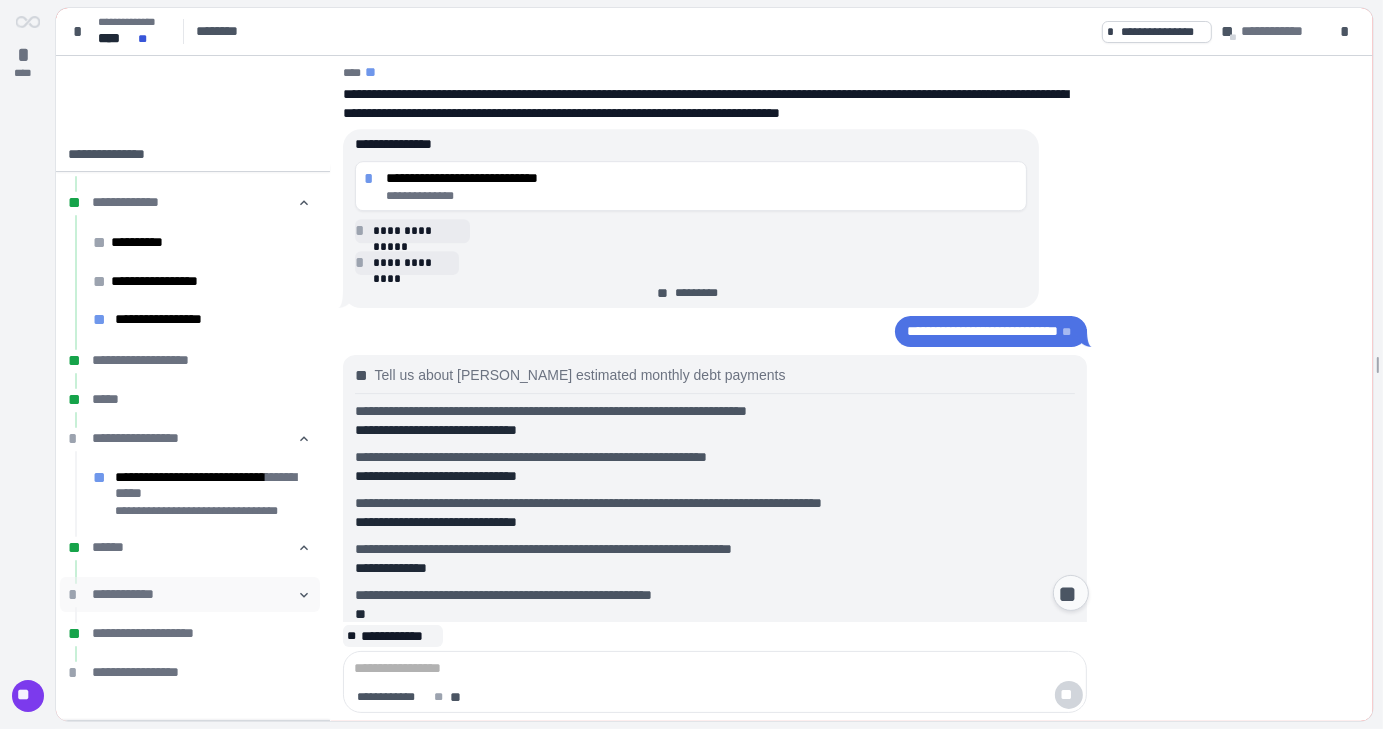click on "**********" at bounding box center [190, 594] 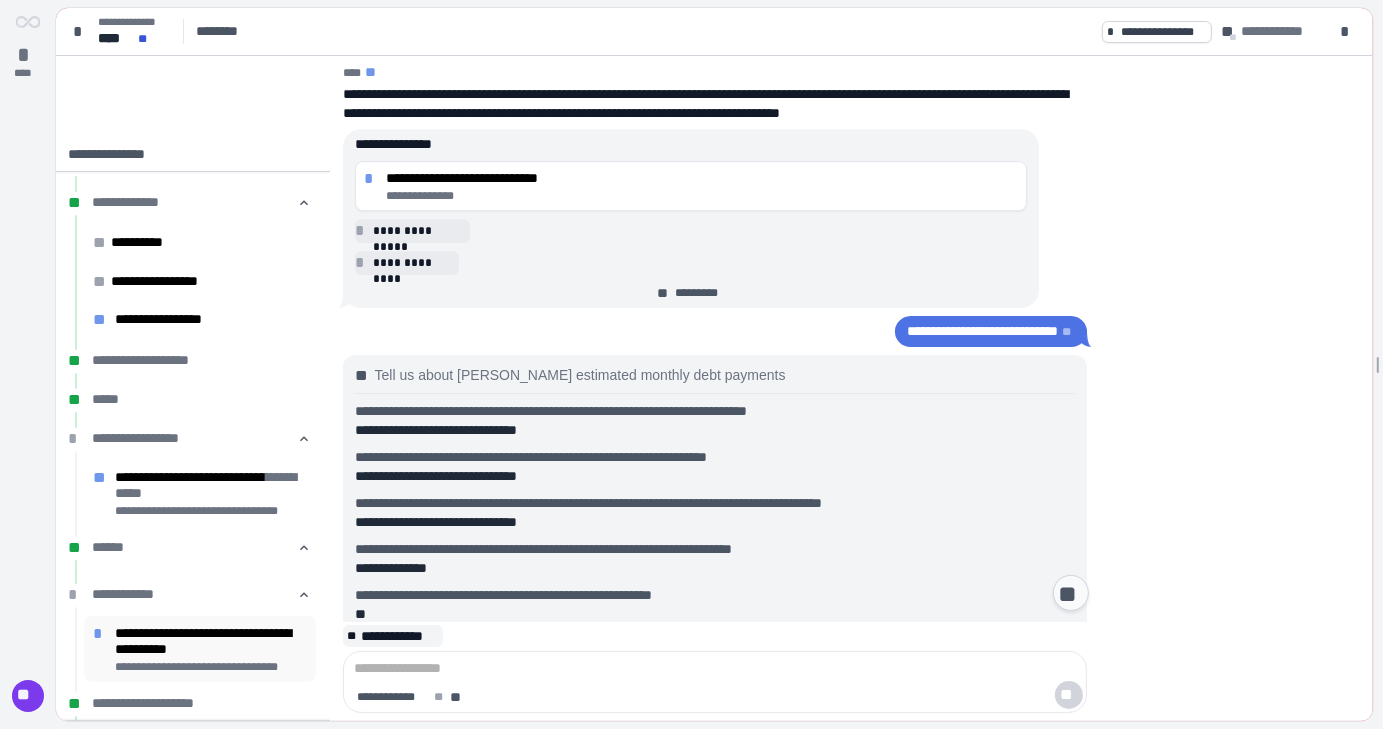 click on "**********" at bounding box center (211, 641) 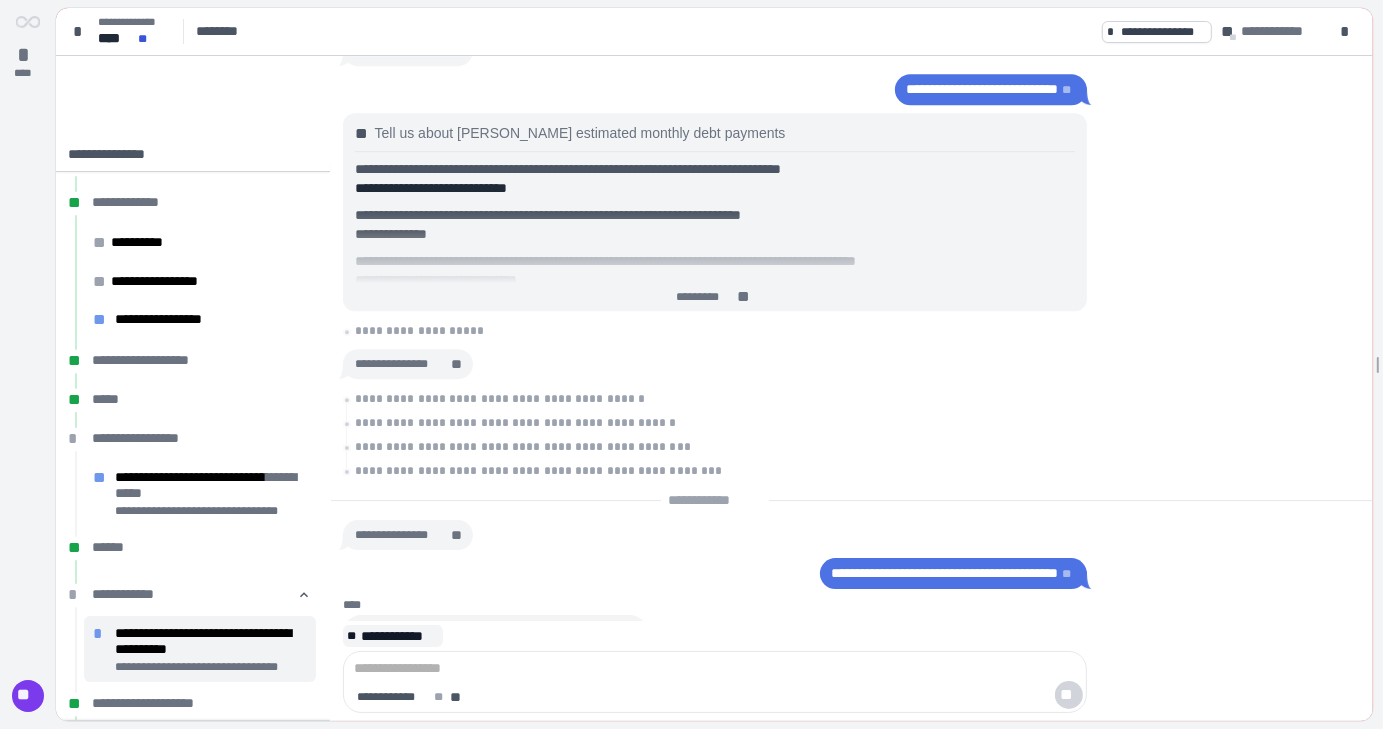 scroll, scrollTop: 46, scrollLeft: 0, axis: vertical 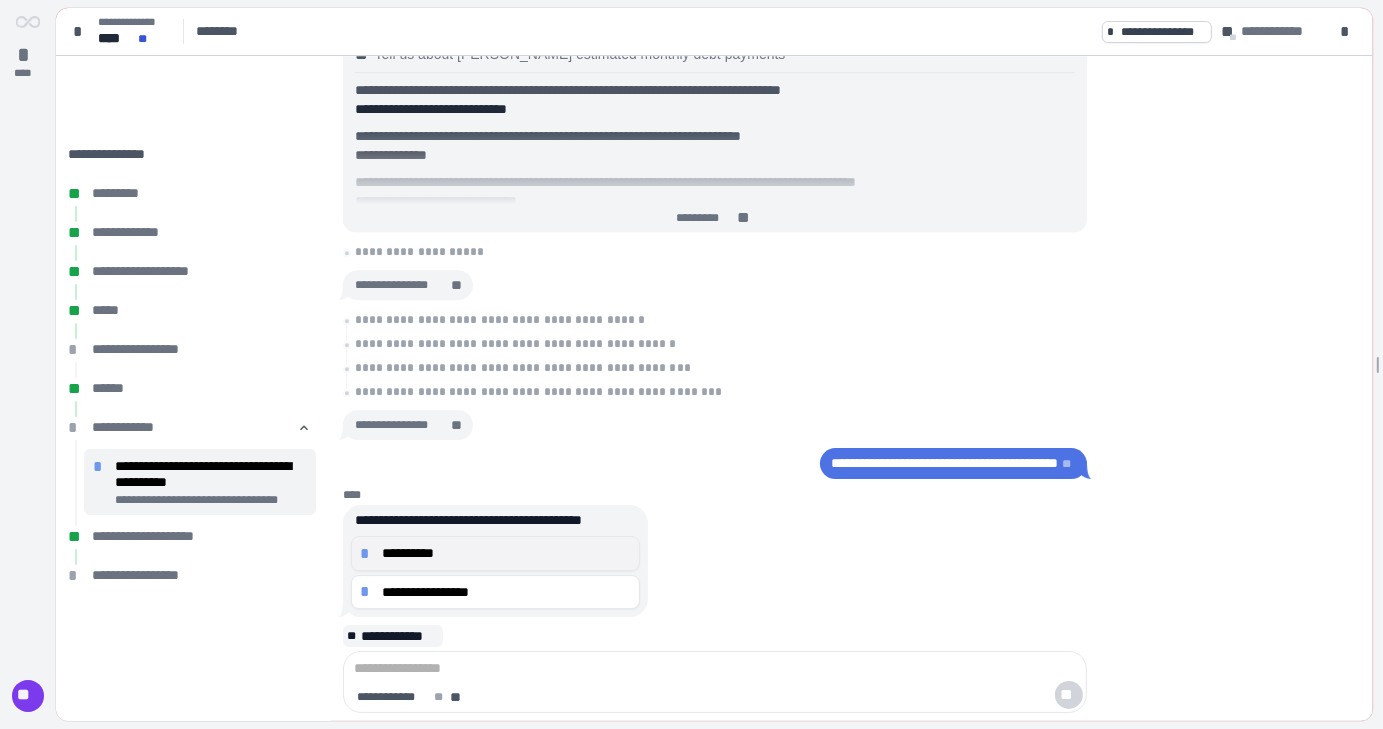 click on "**********" at bounding box center (506, 553) 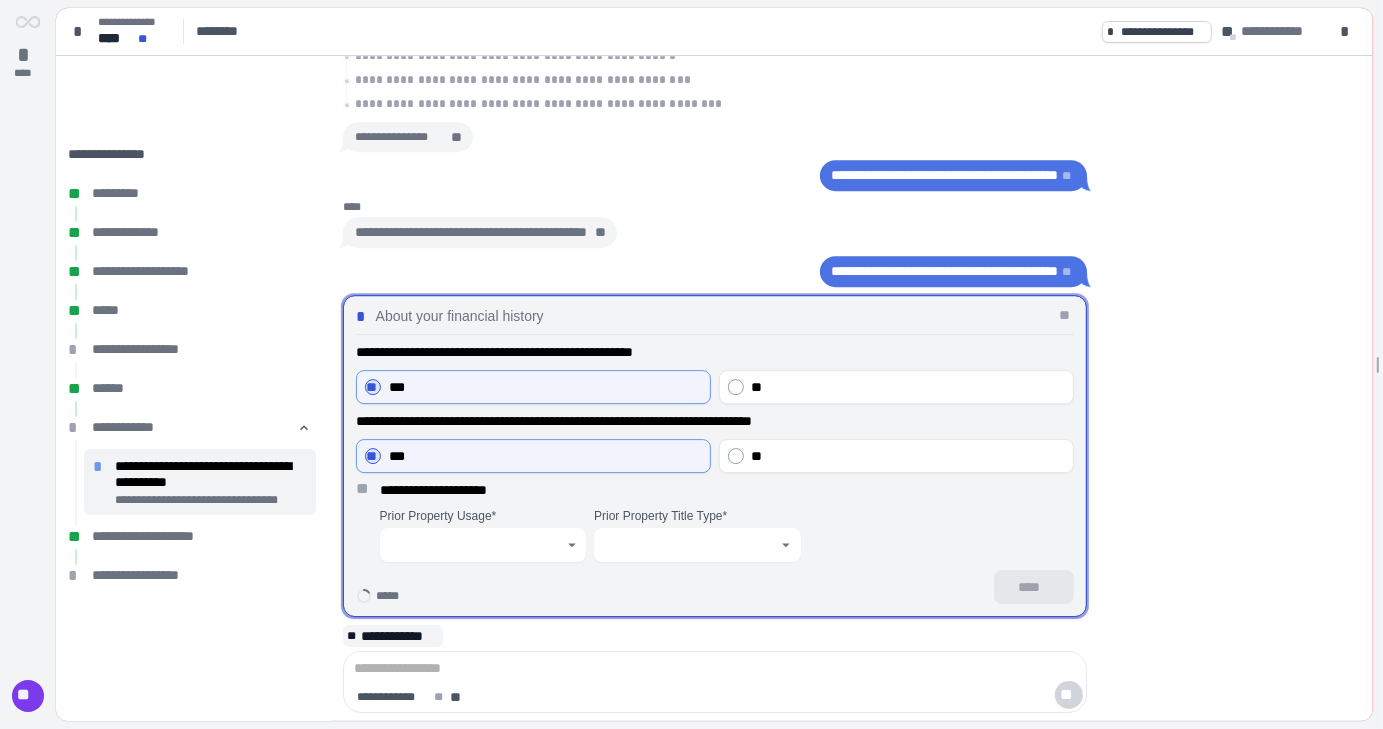 click 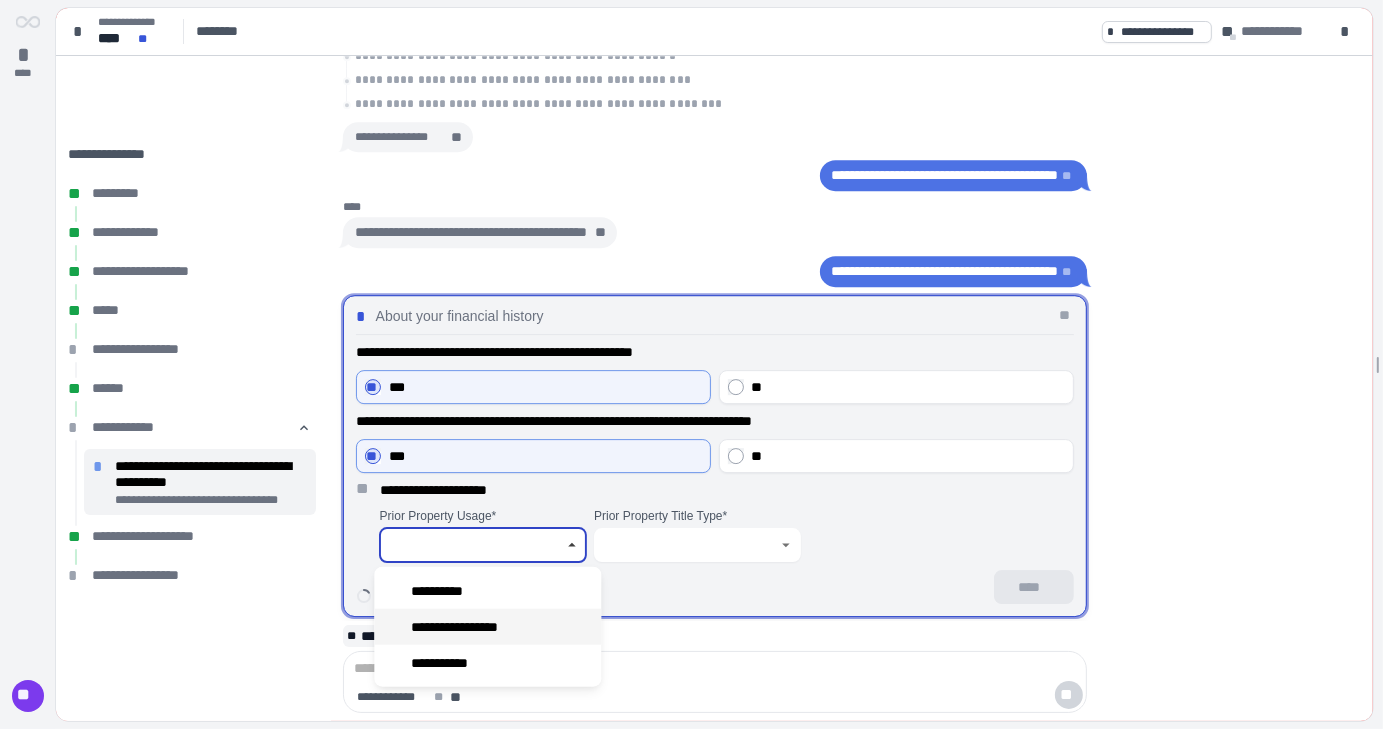 click on "**********" at bounding box center (467, 626) 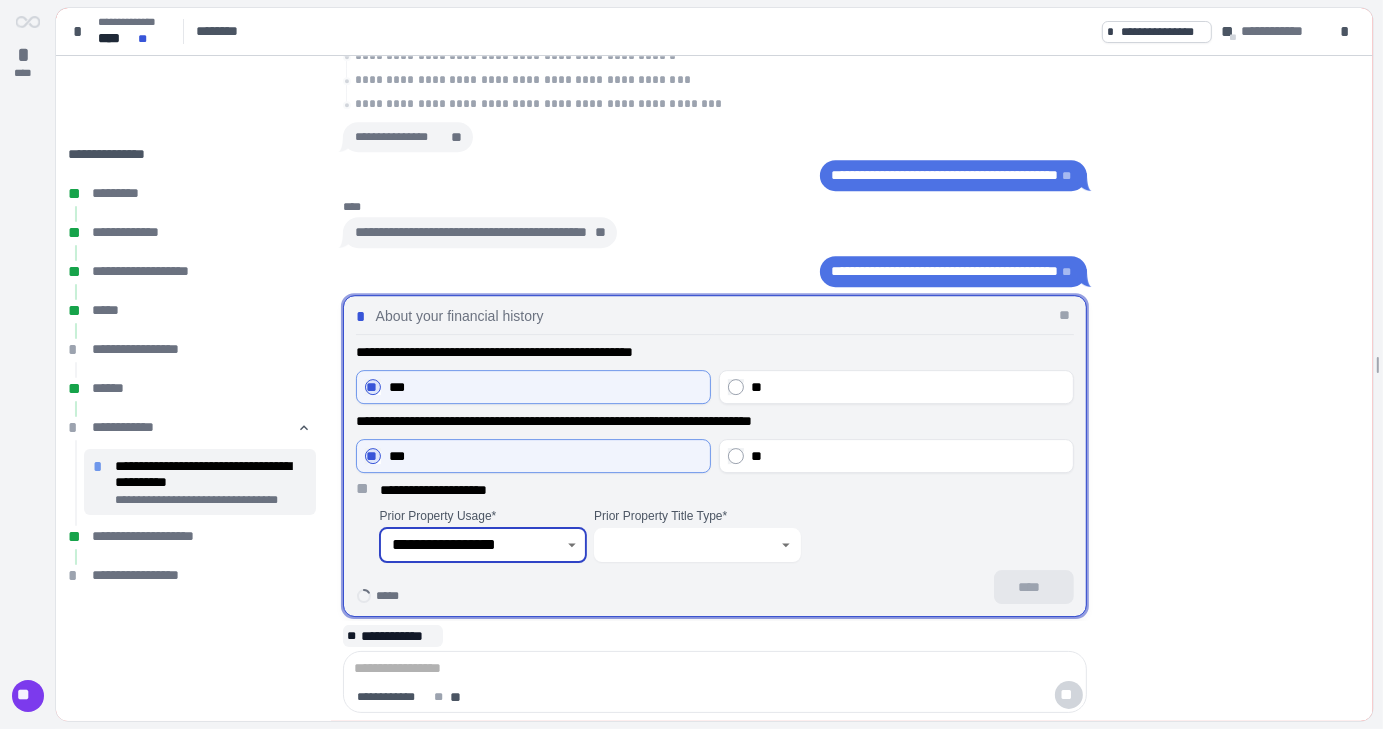 click 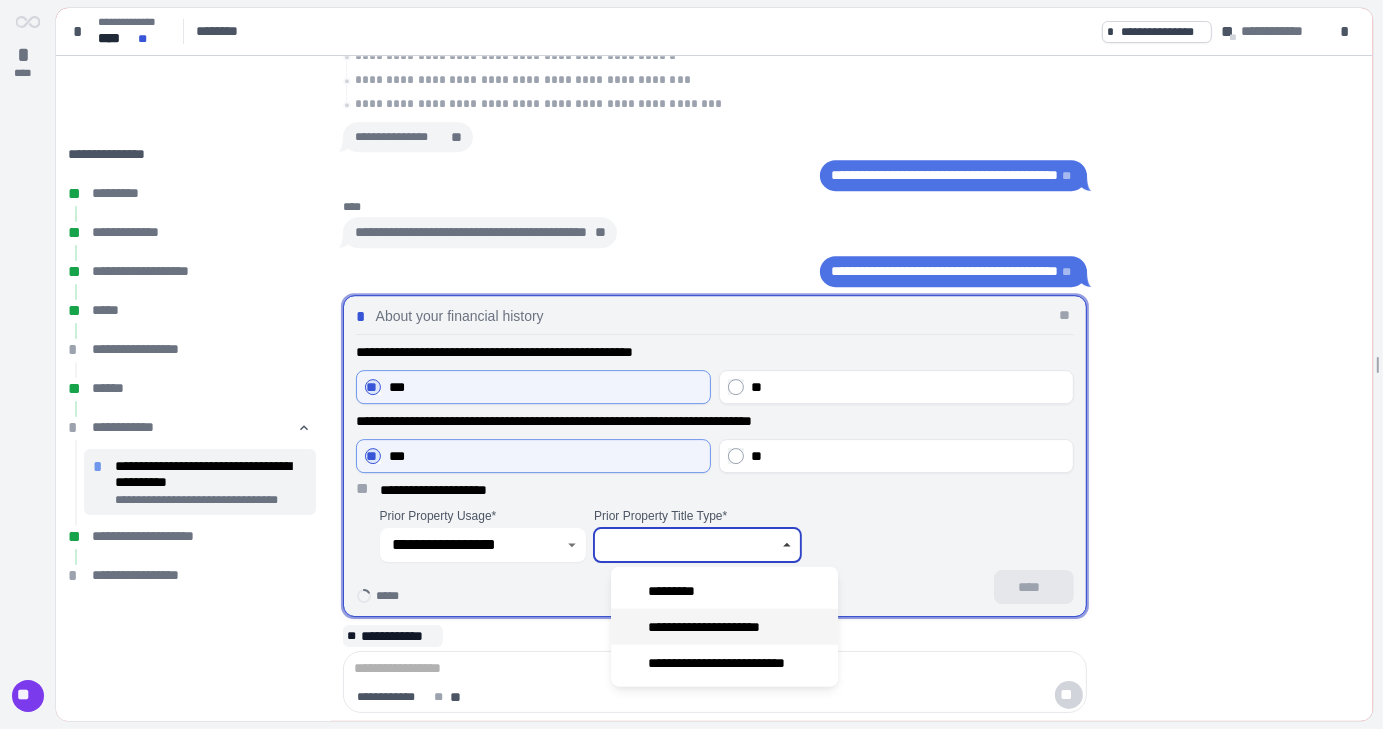 click on "**********" at bounding box center [718, 626] 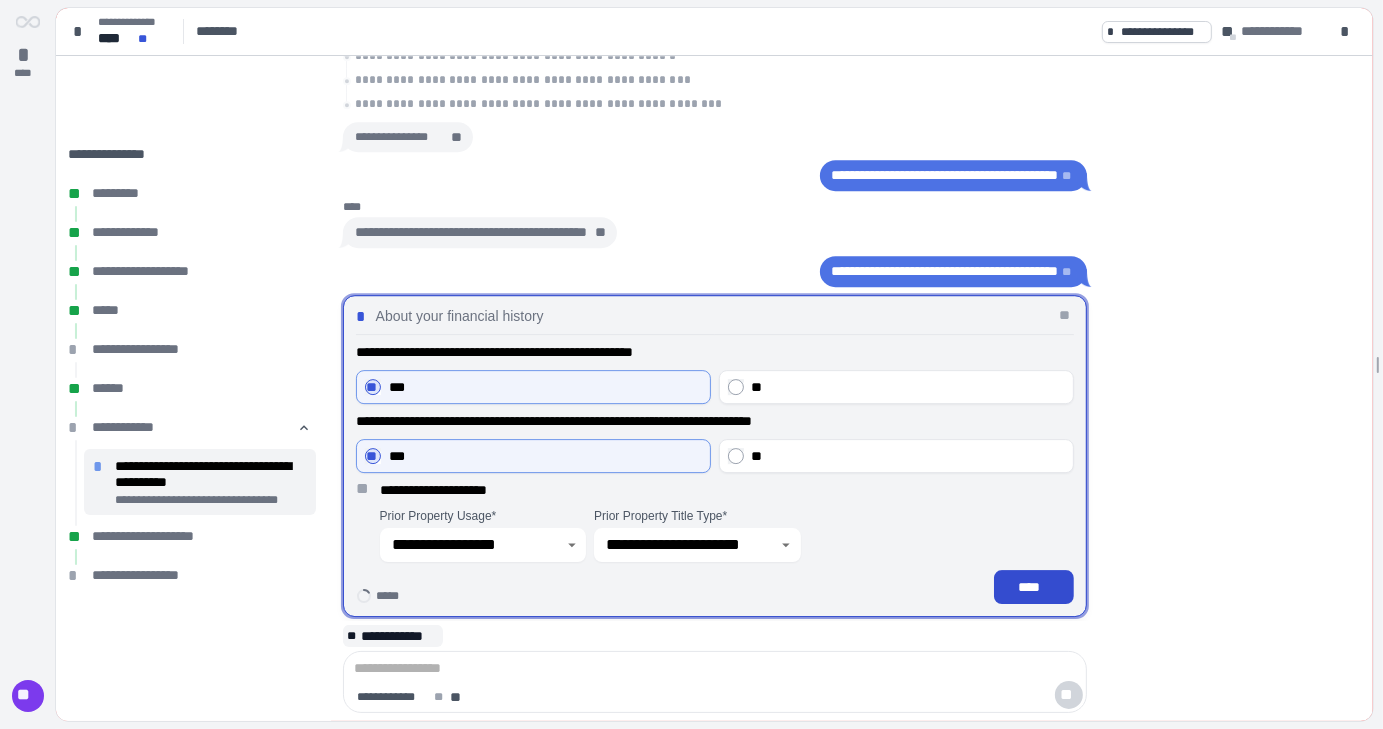 click on "****" at bounding box center [1033, 587] 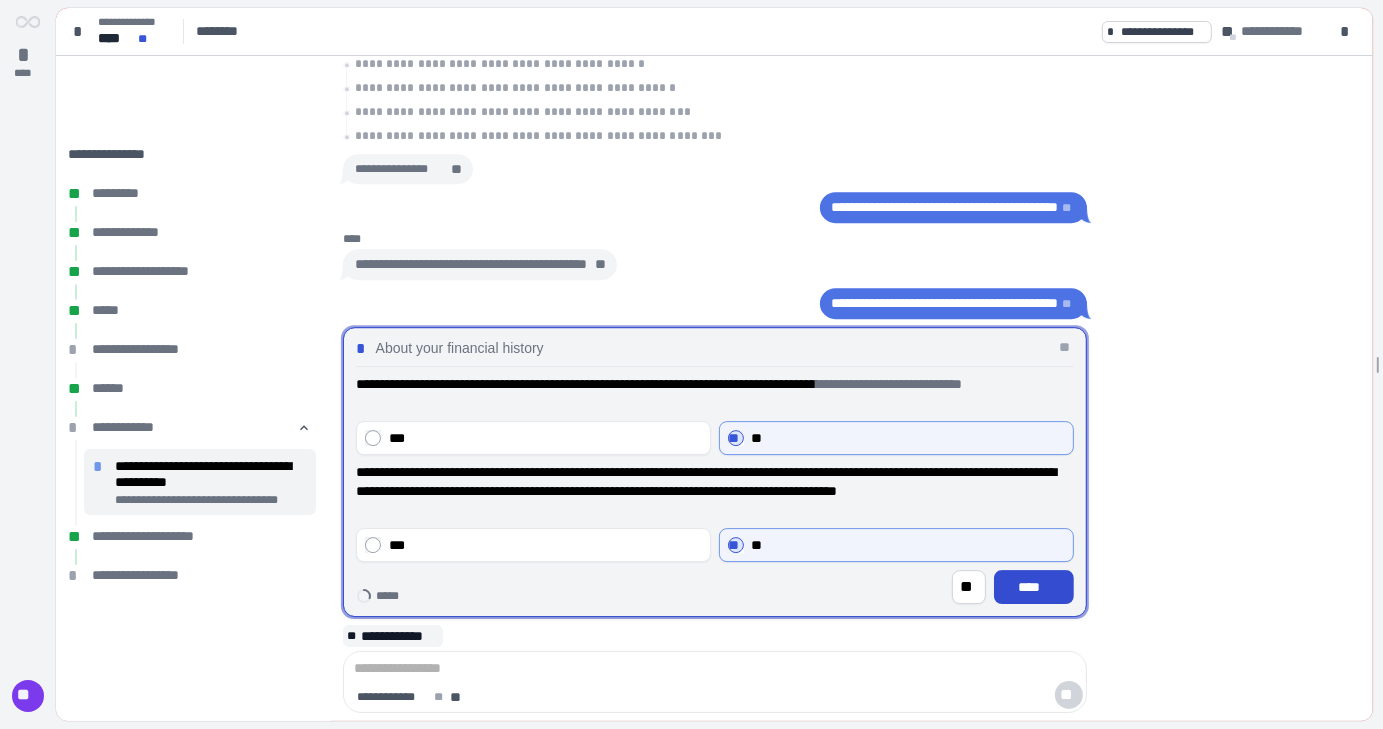click on "****" at bounding box center (1033, 587) 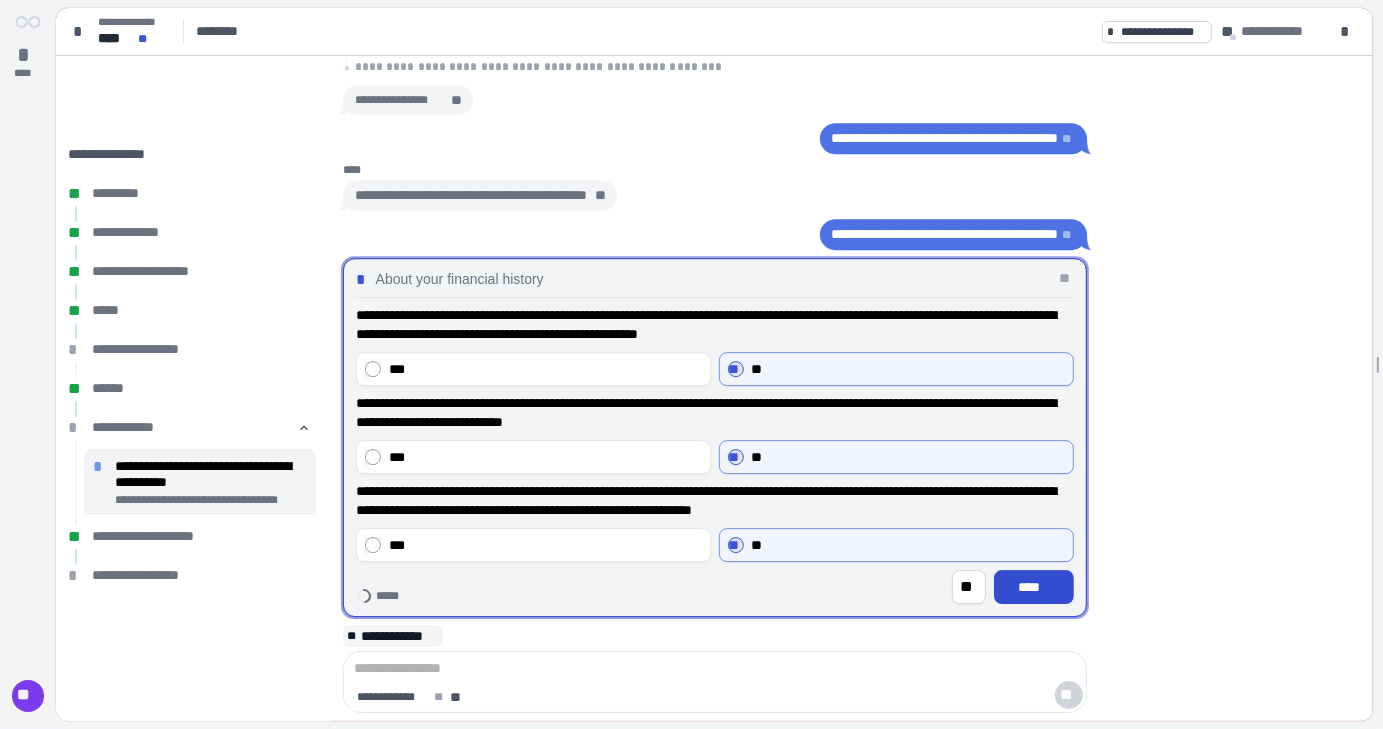 click on "****" at bounding box center [1033, 587] 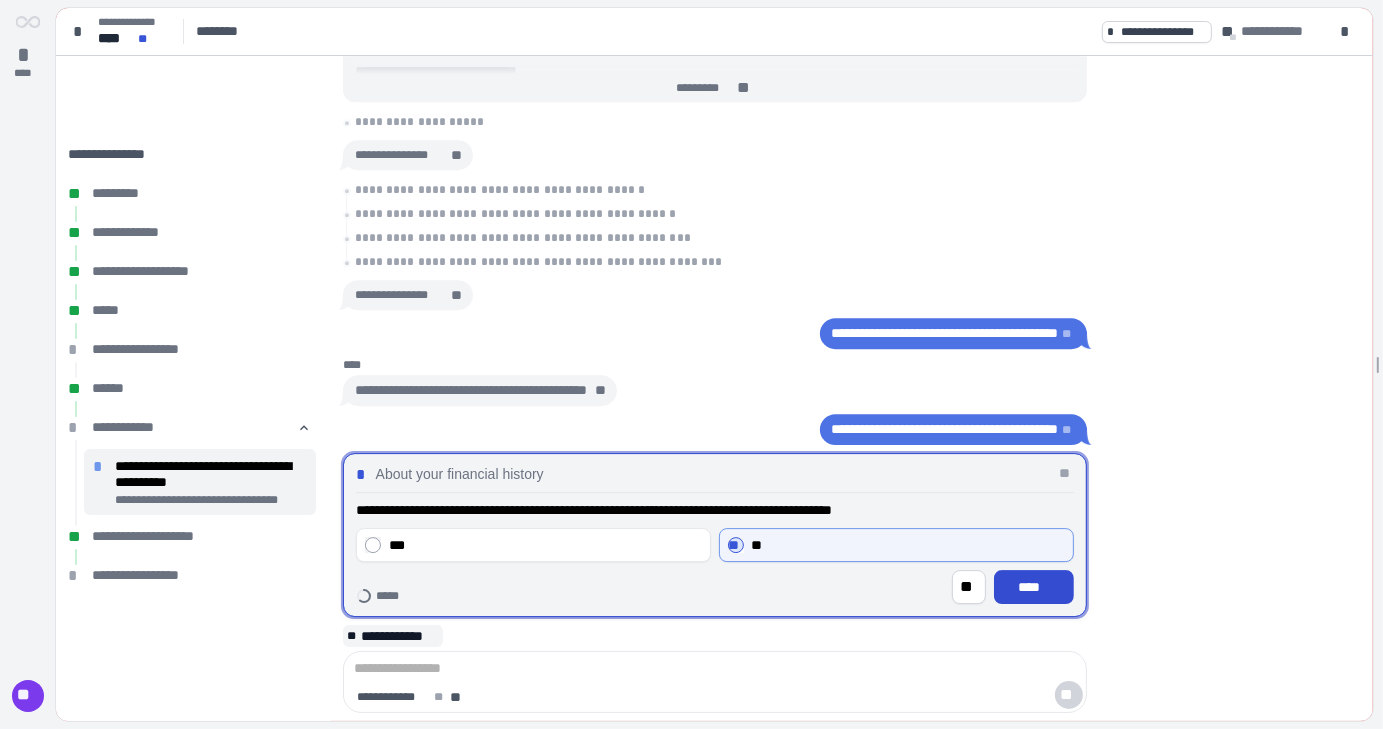 click on "****" at bounding box center (1033, 587) 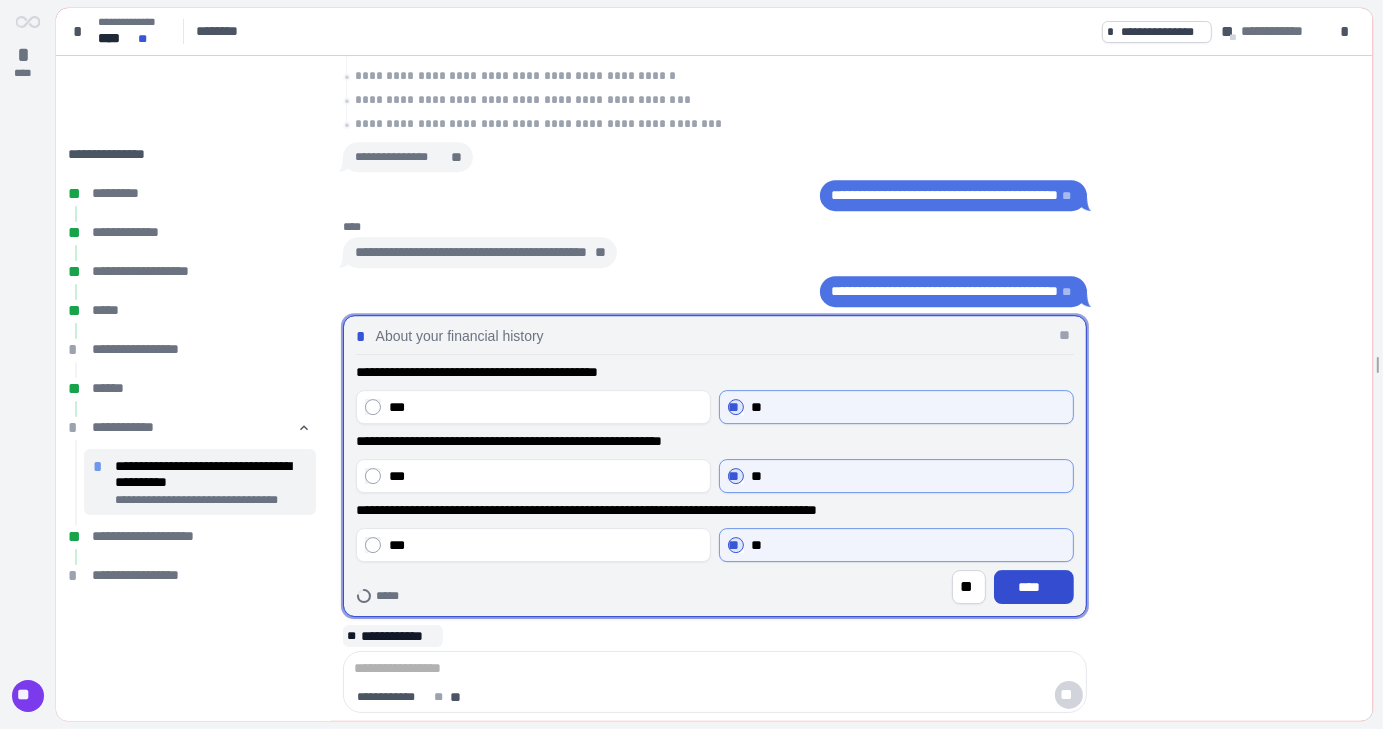 click on "****" at bounding box center [1033, 587] 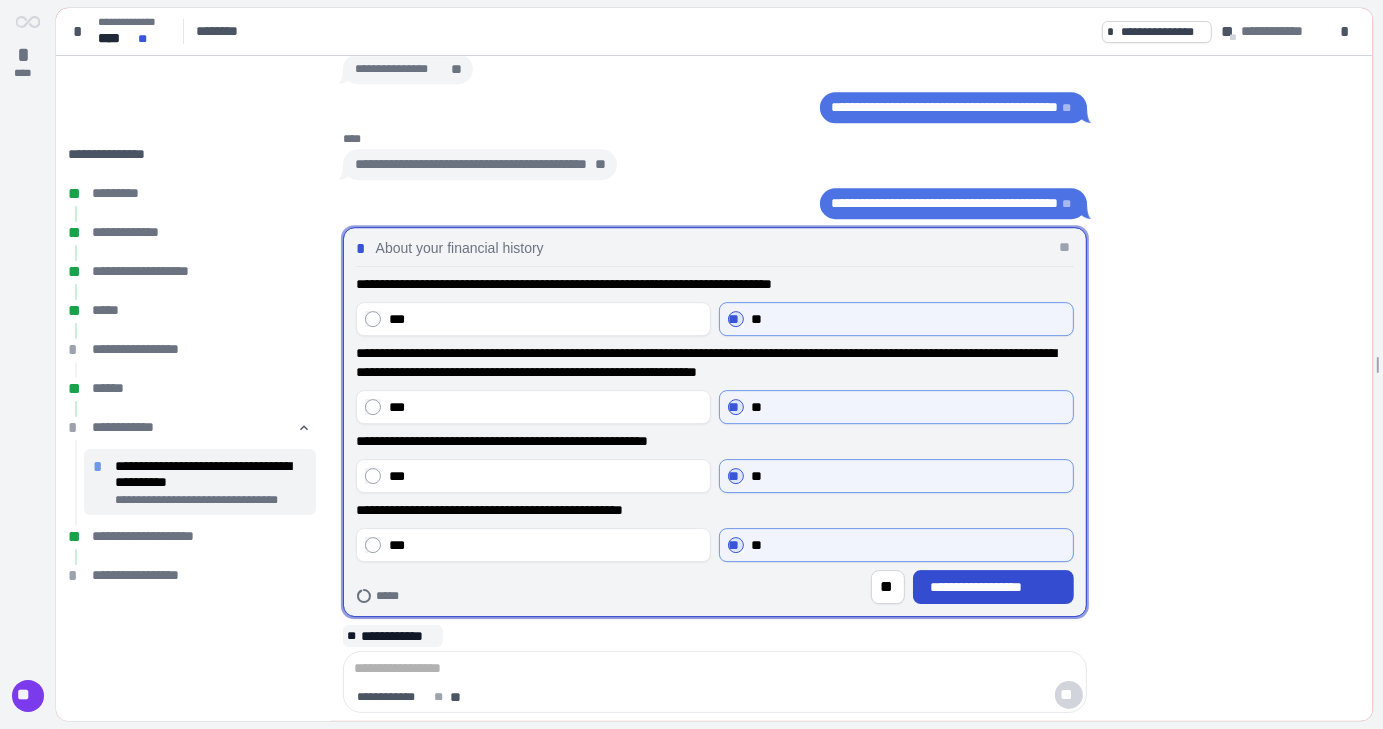 click on "**********" at bounding box center [993, 587] 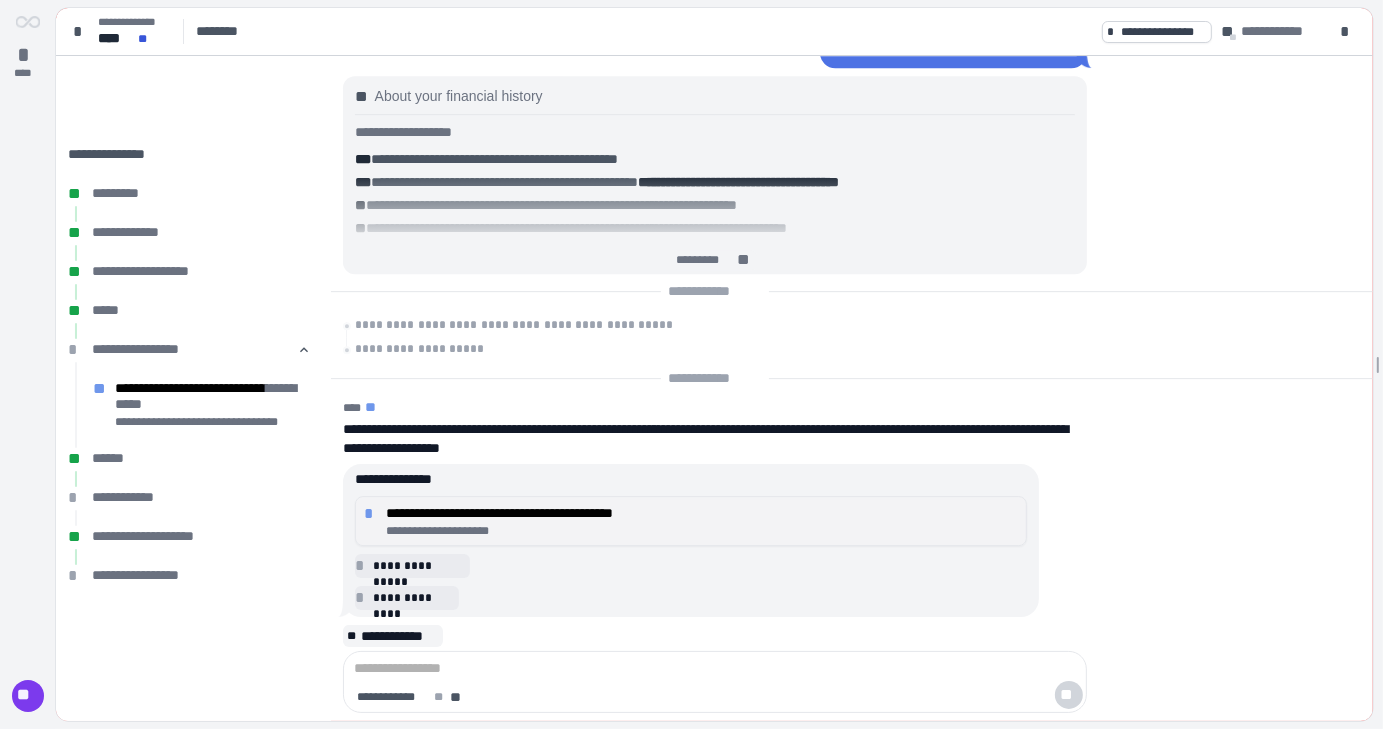 click on "**********" at bounding box center [702, 513] 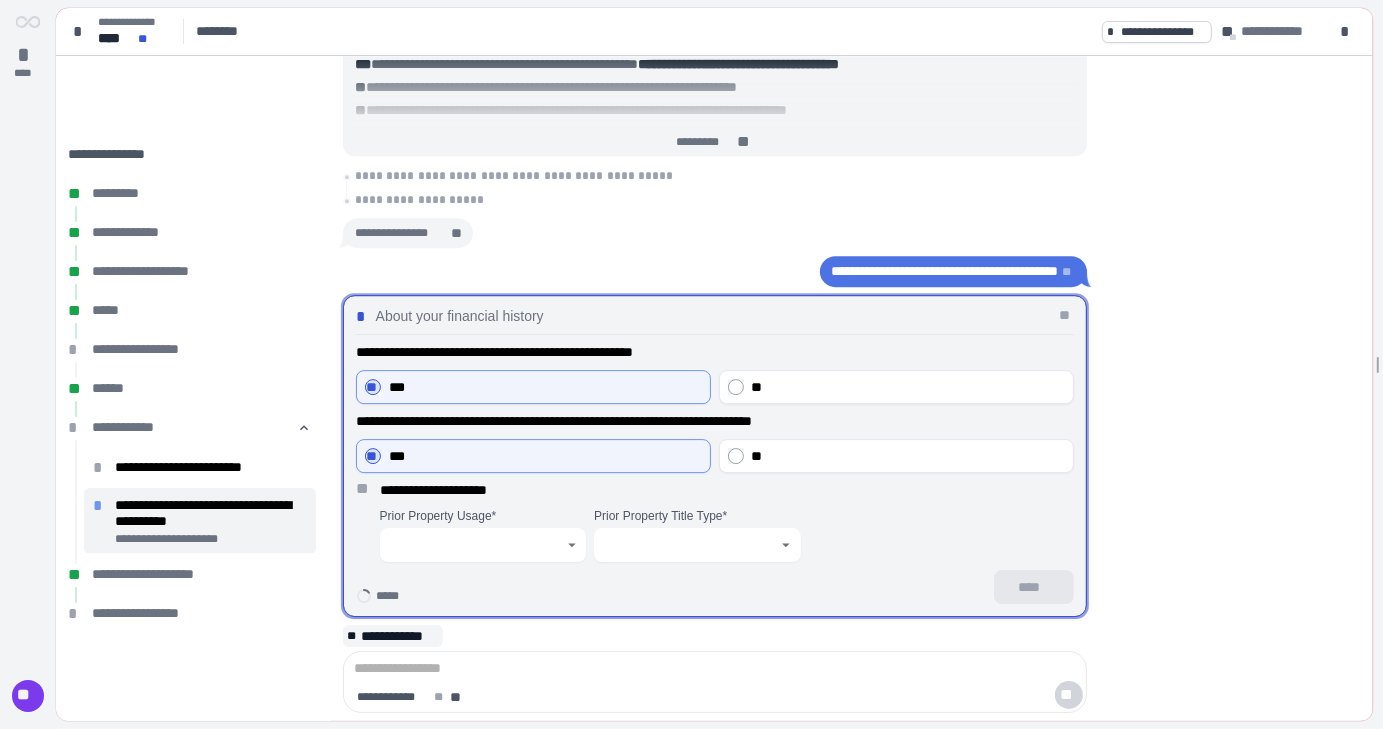 click 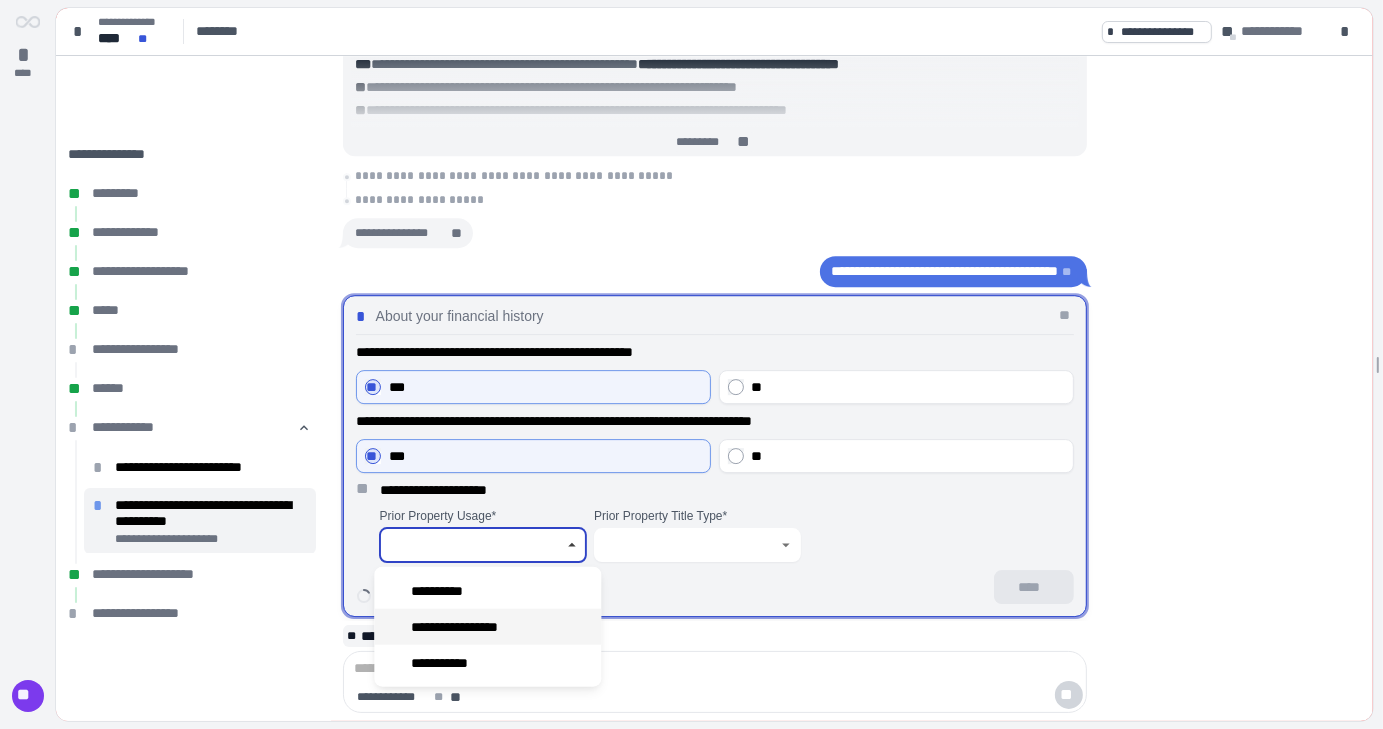 click on "**********" at bounding box center [467, 626] 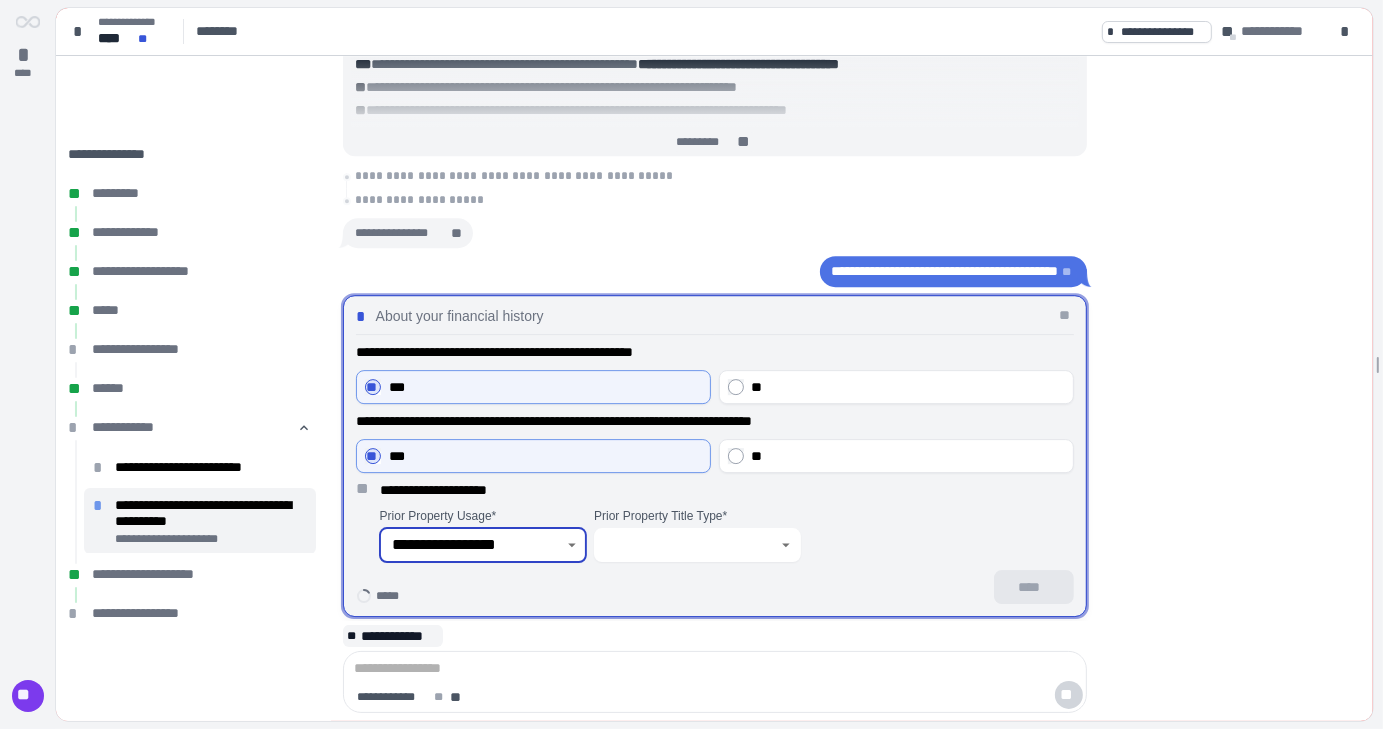 click 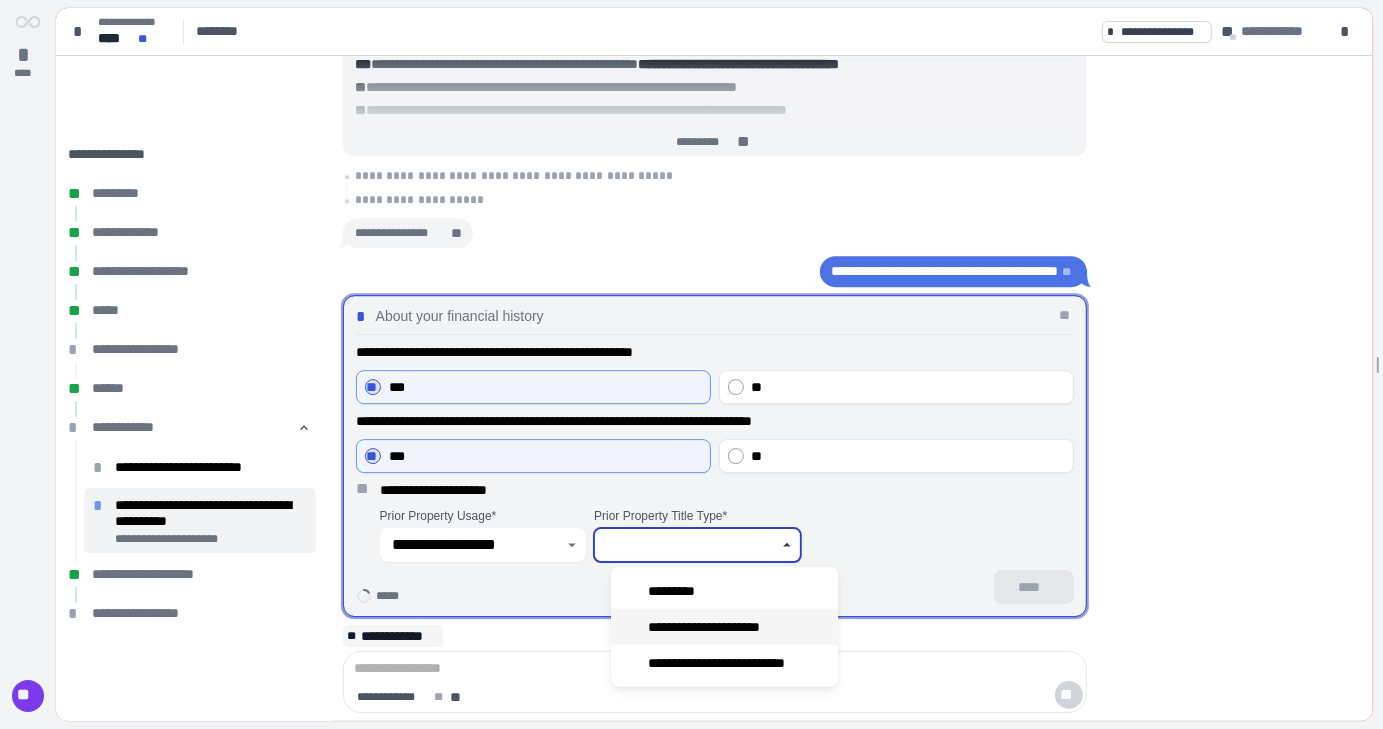 click on "**********" at bounding box center [718, 626] 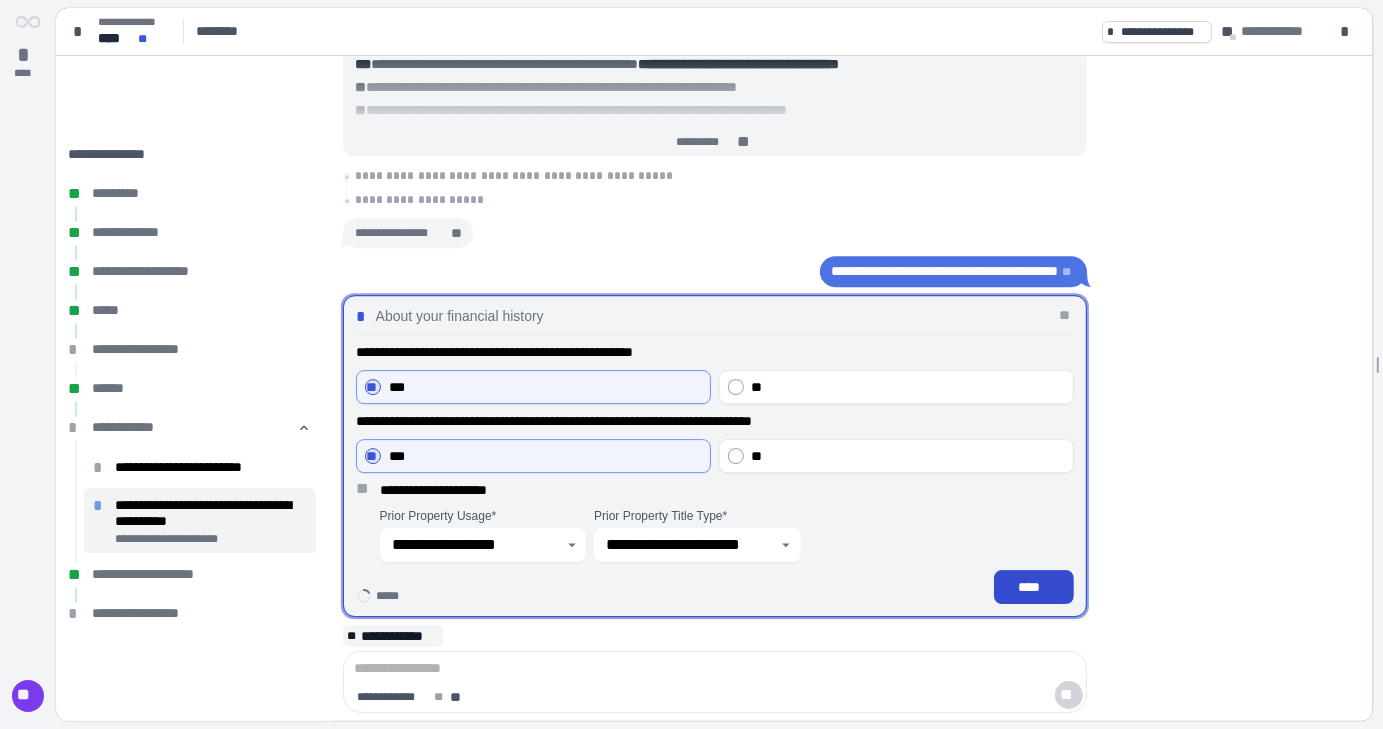 click on "****" at bounding box center [1033, 587] 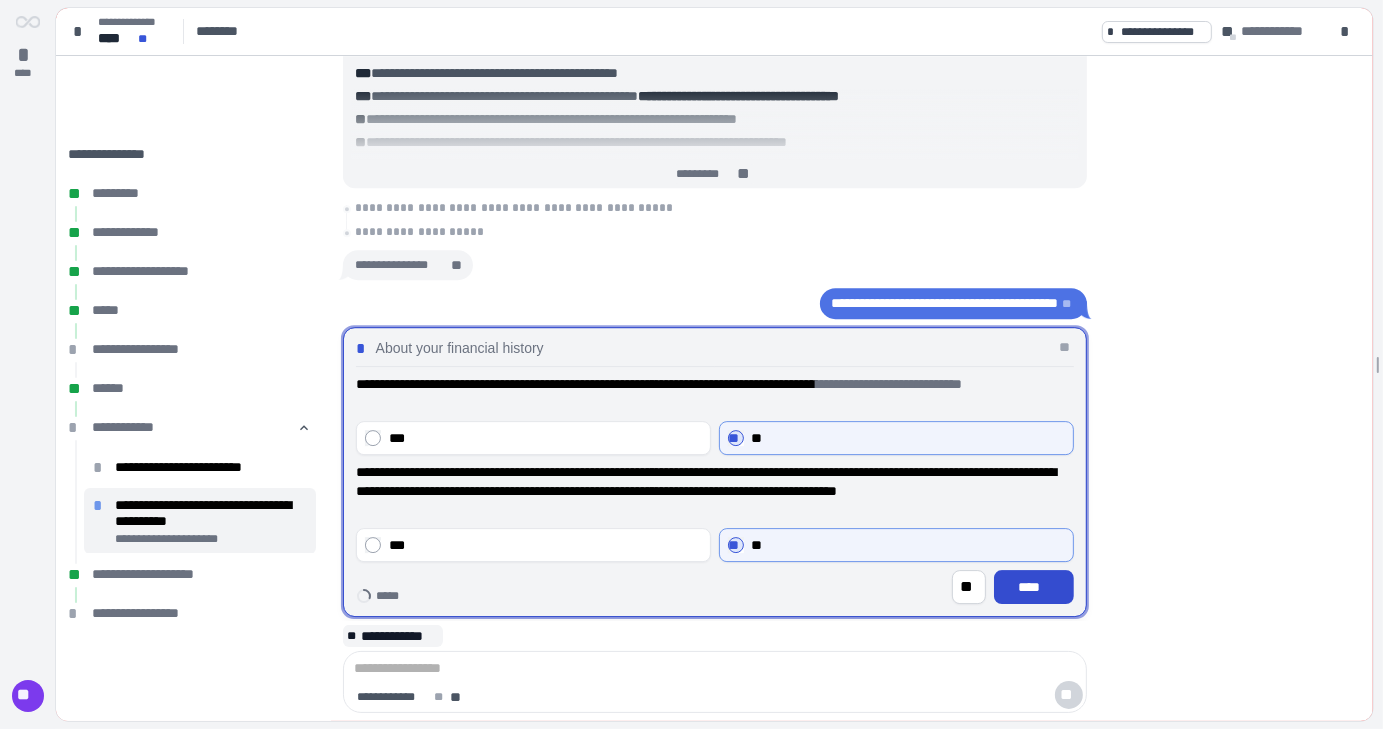 click on "****" at bounding box center (1033, 587) 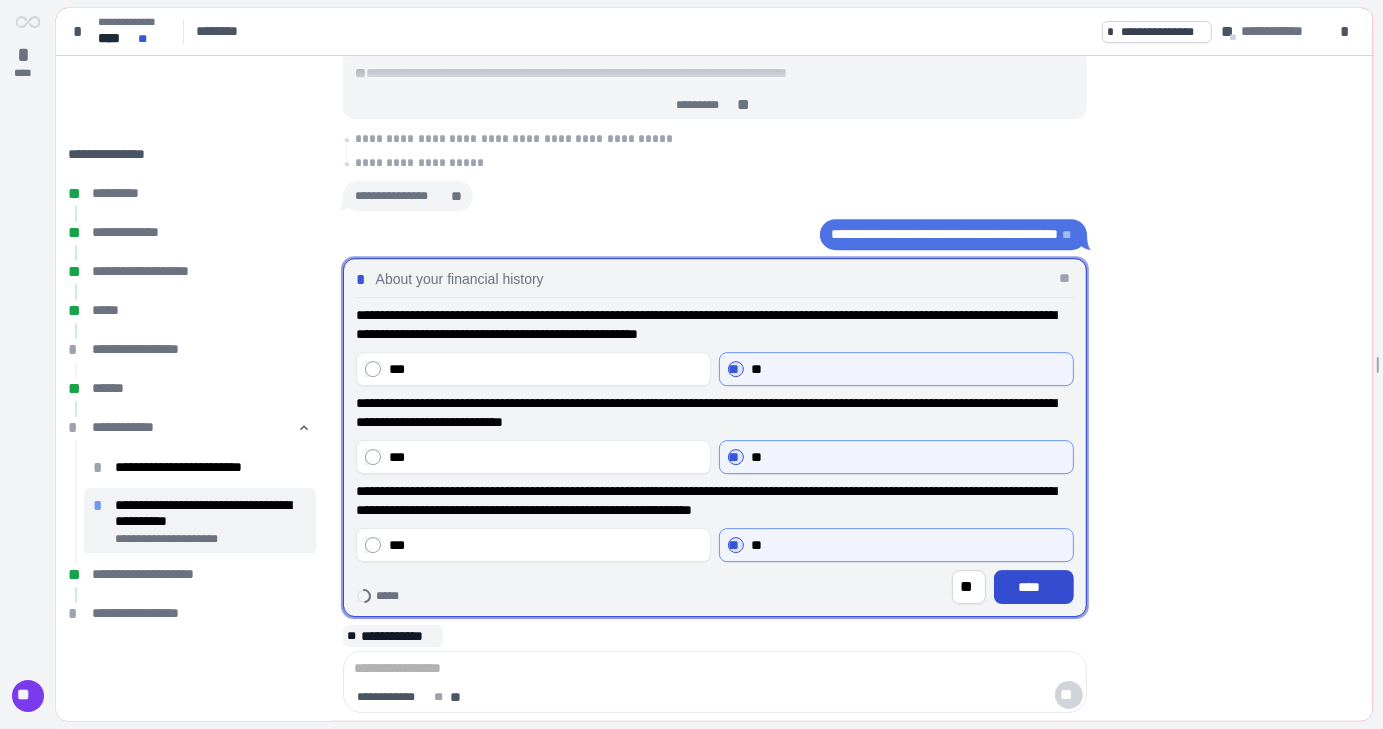 click on "****" at bounding box center [1033, 587] 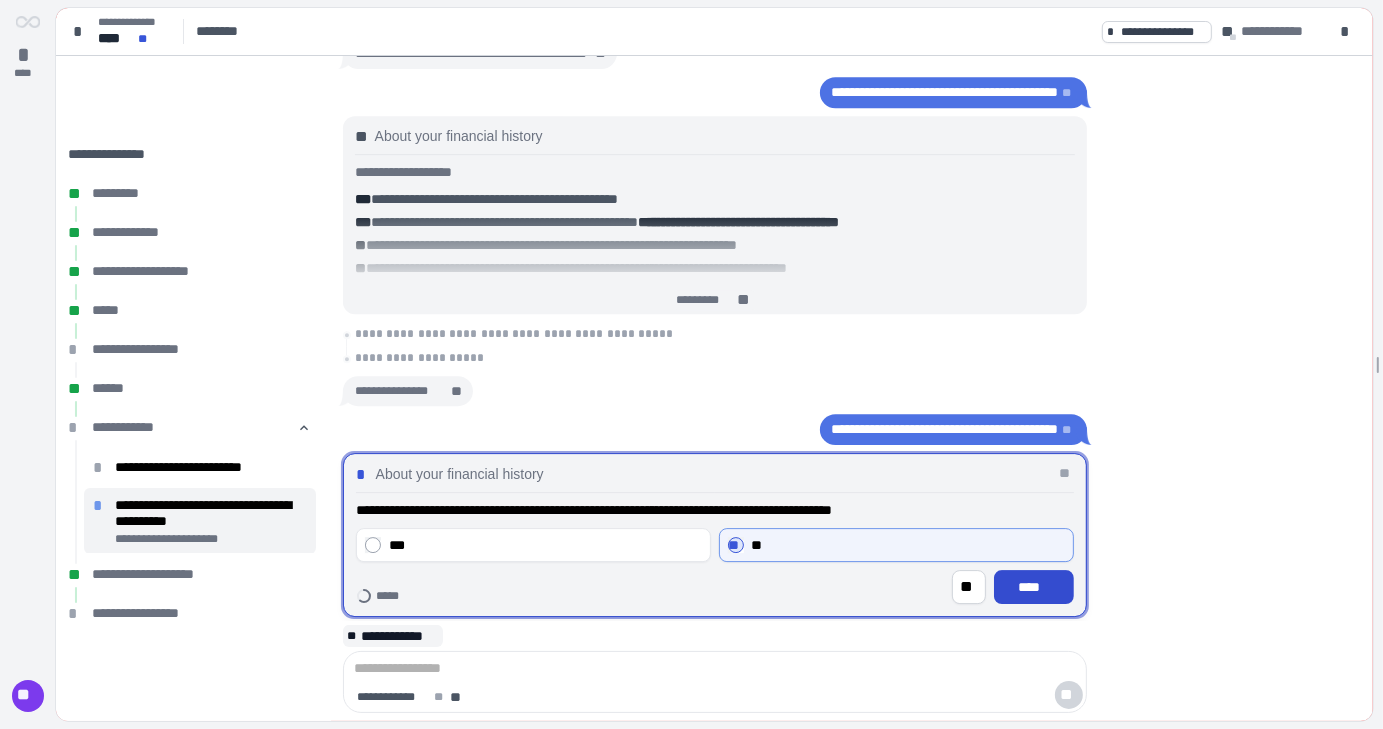 click on "****" at bounding box center (1033, 587) 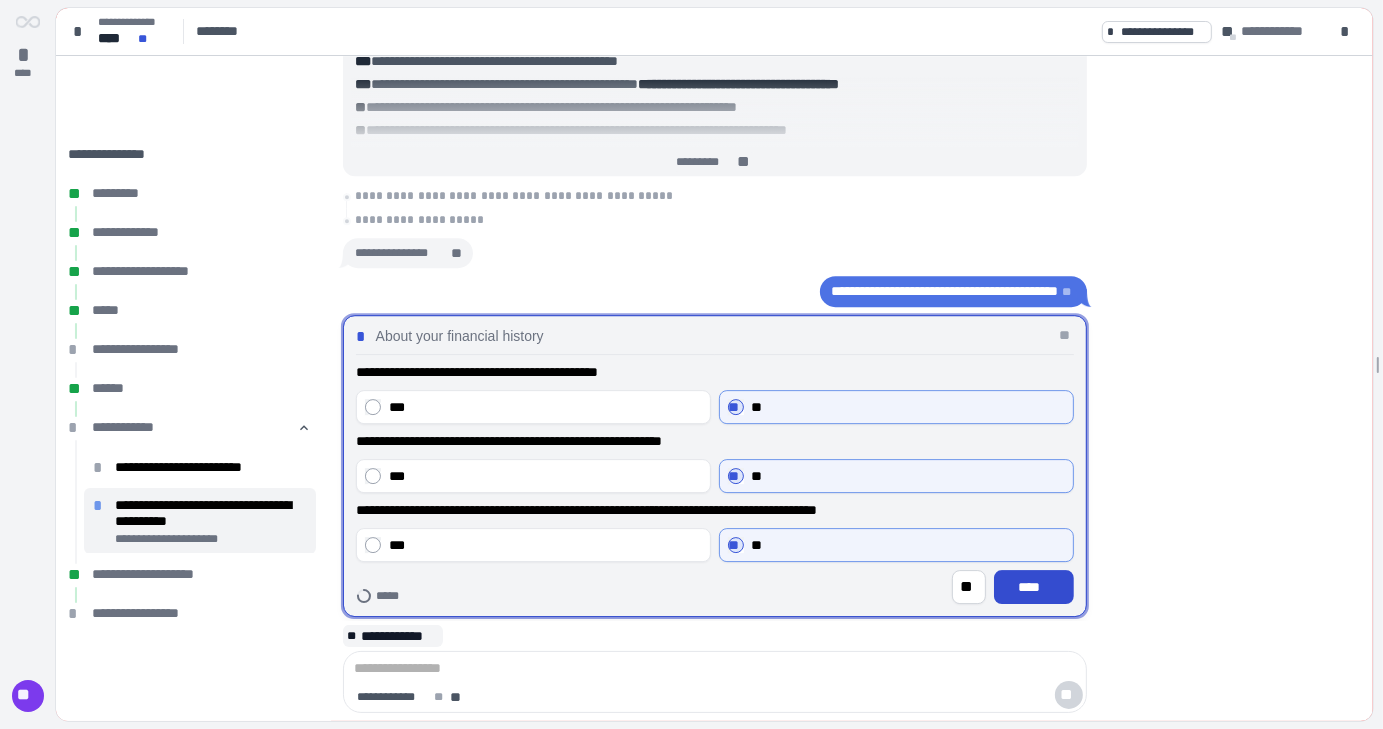 click on "****" at bounding box center (1033, 587) 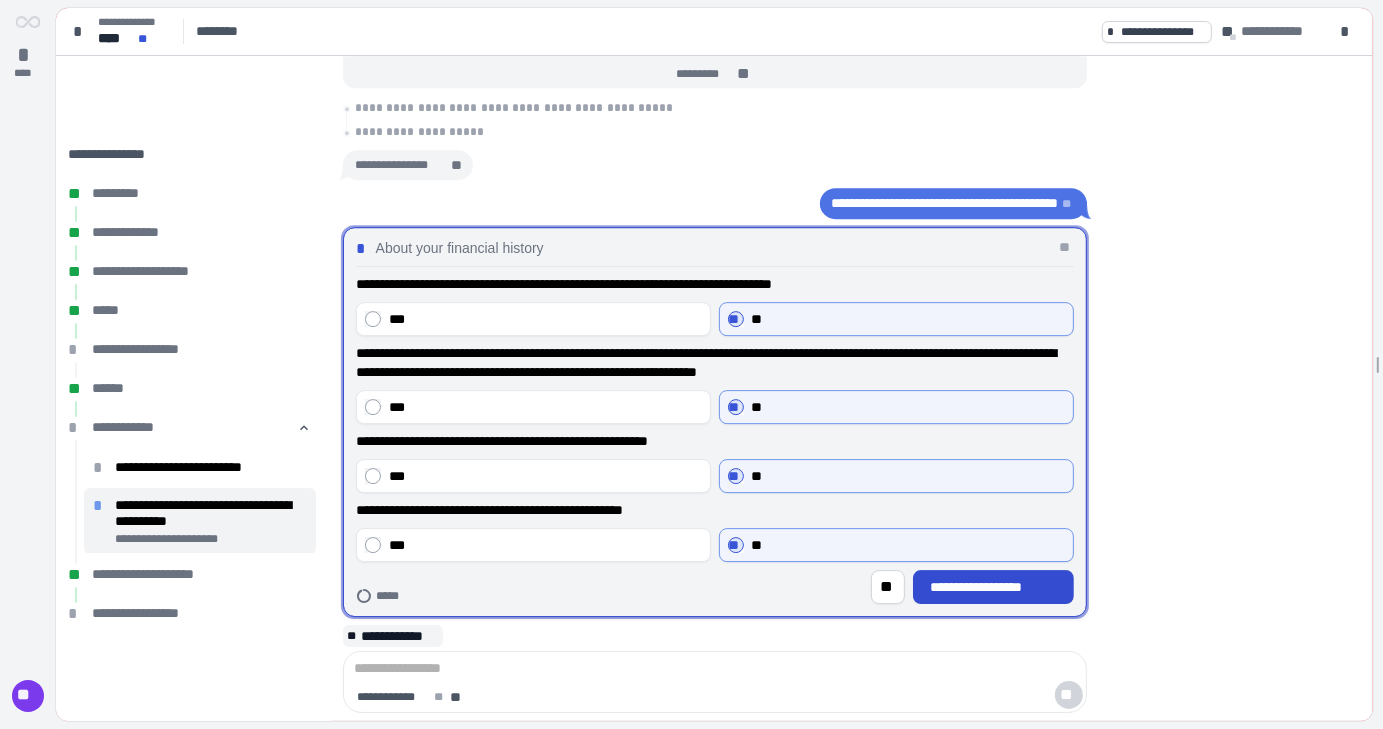click on "**********" at bounding box center (993, 587) 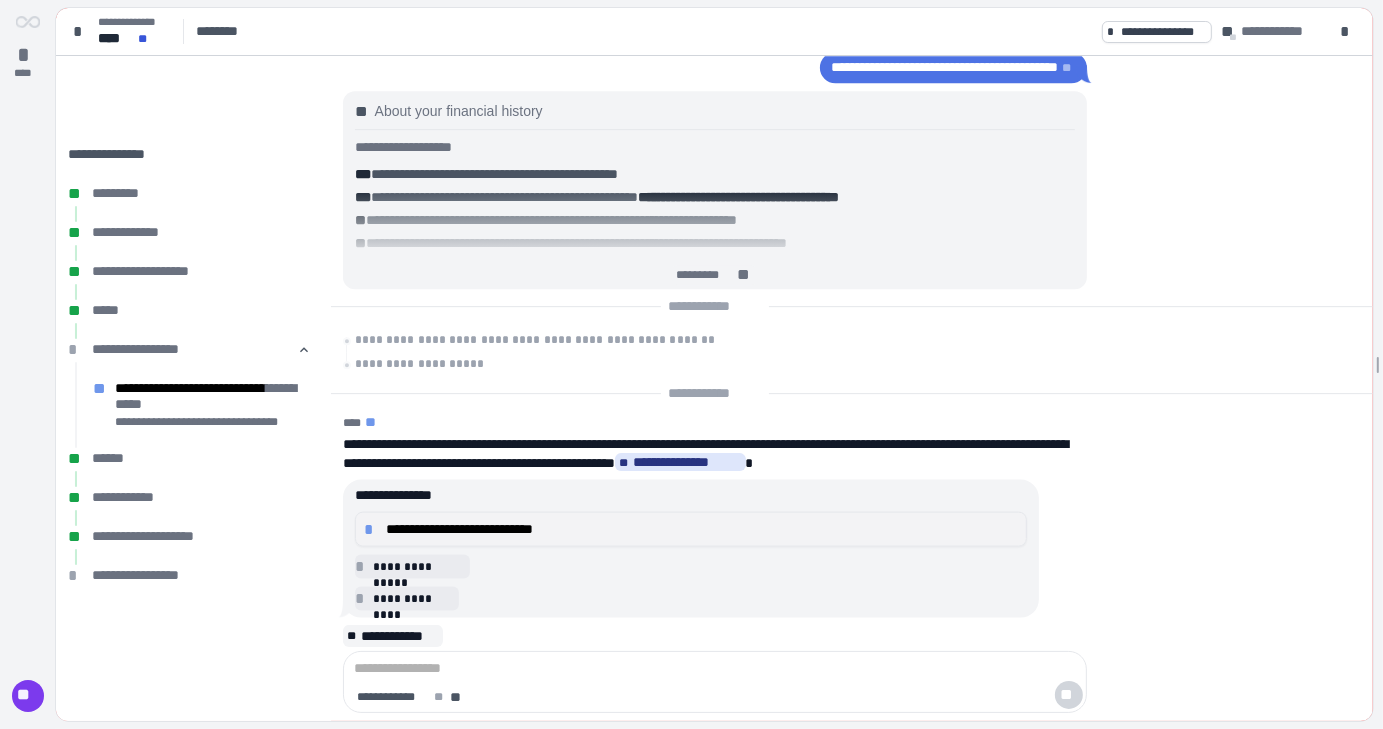 click on "**********" at bounding box center (702, 529) 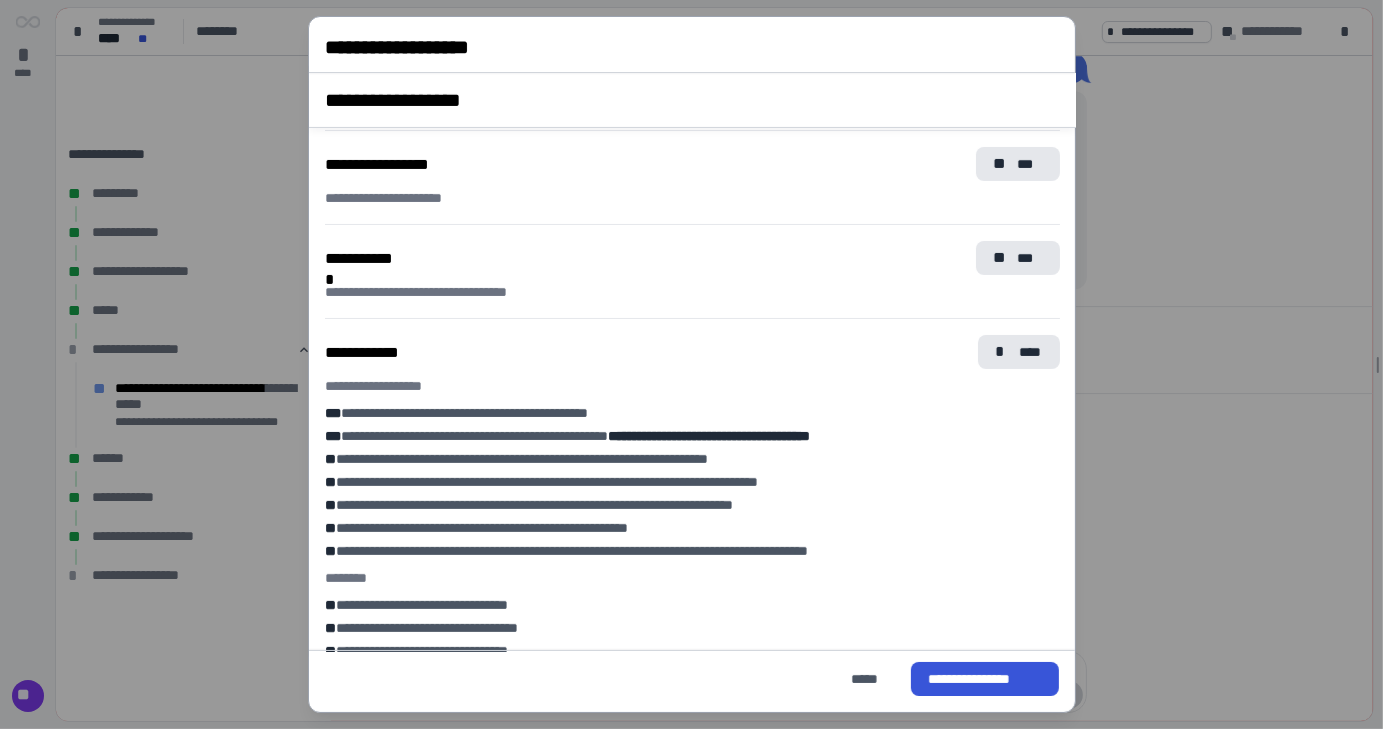 scroll, scrollTop: 507, scrollLeft: 0, axis: vertical 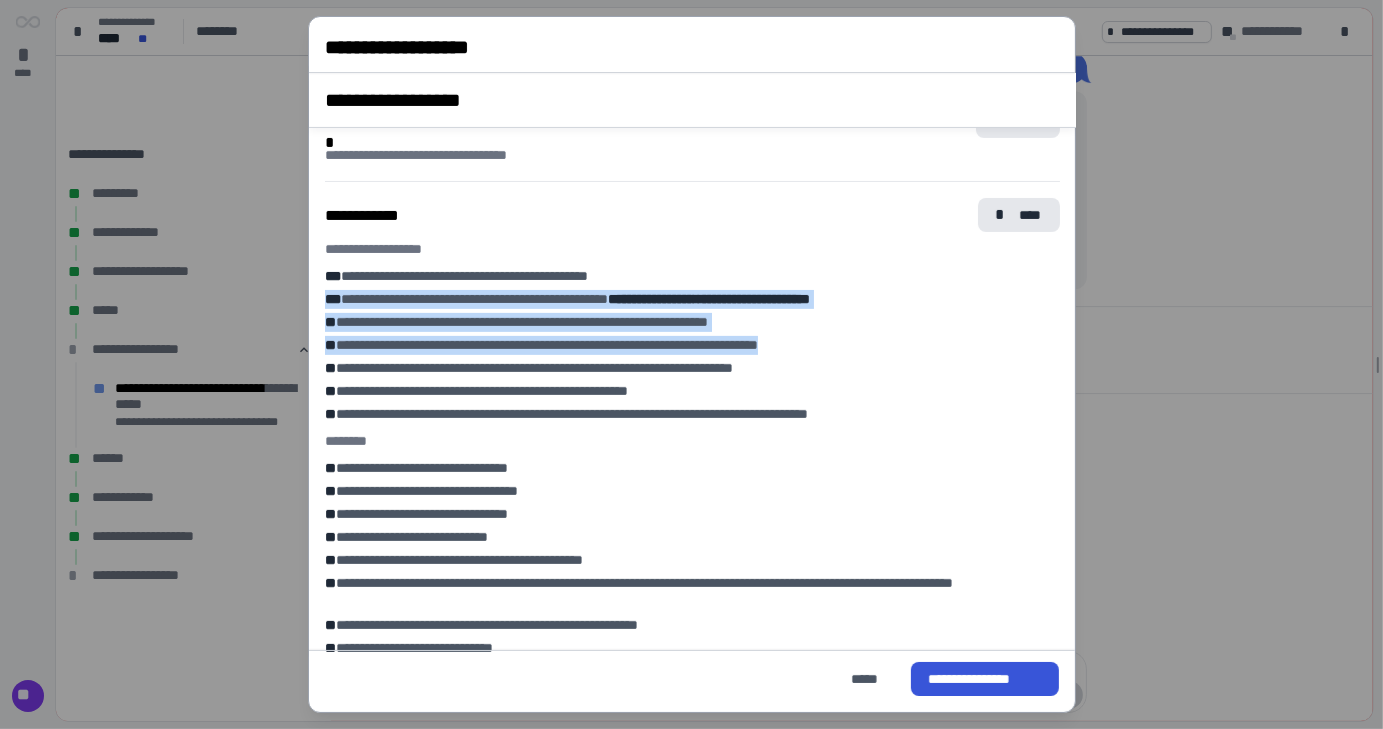 drag, startPoint x: 1118, startPoint y: 279, endPoint x: 1064, endPoint y: 343, distance: 83.737686 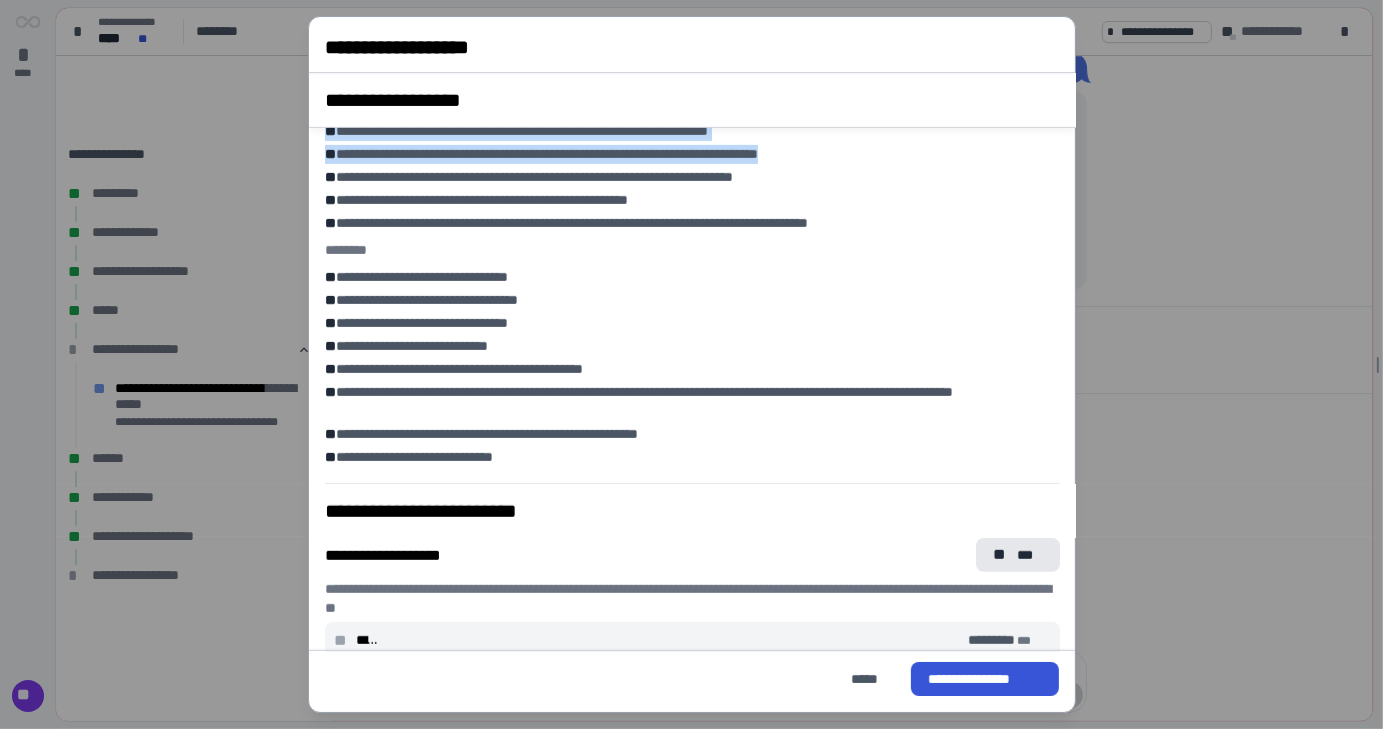 scroll, scrollTop: 811, scrollLeft: 0, axis: vertical 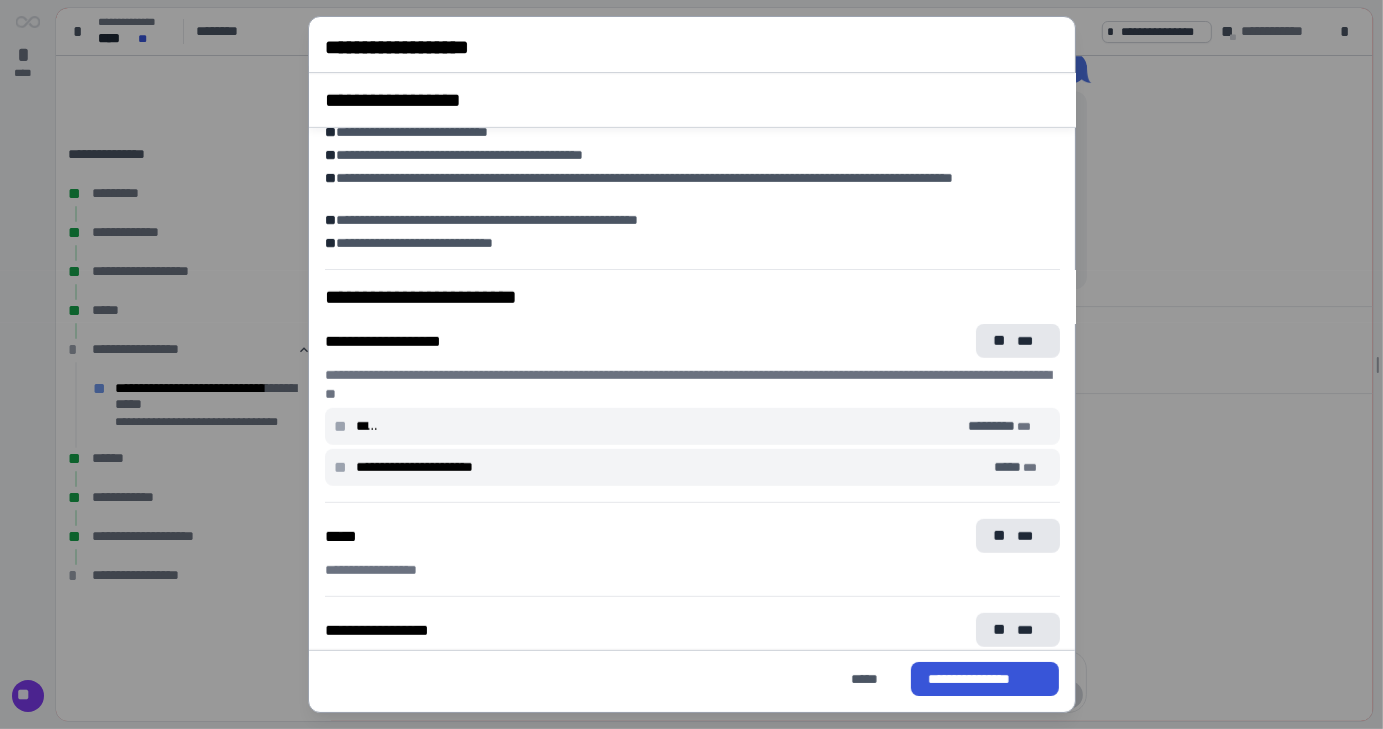 drag, startPoint x: 1062, startPoint y: 475, endPoint x: 1070, endPoint y: 503, distance: 29.12044 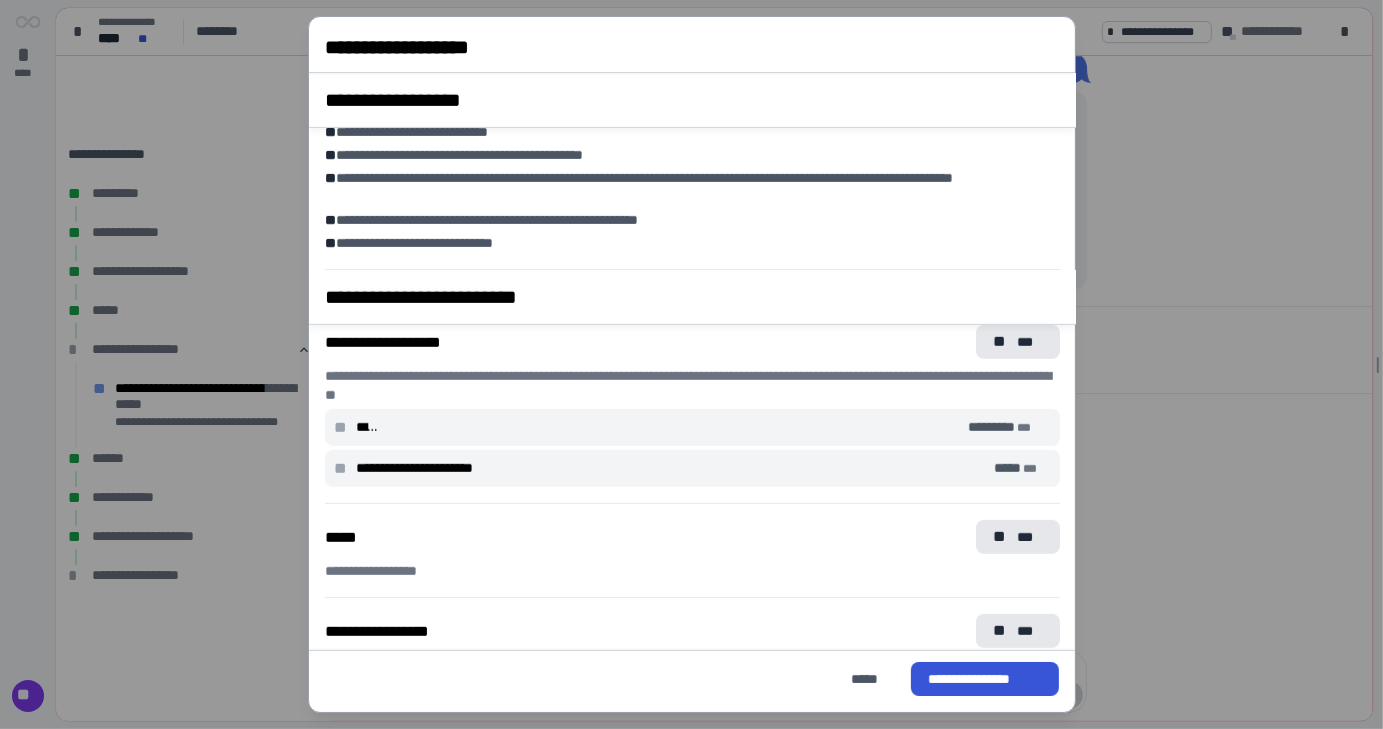 scroll, scrollTop: 1546, scrollLeft: 0, axis: vertical 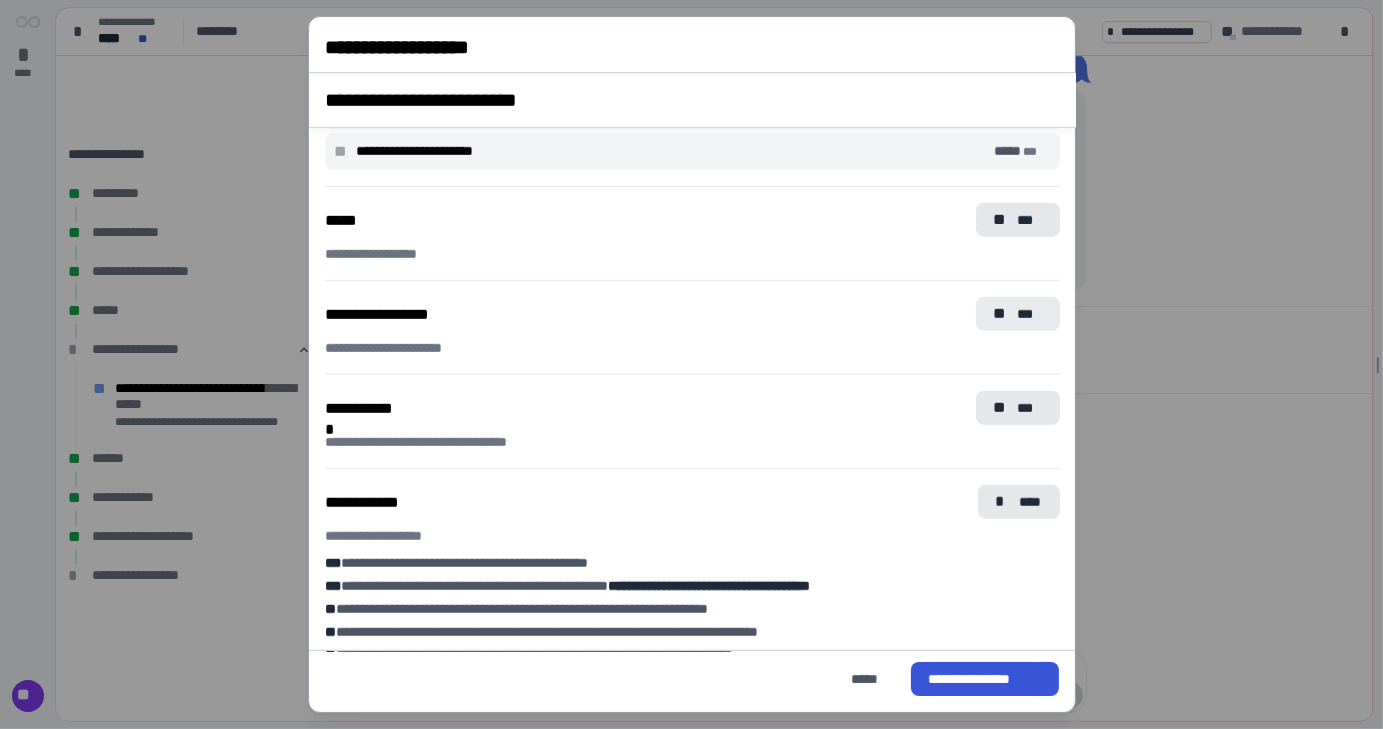 click on "**" at bounding box center [1001, 314] 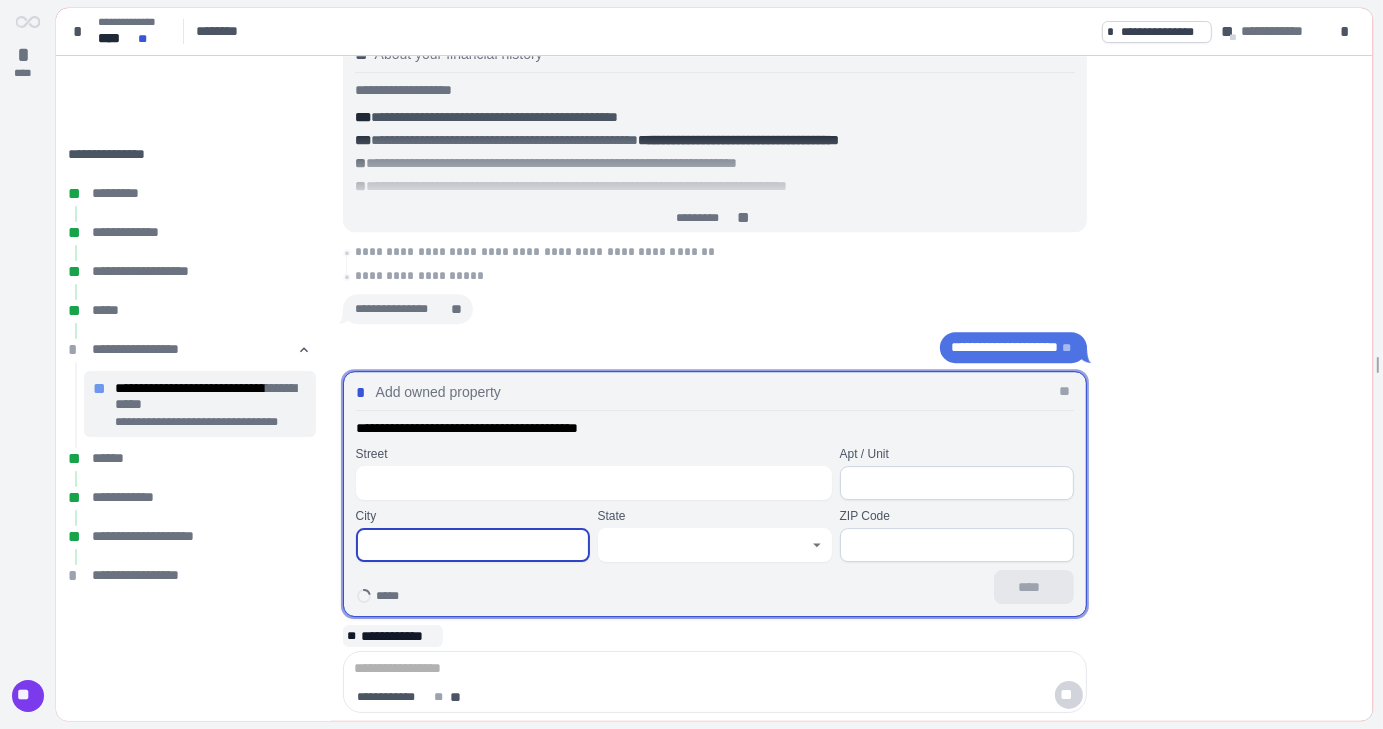click at bounding box center (473, 545) 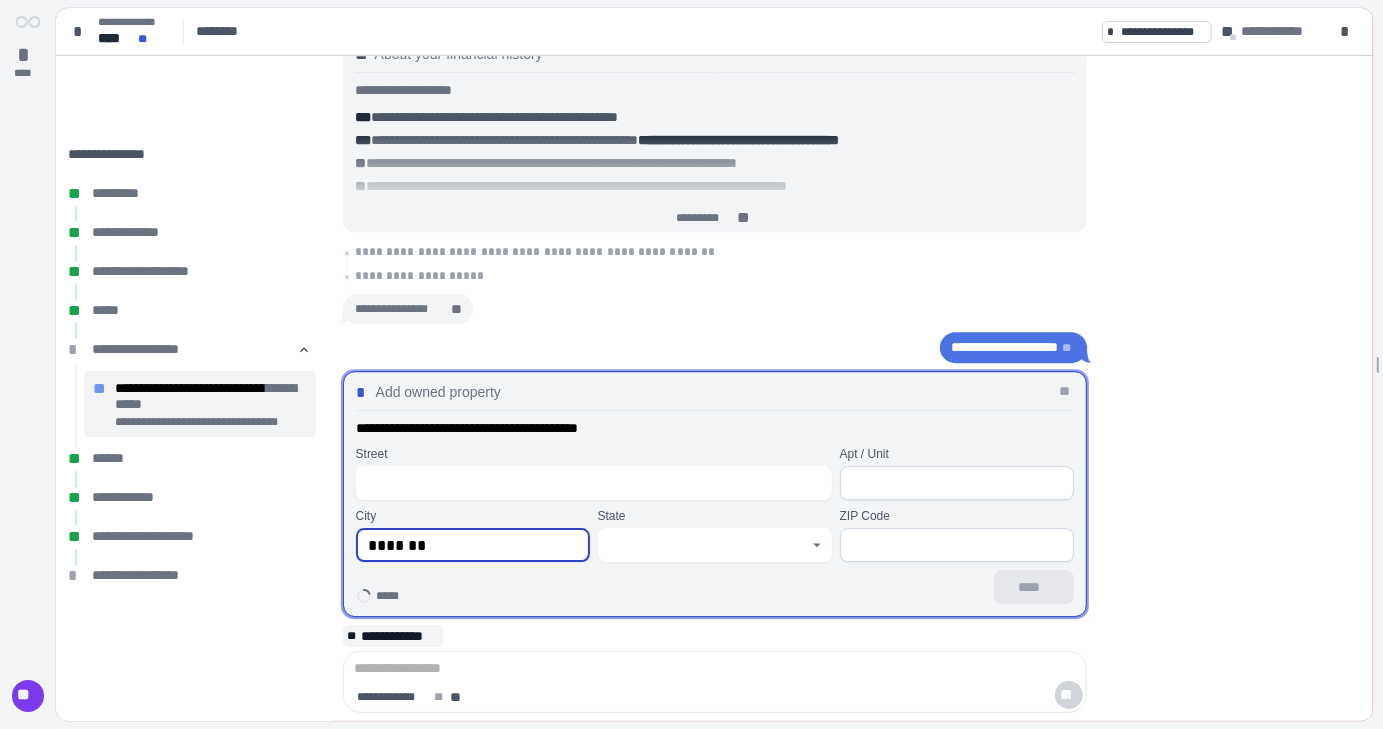 type on "*******" 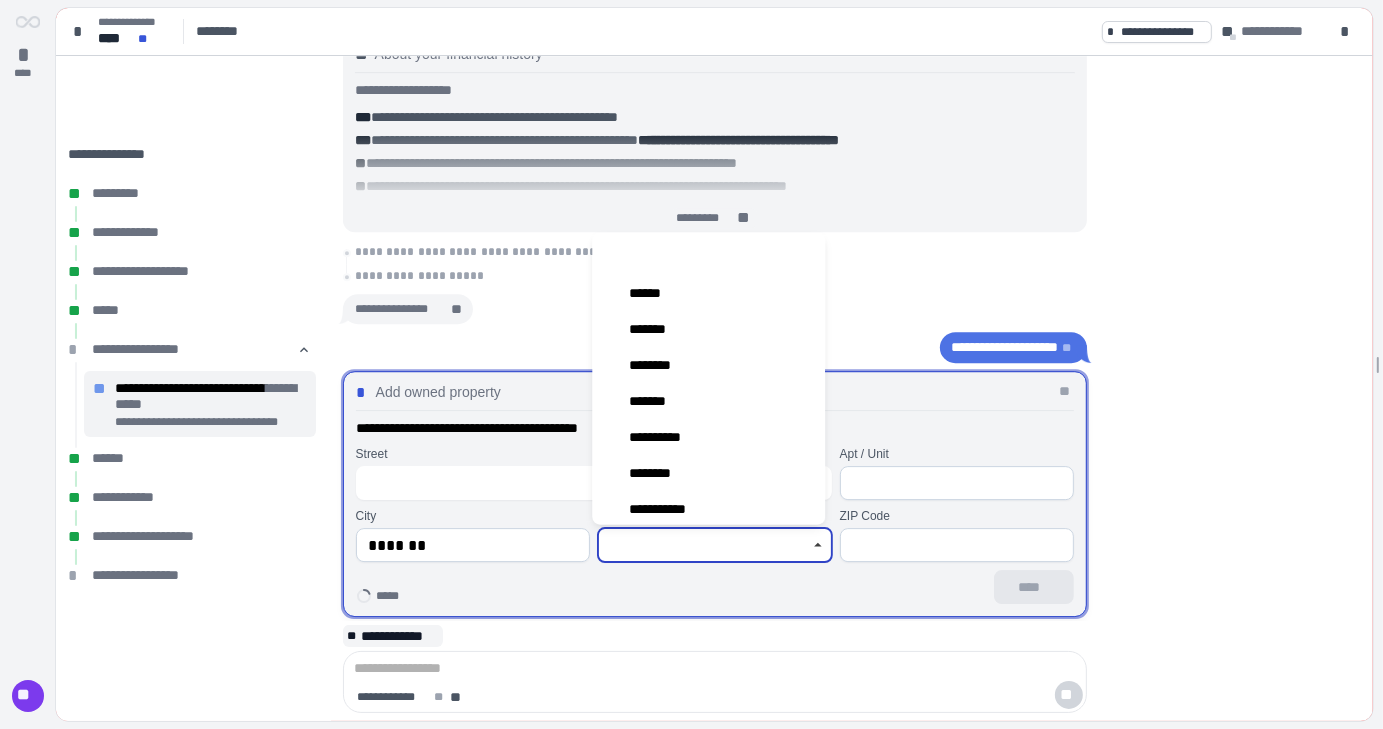 click at bounding box center [704, 545] 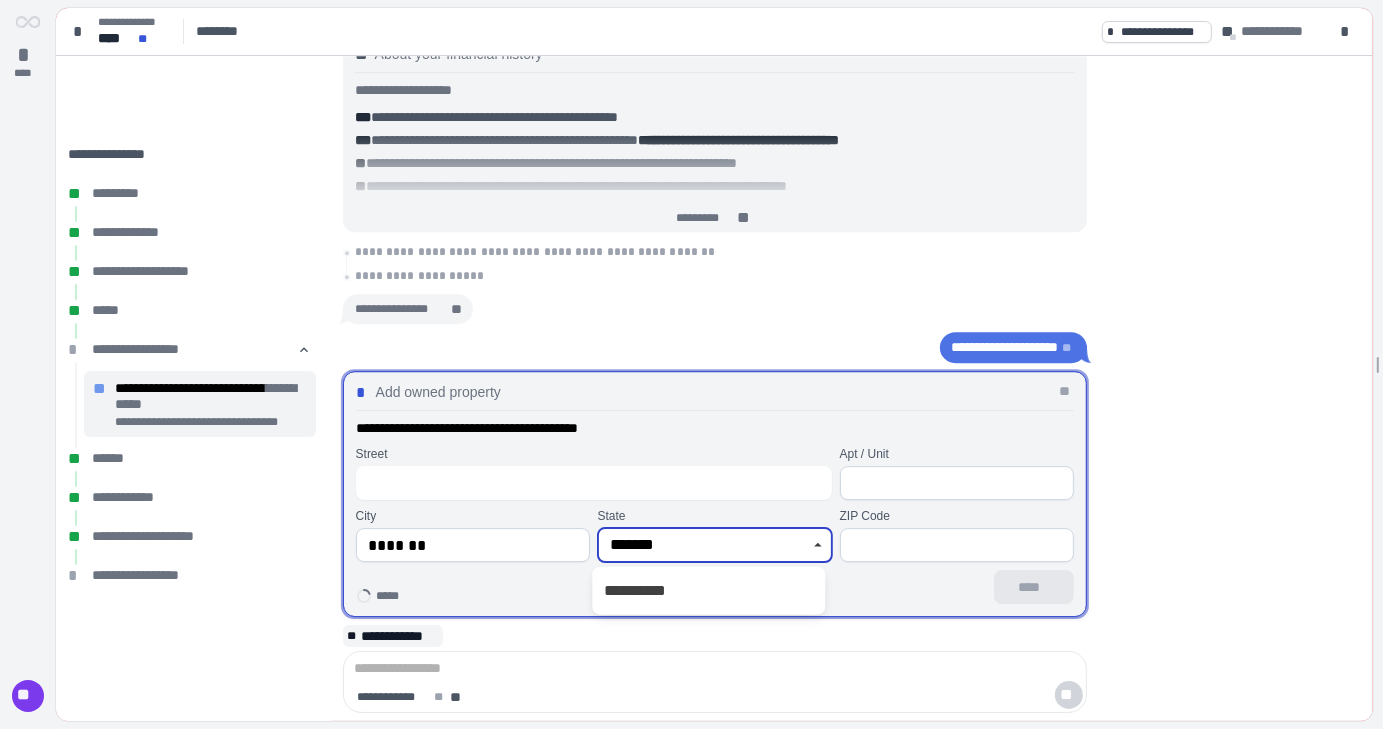 type on "*******" 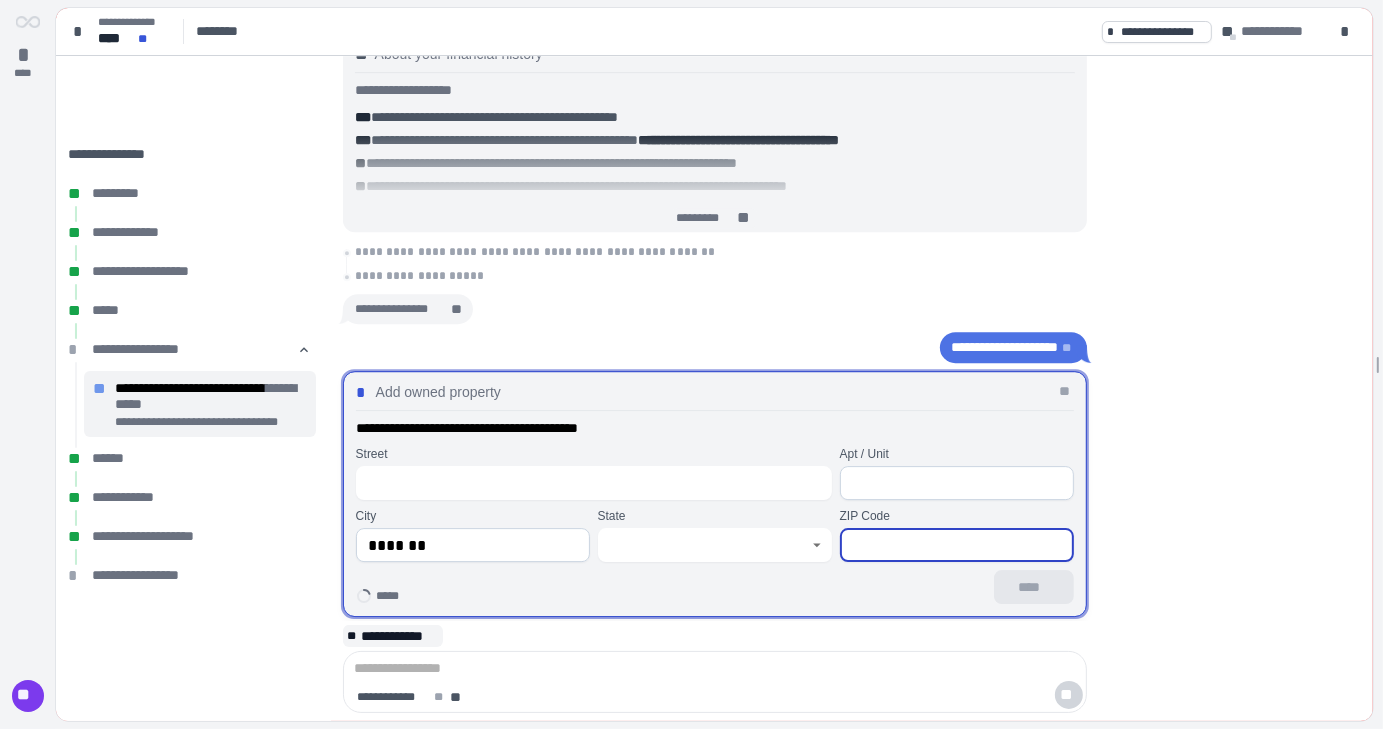 click at bounding box center [957, 545] 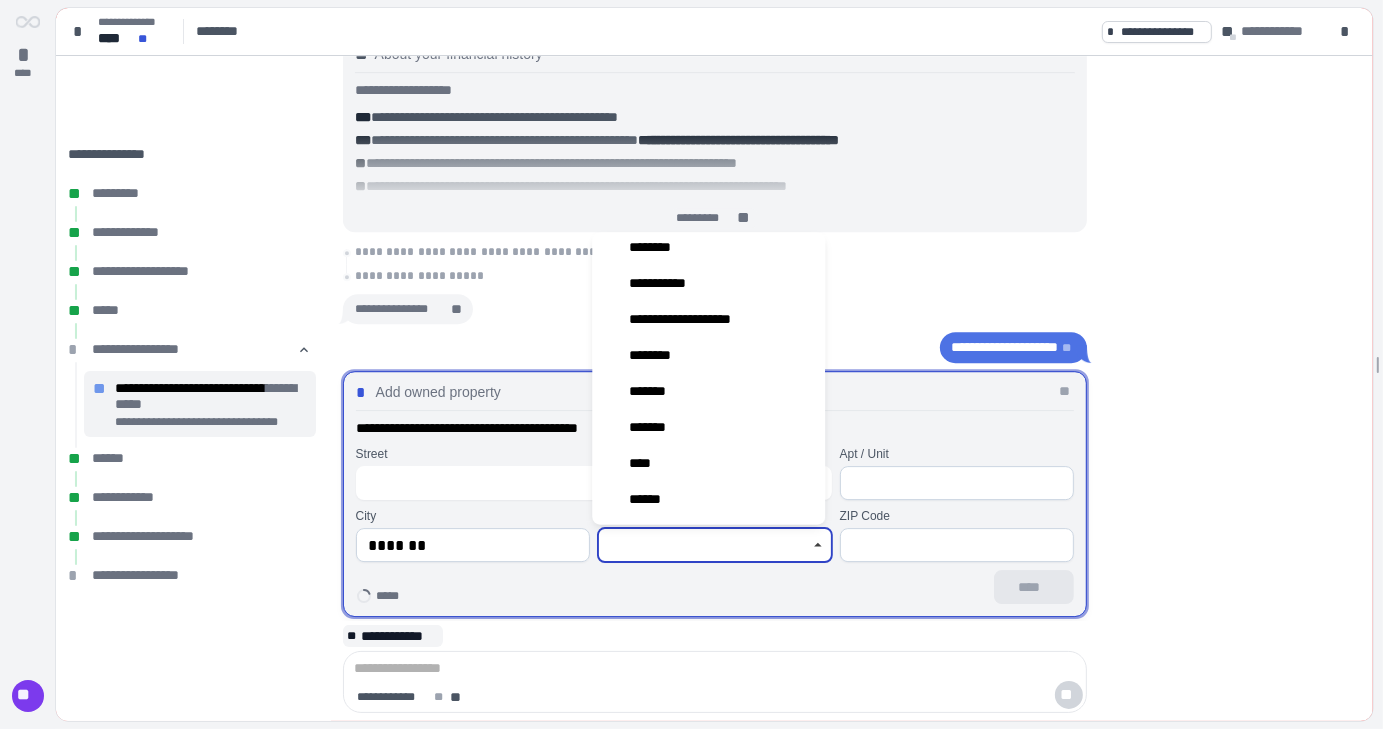 scroll, scrollTop: 333, scrollLeft: 0, axis: vertical 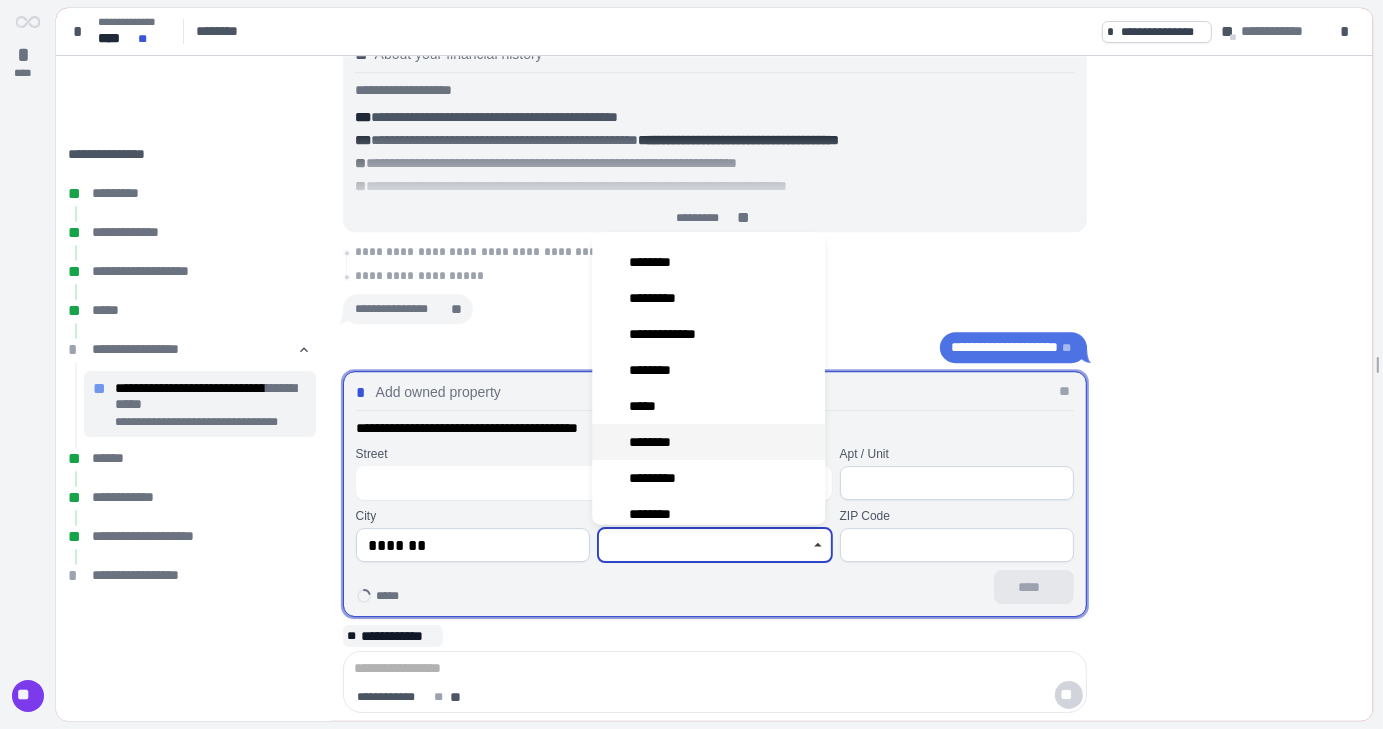 click on "********" at bounding box center (657, 441) 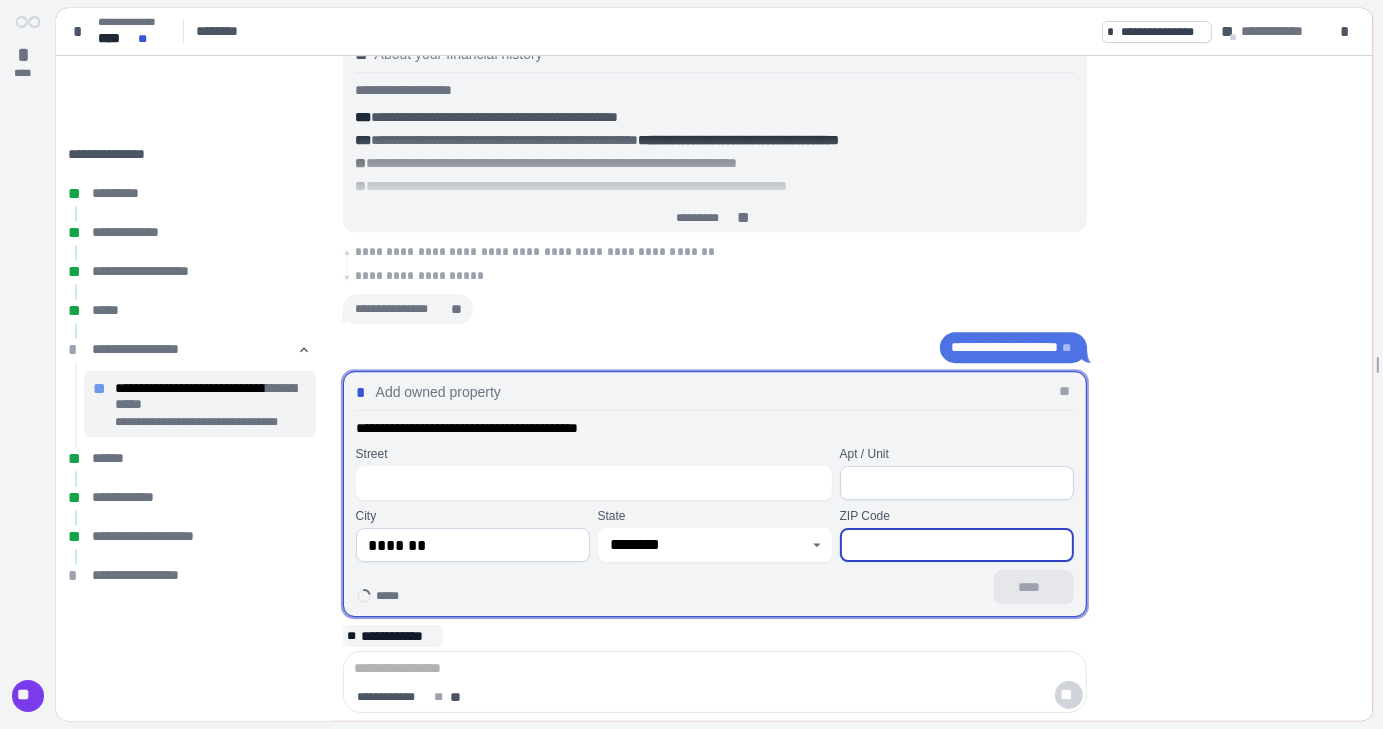 click at bounding box center (957, 545) 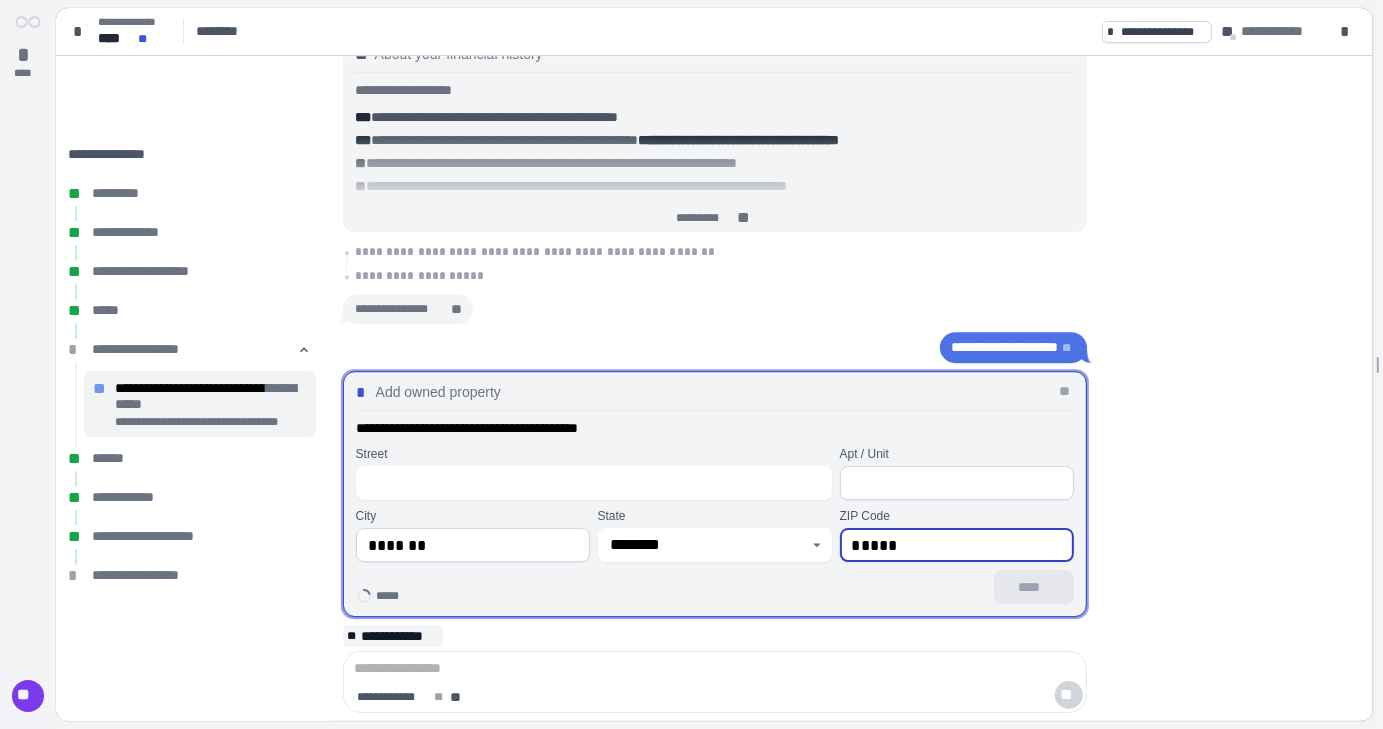 type on "*****" 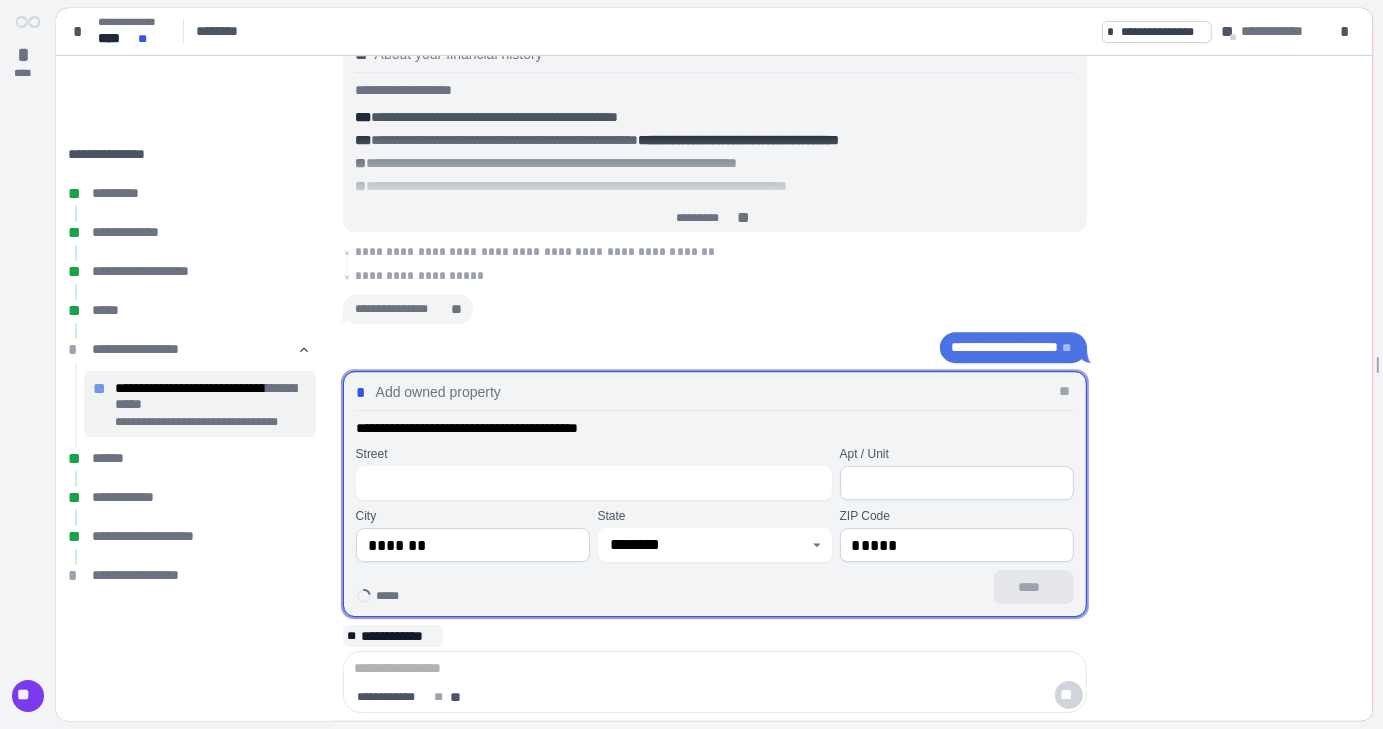 click on "****" at bounding box center (715, 587) 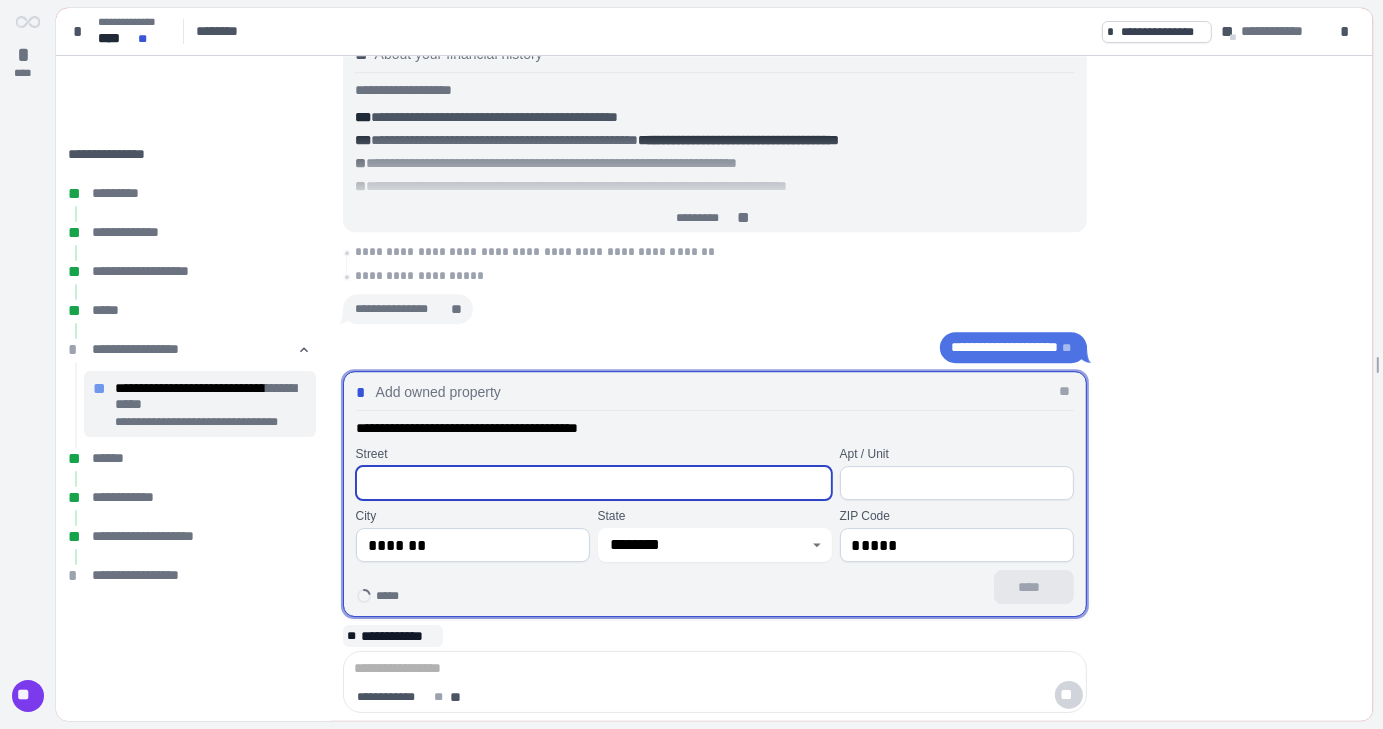 click at bounding box center [594, 483] 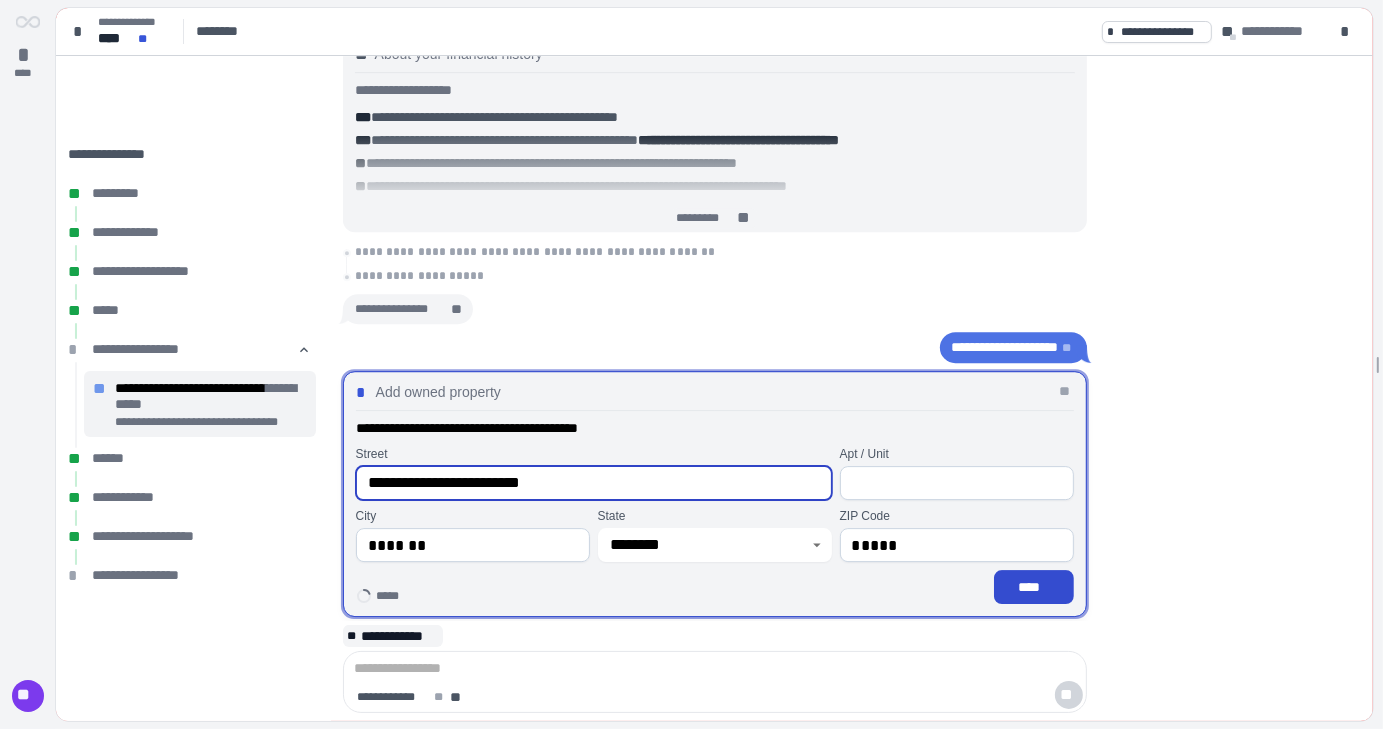 type on "**********" 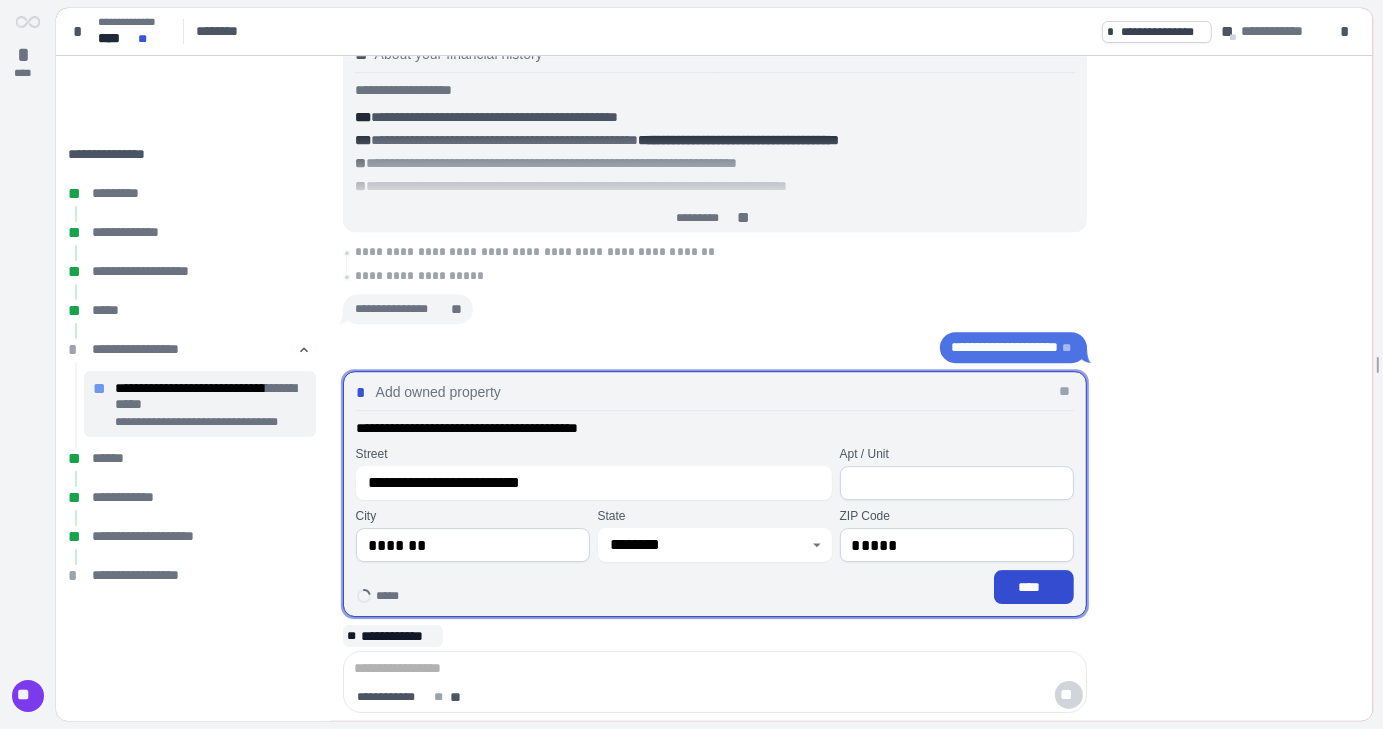 click on "****" at bounding box center (1034, 587) 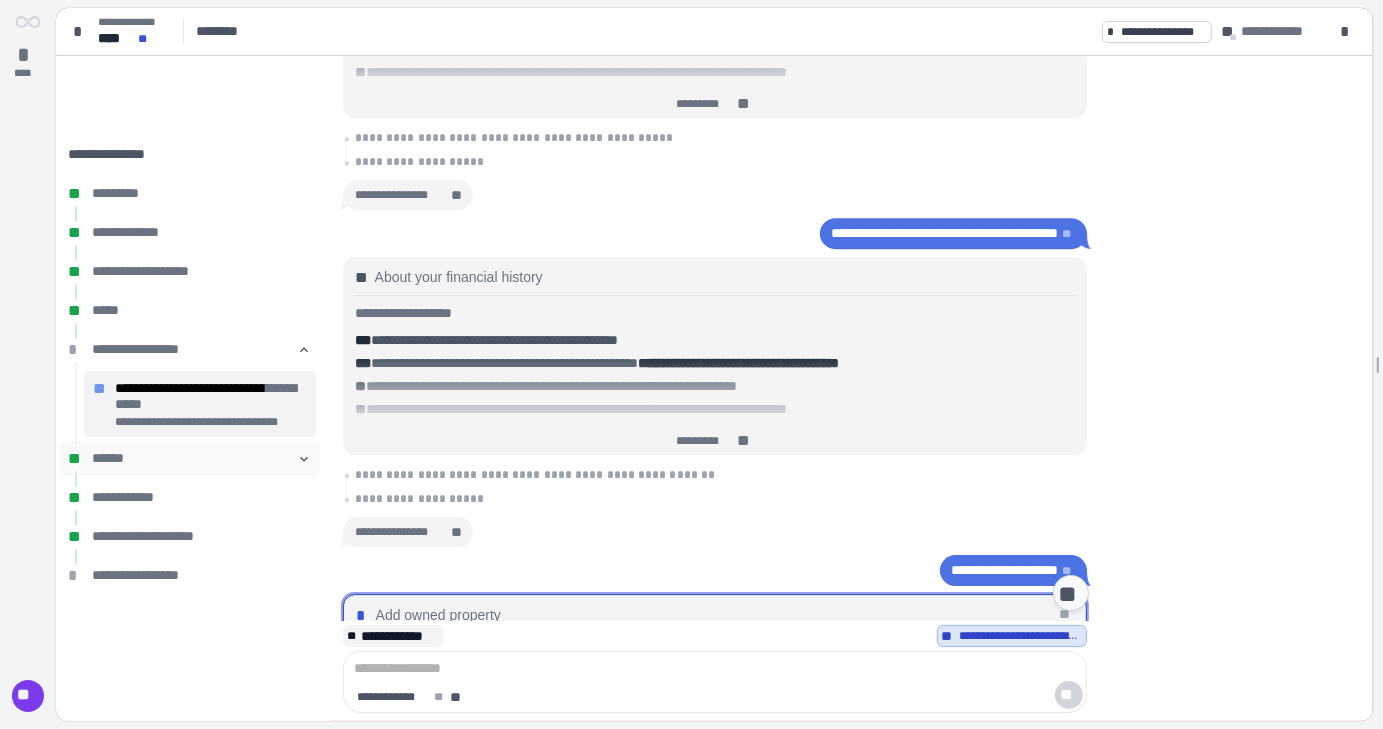 scroll, scrollTop: 0, scrollLeft: 0, axis: both 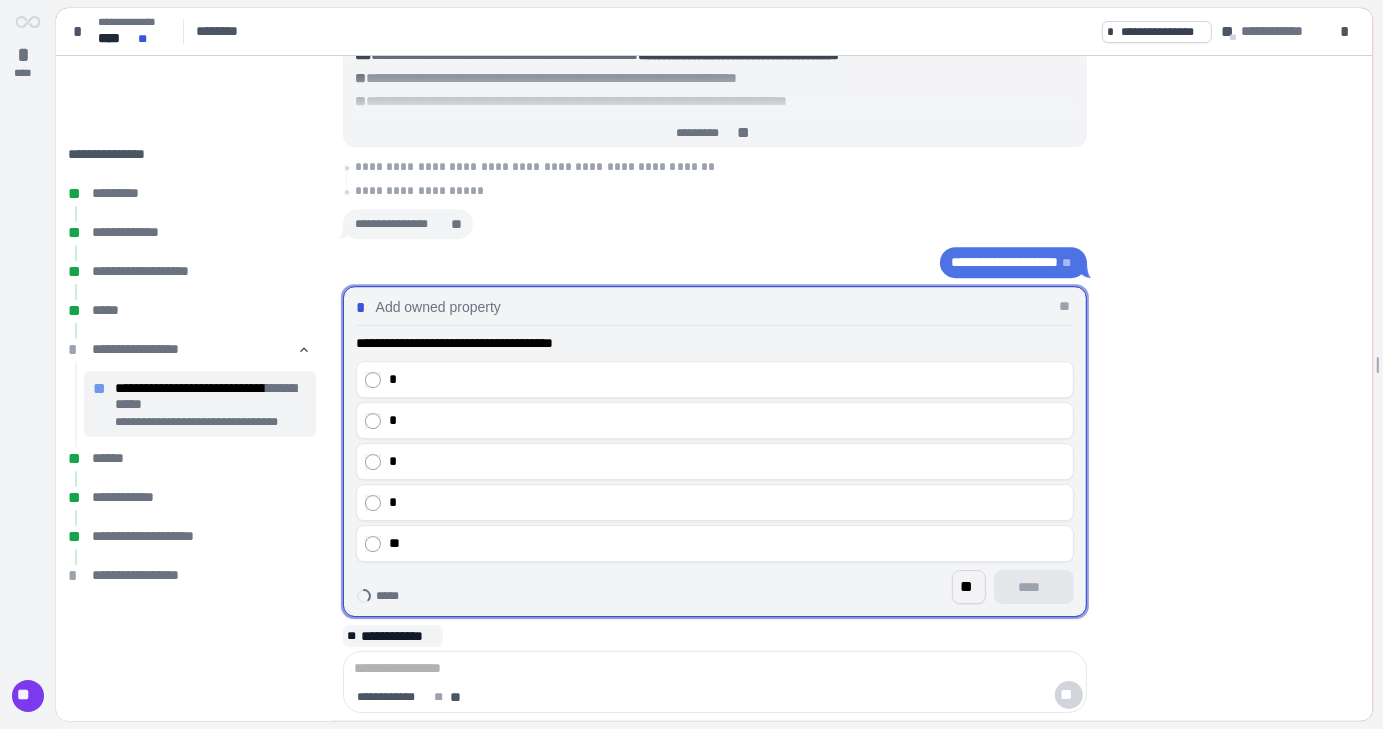 click on "**" at bounding box center [969, 587] 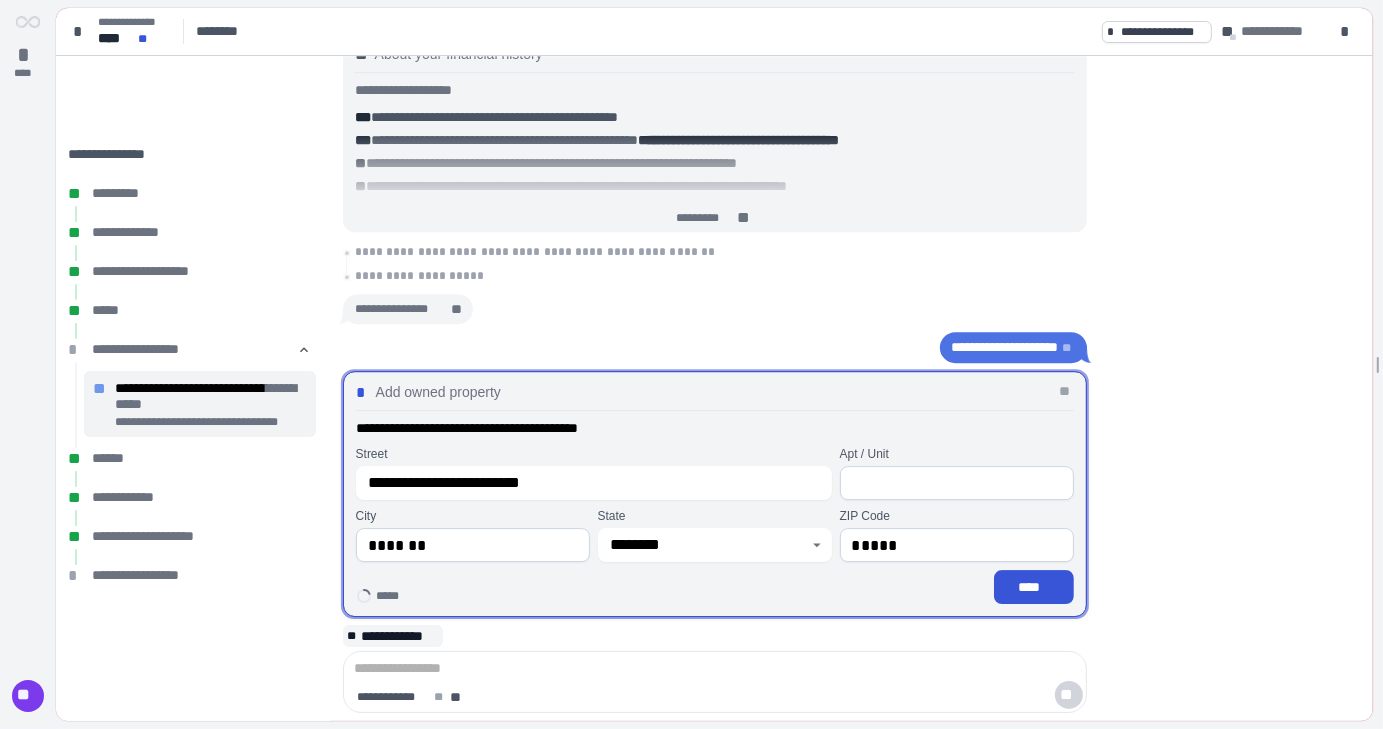 click on "ZIP Code *****" at bounding box center (957, 535) 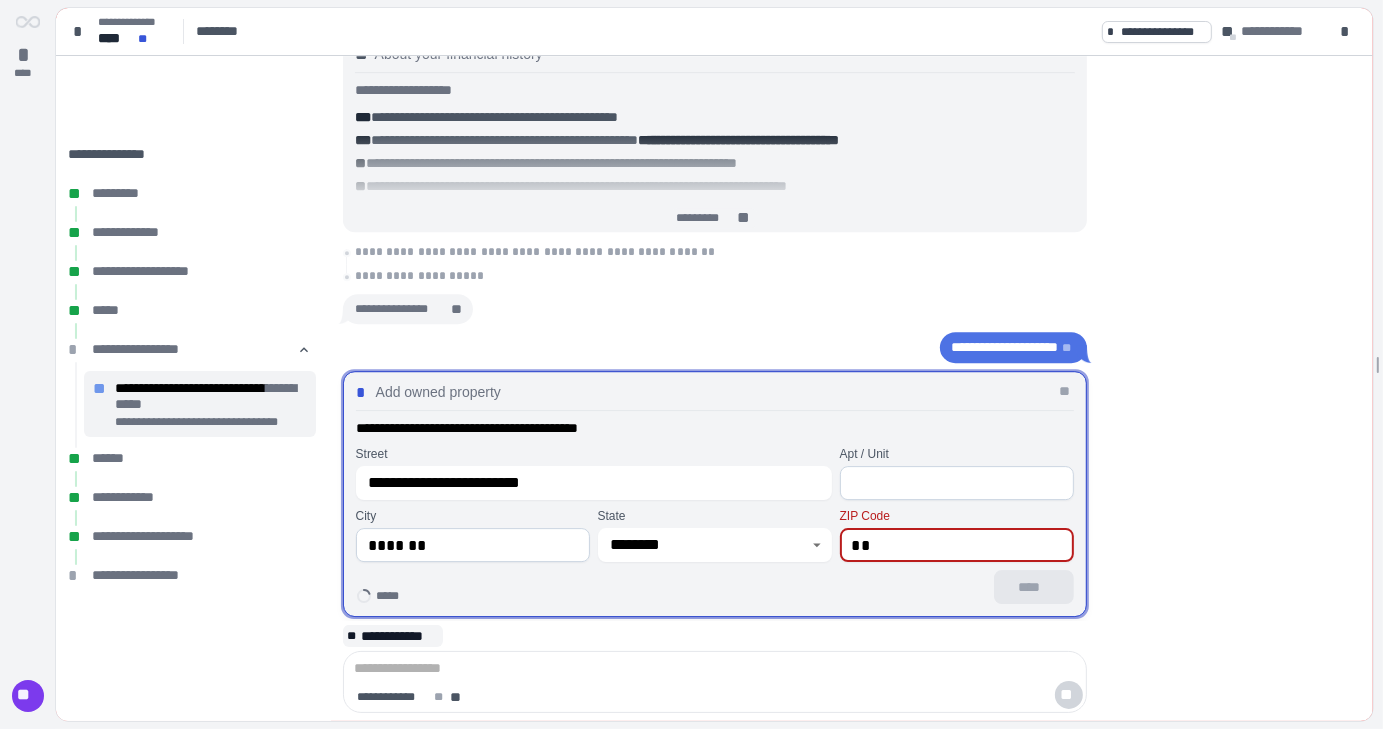 type on "*" 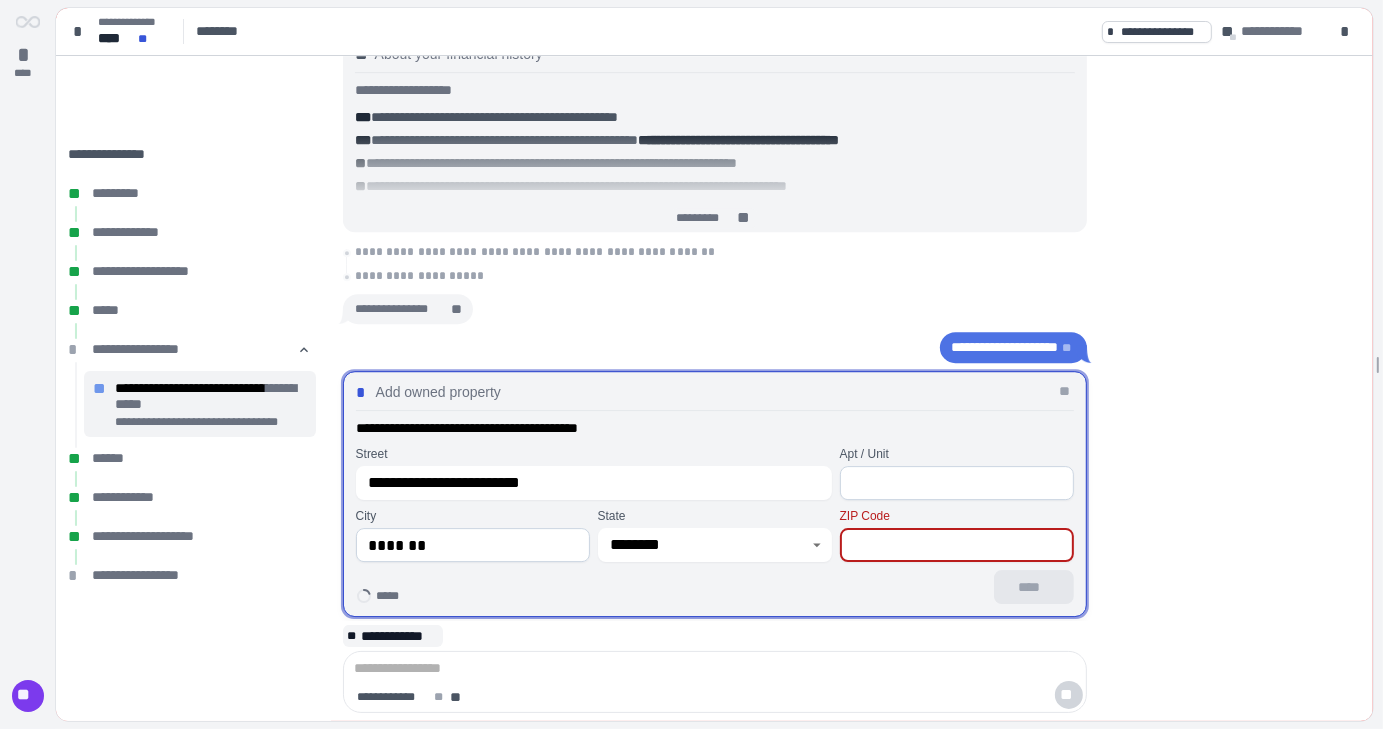 type 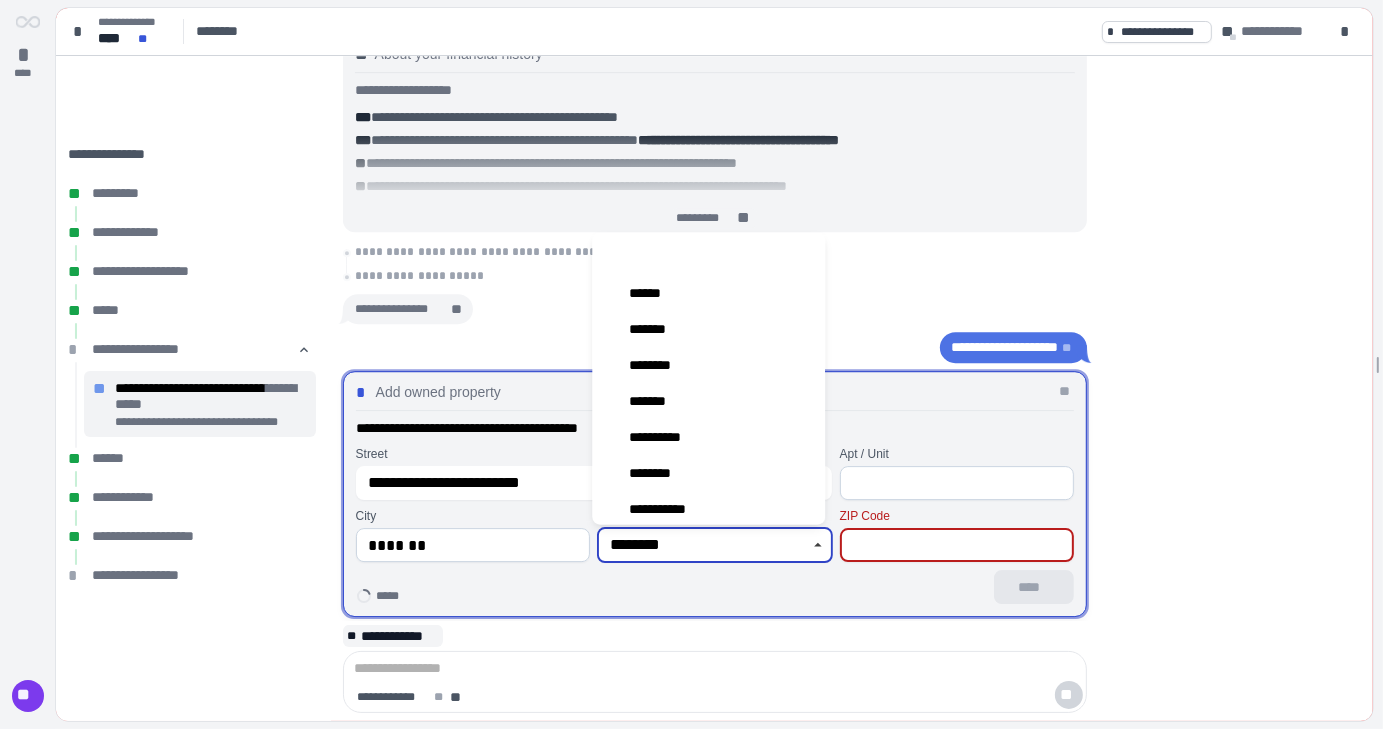 scroll, scrollTop: 616, scrollLeft: 0, axis: vertical 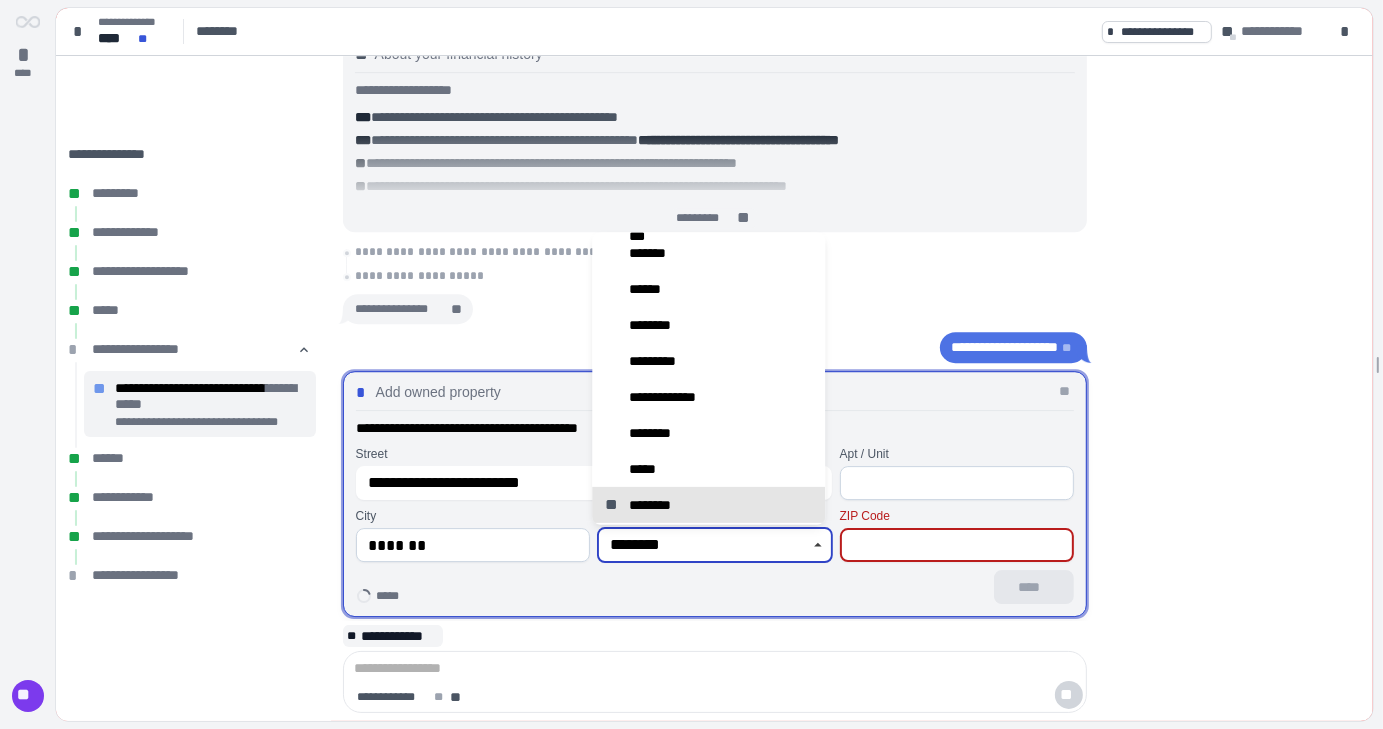 click on "********" at bounding box center (704, 545) 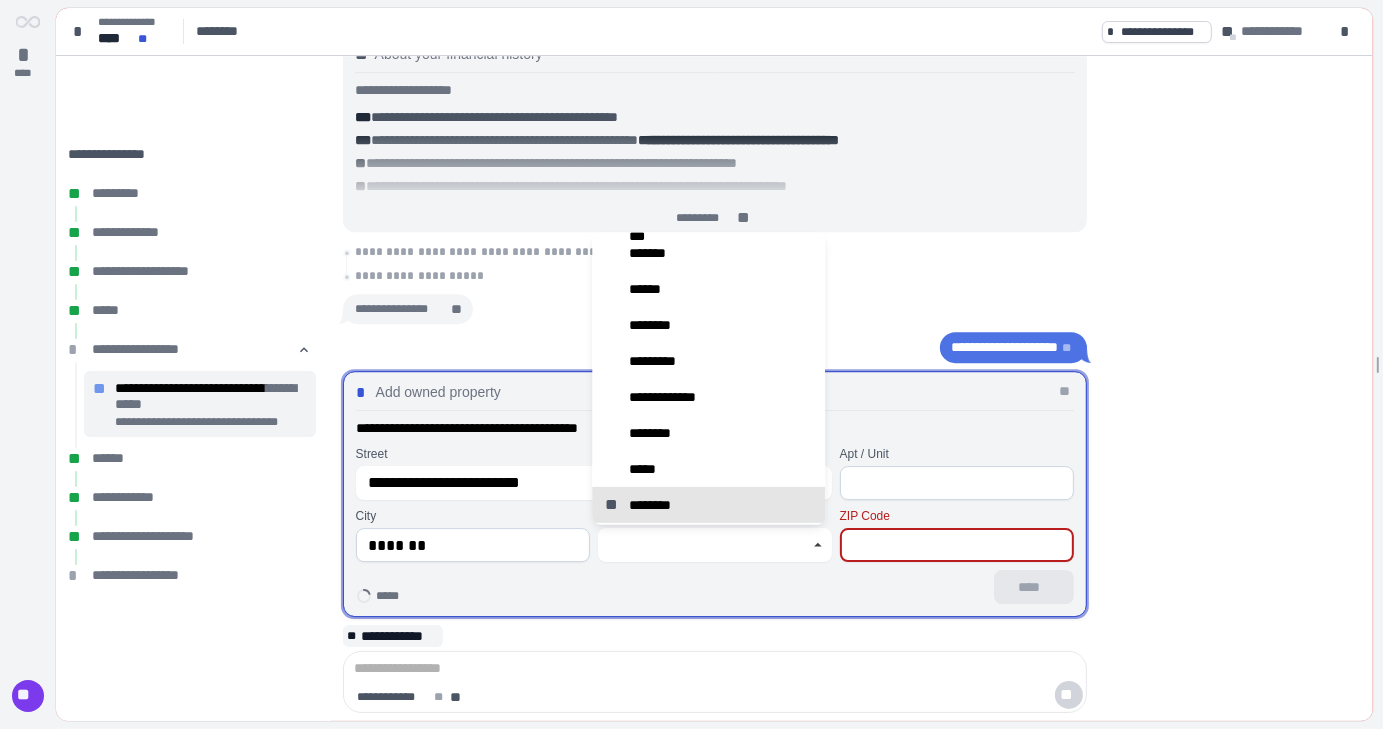 type on "********" 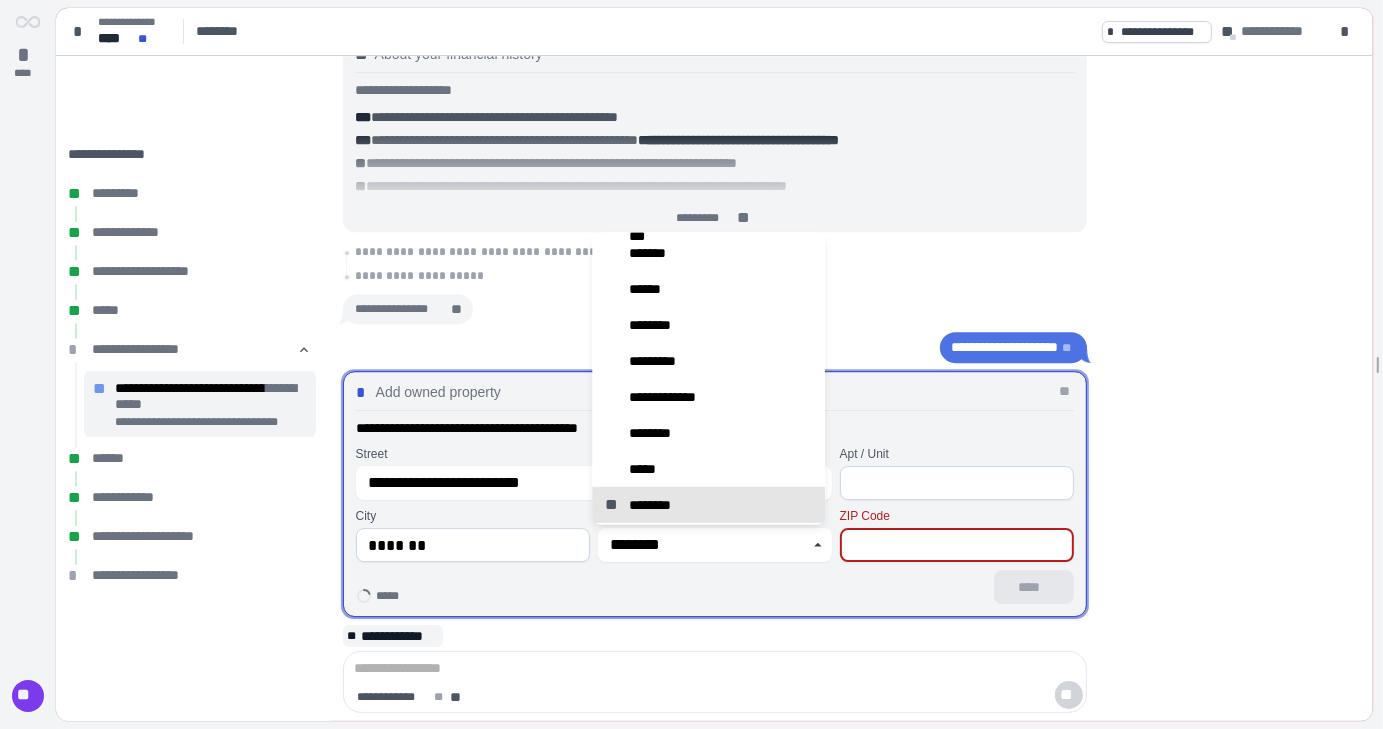 click on "*******" at bounding box center [473, 545] 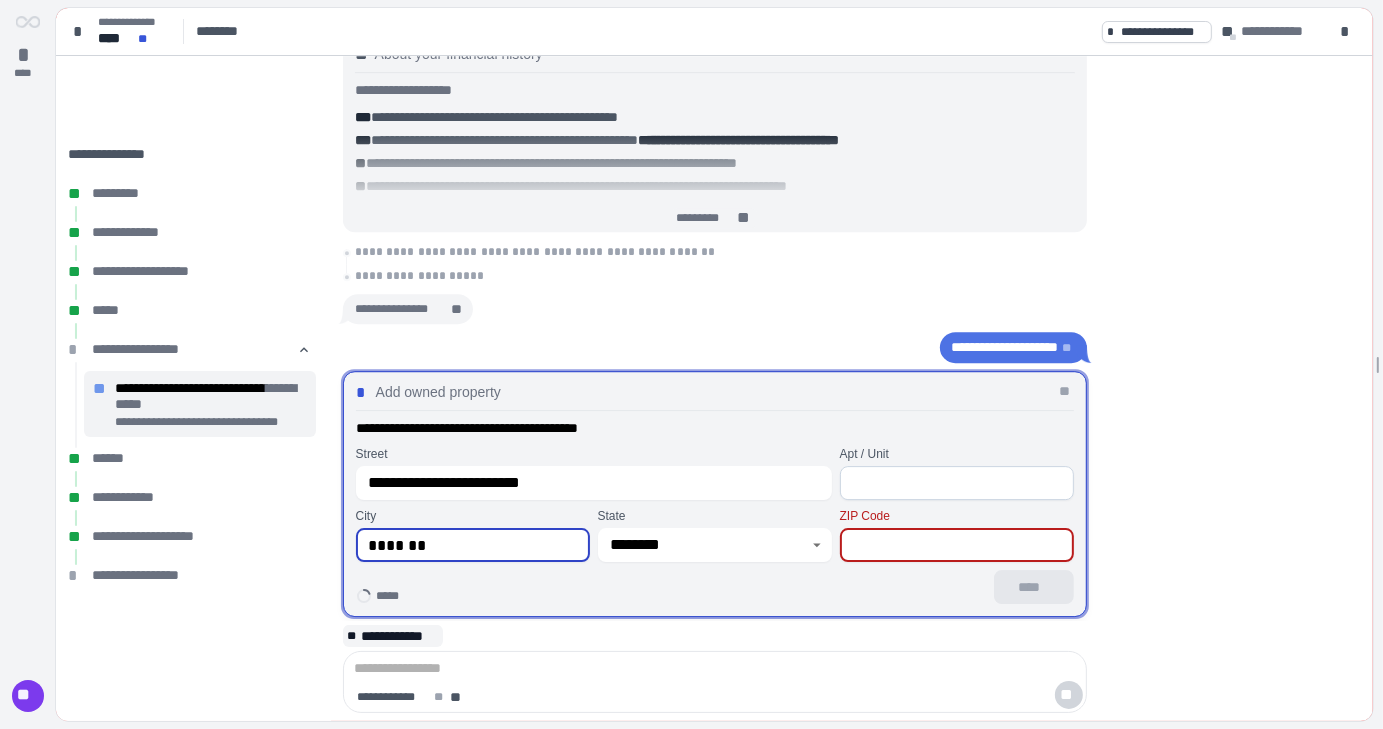 click on "*******" at bounding box center (473, 545) 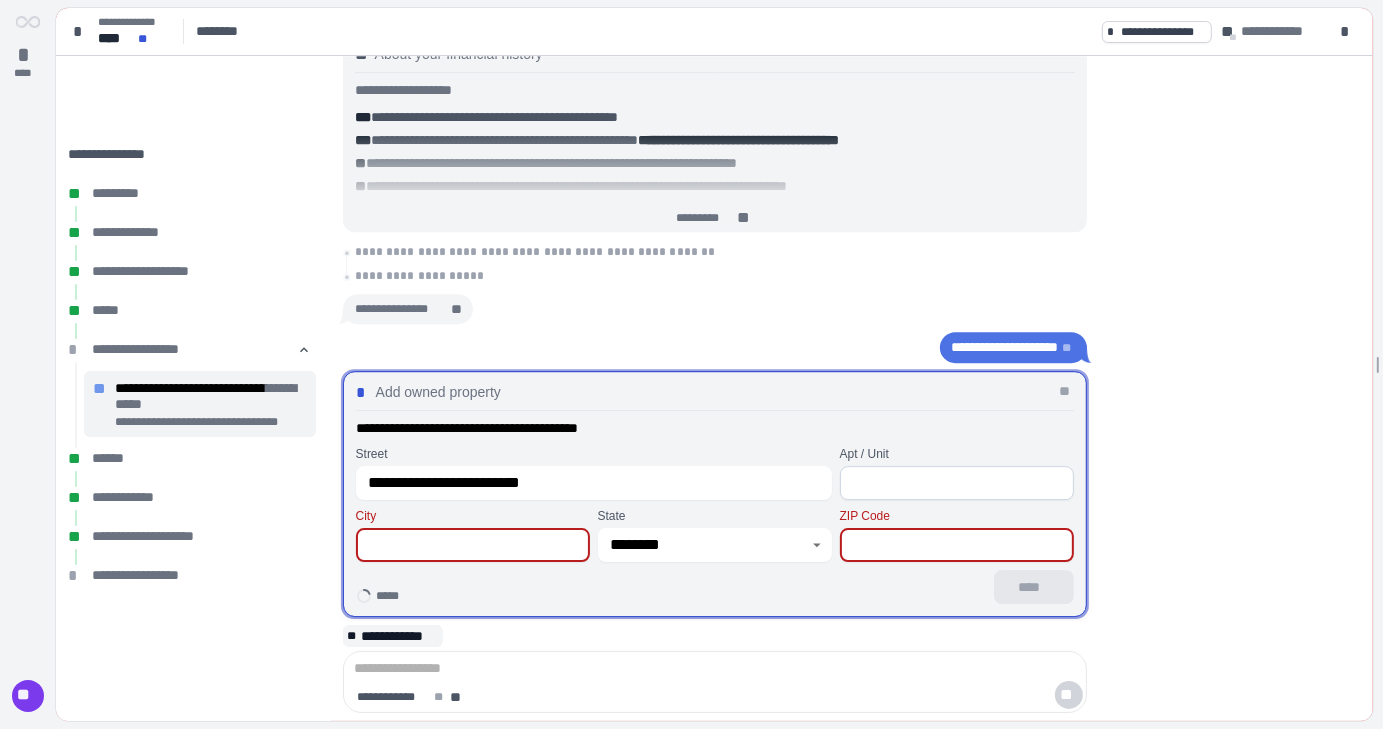 type 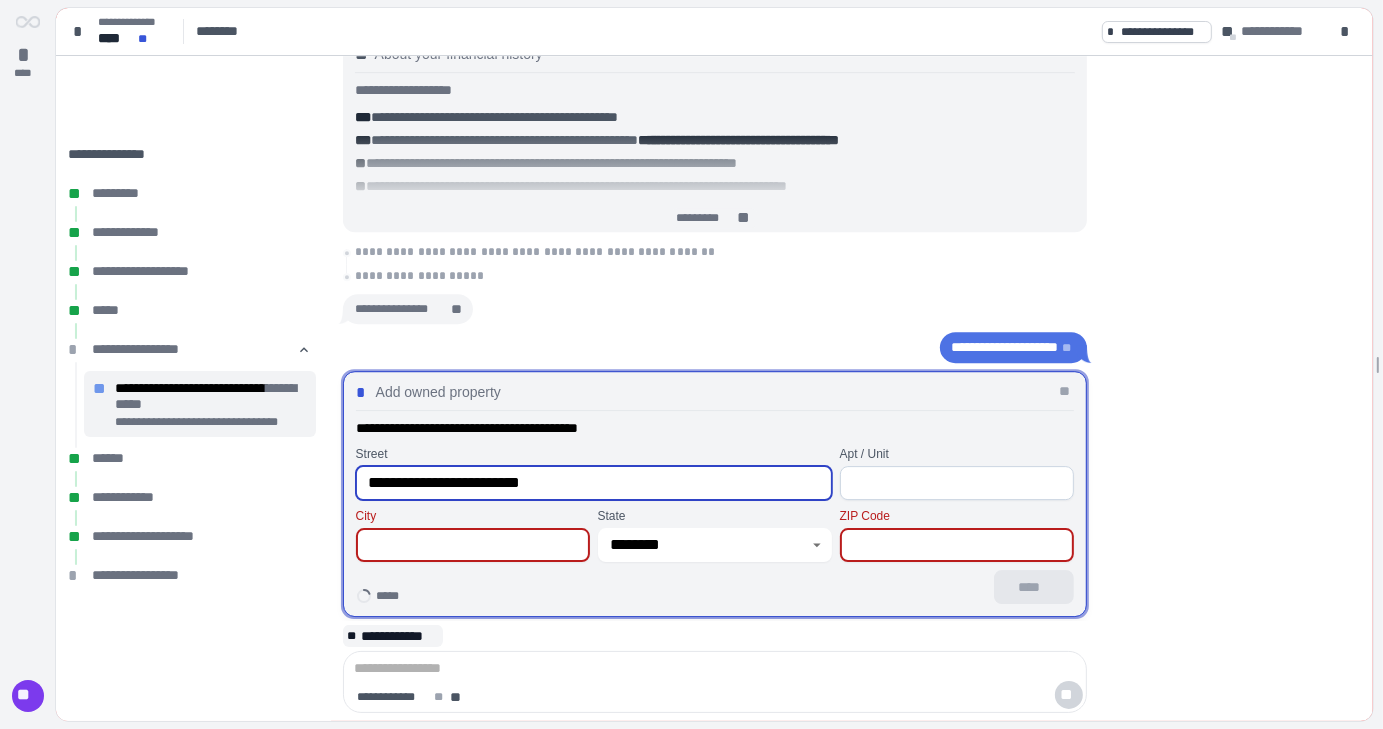 click on "**********" at bounding box center (594, 483) 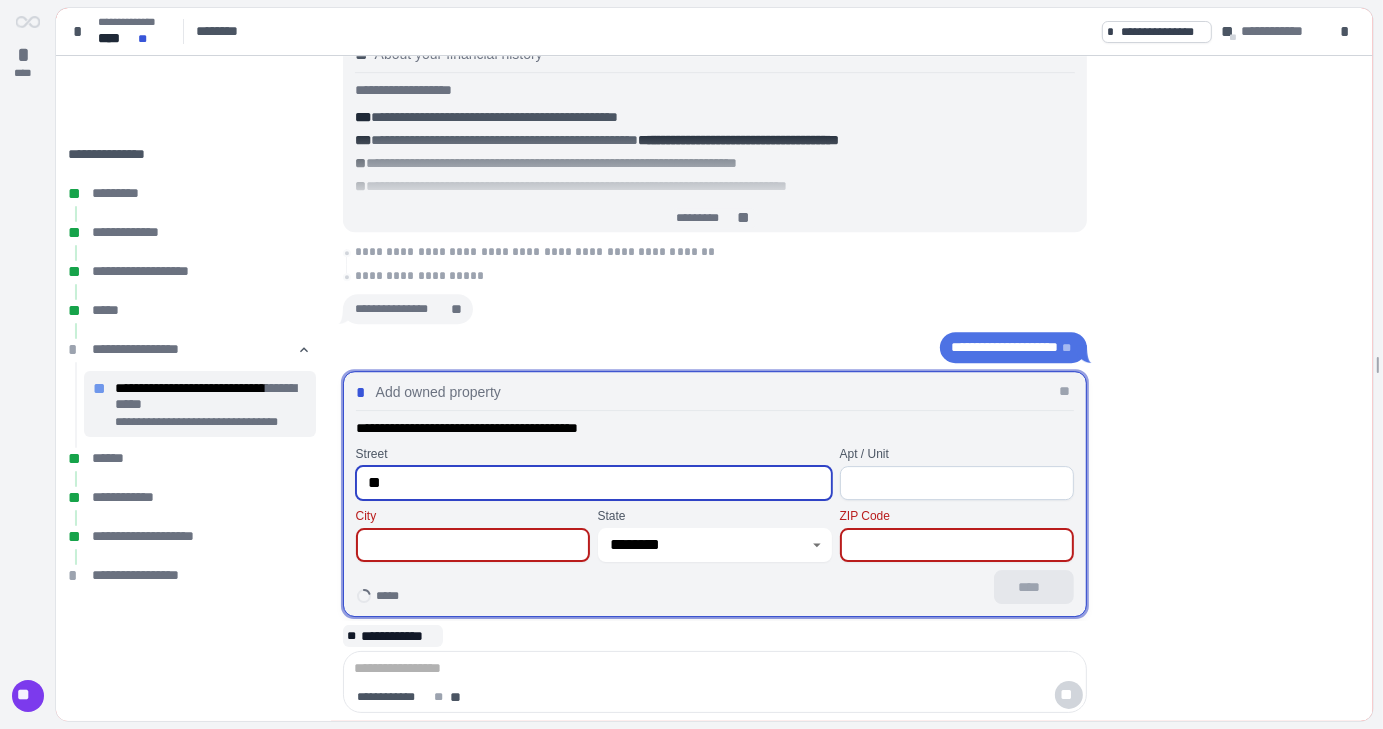 type on "*" 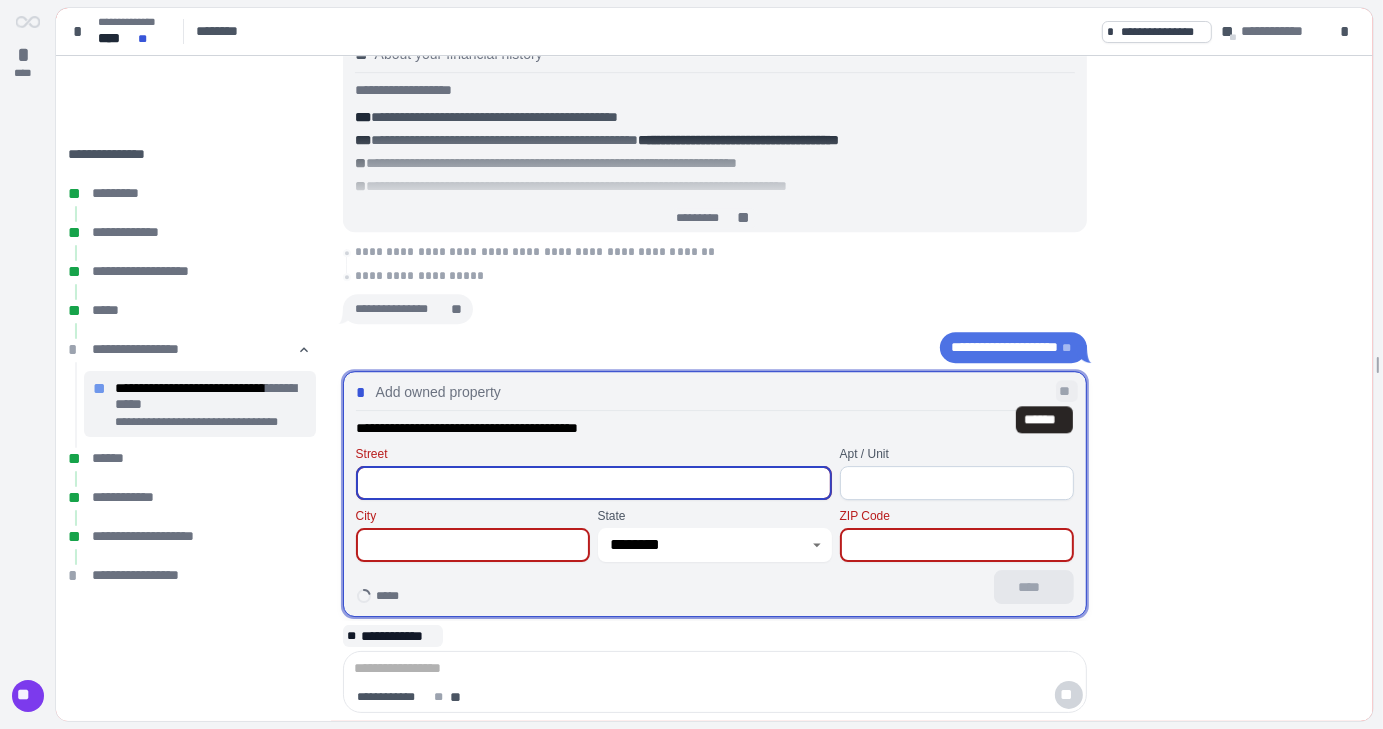 type 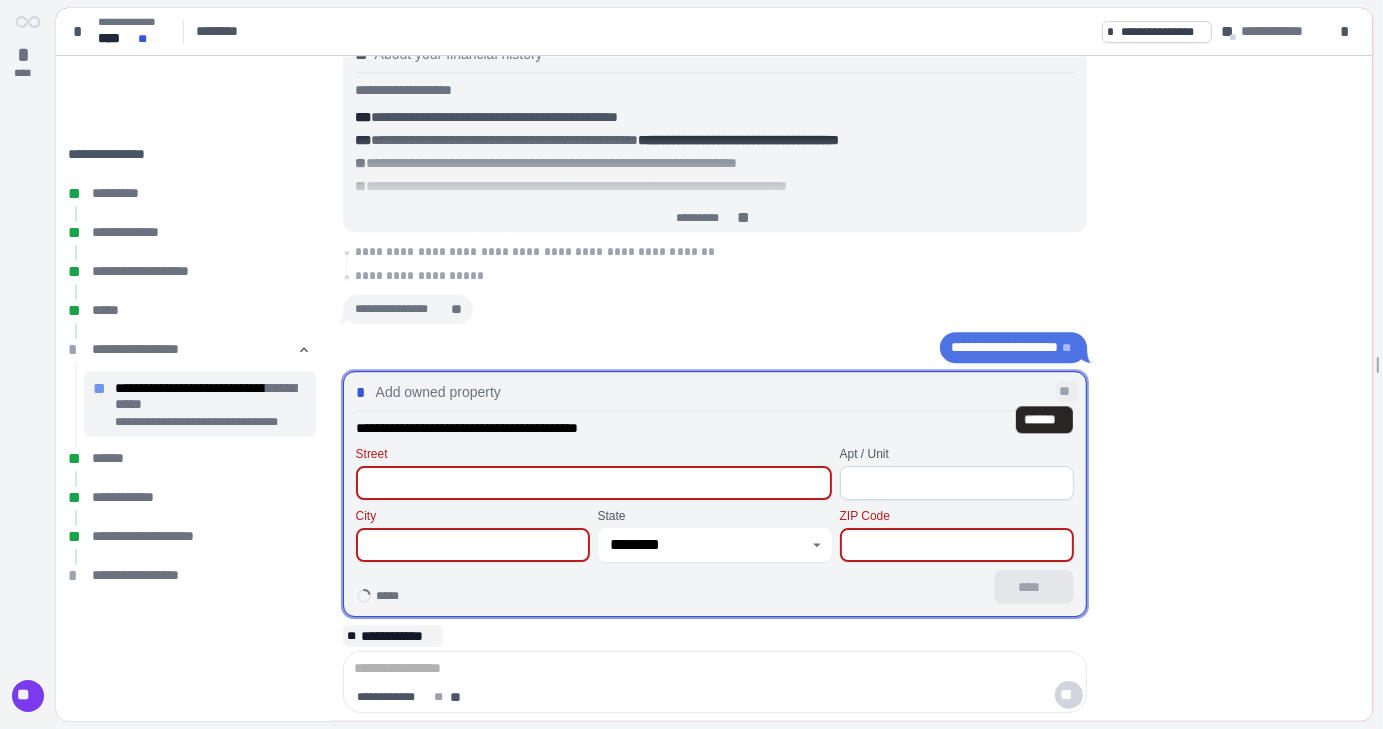 click on "**" at bounding box center [1067, 391] 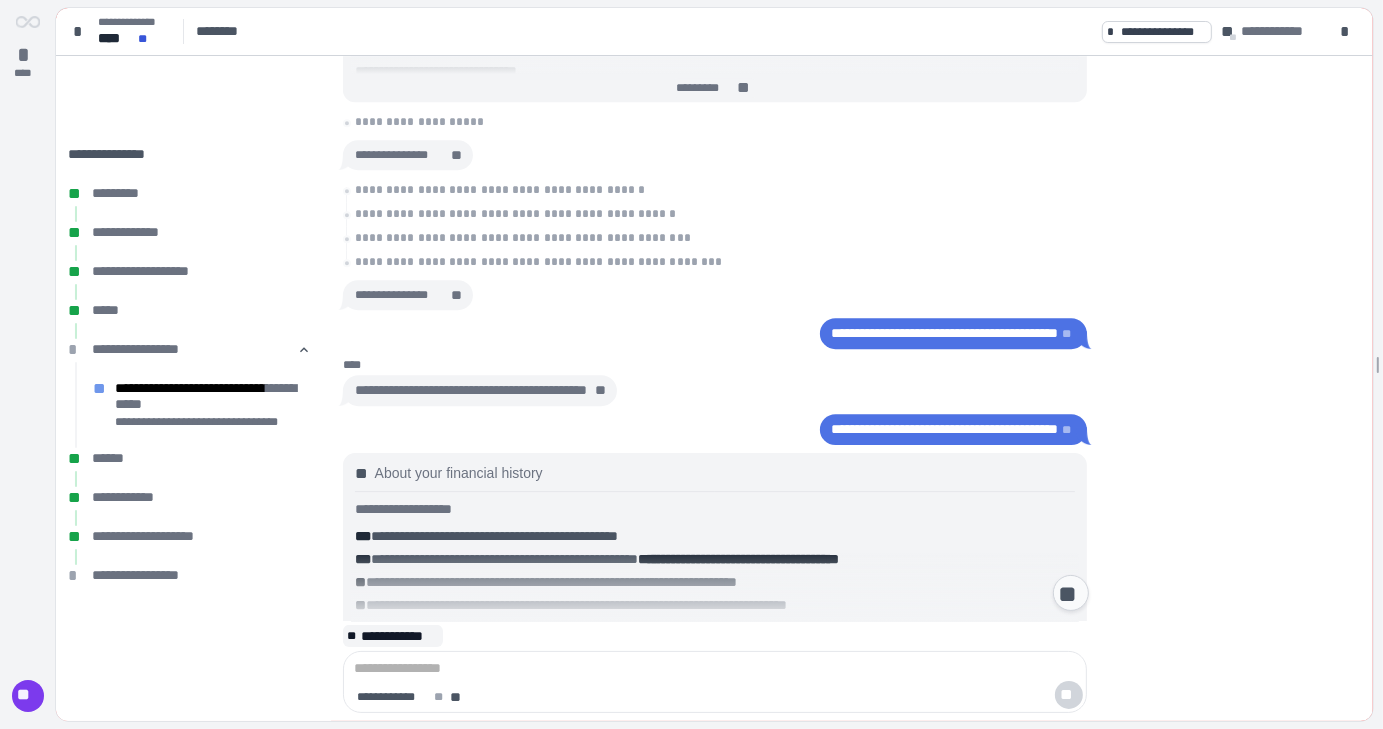 scroll, scrollTop: 544, scrollLeft: 0, axis: vertical 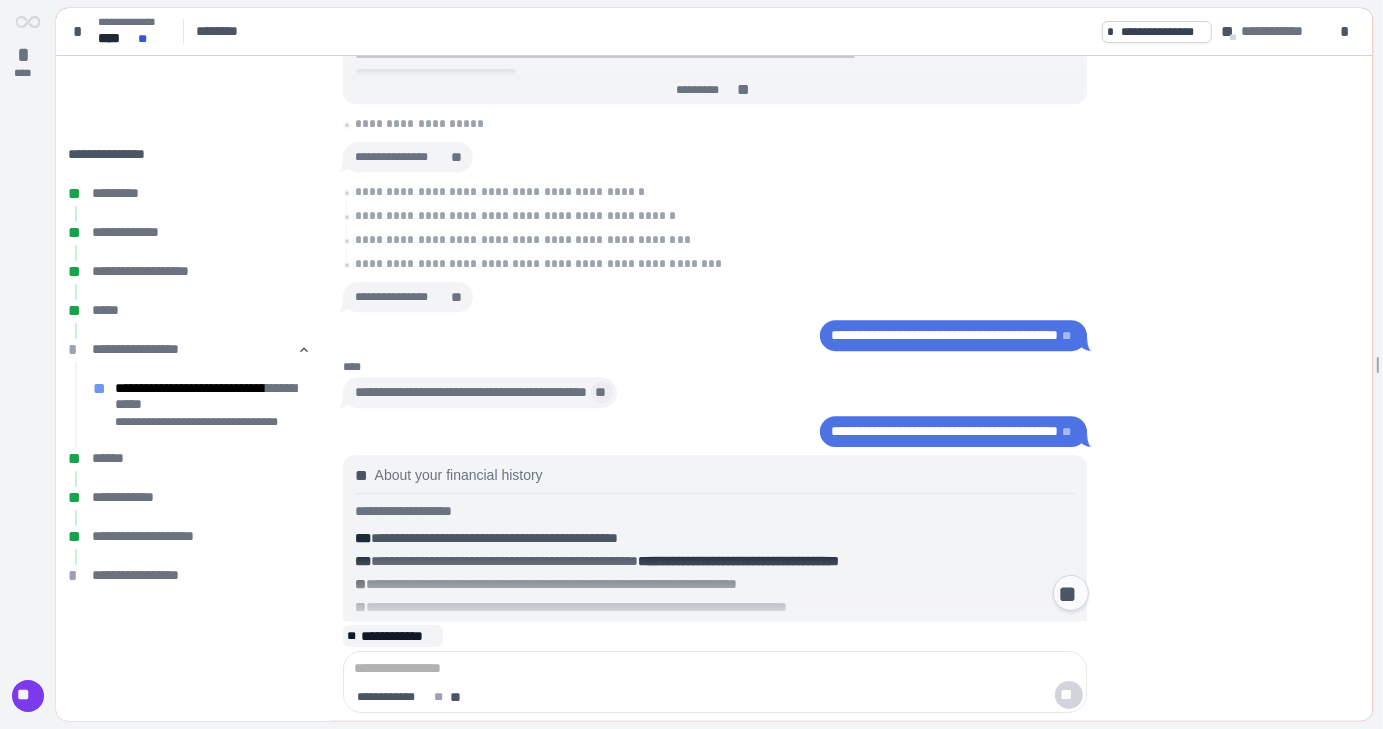 click on "**" at bounding box center [602, 392] 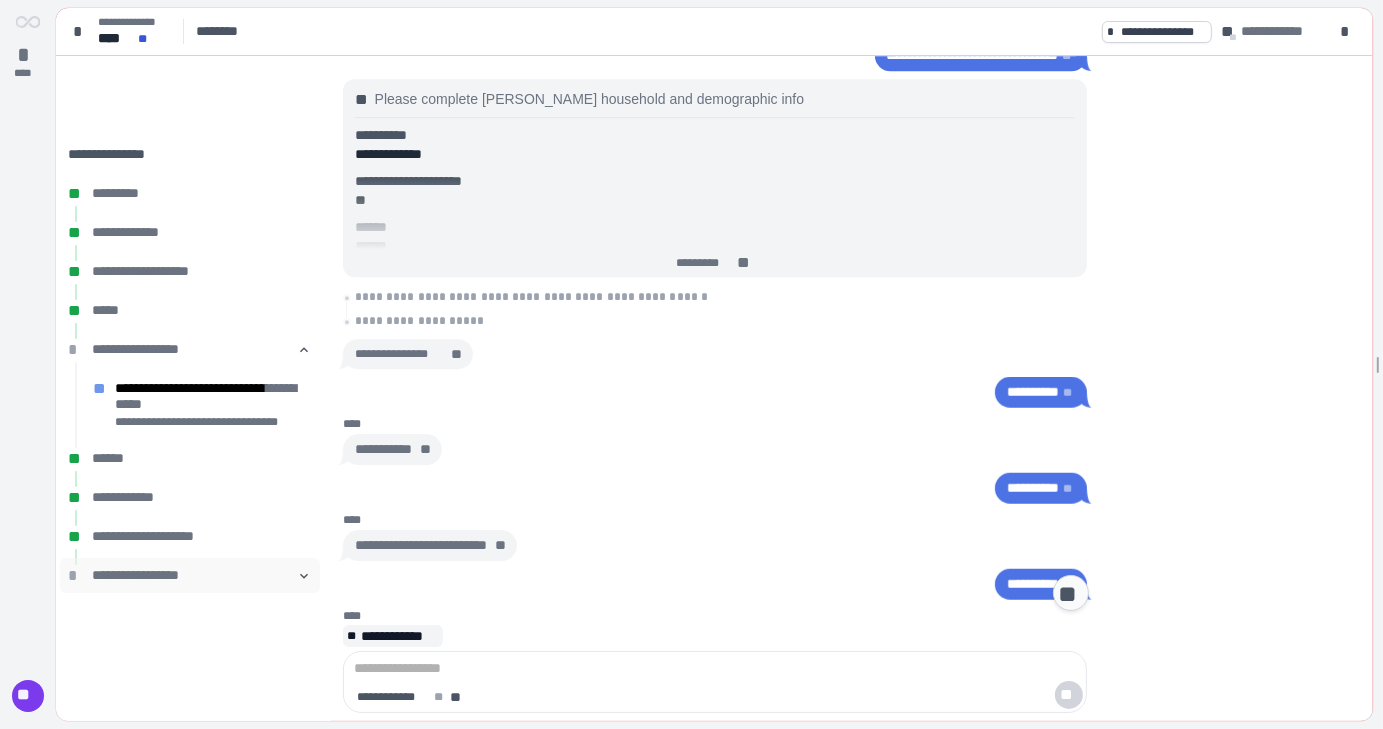 scroll, scrollTop: 5487, scrollLeft: 0, axis: vertical 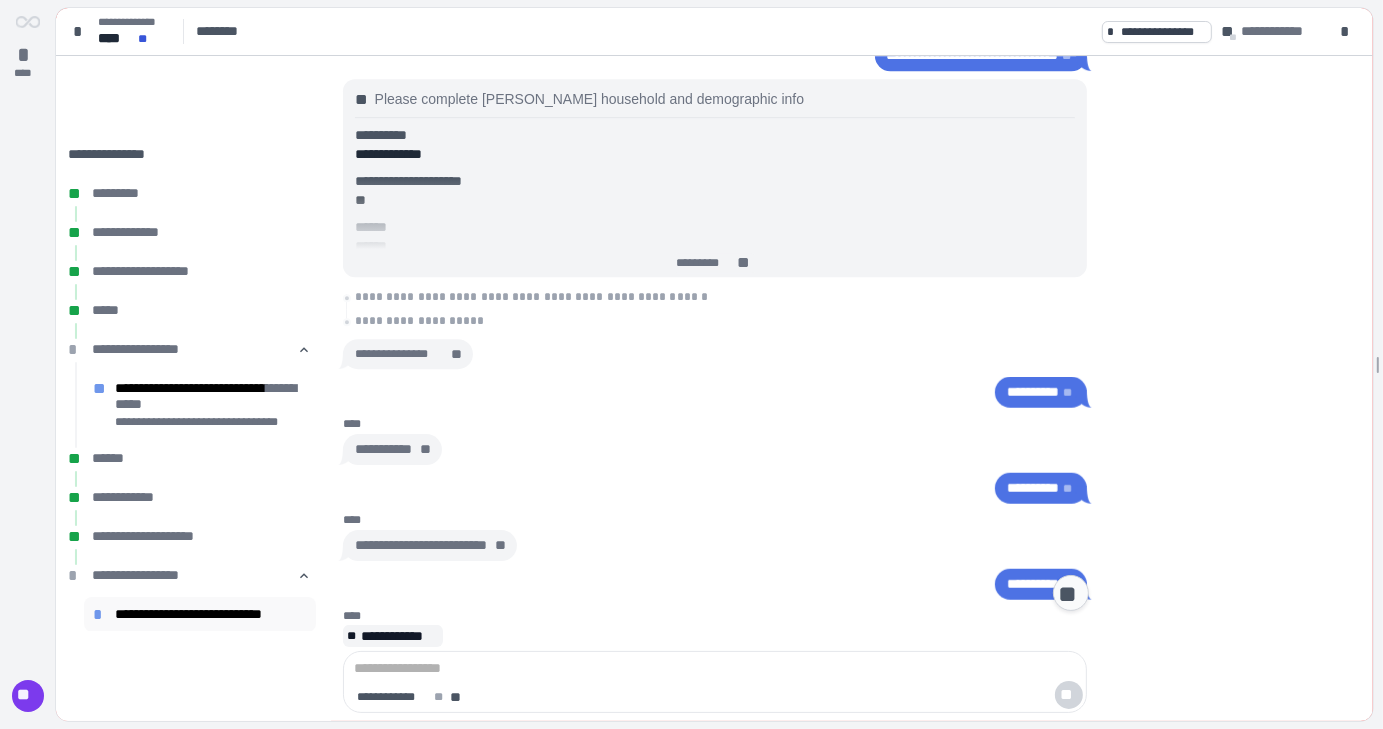 click on "**********" at bounding box center (211, 614) 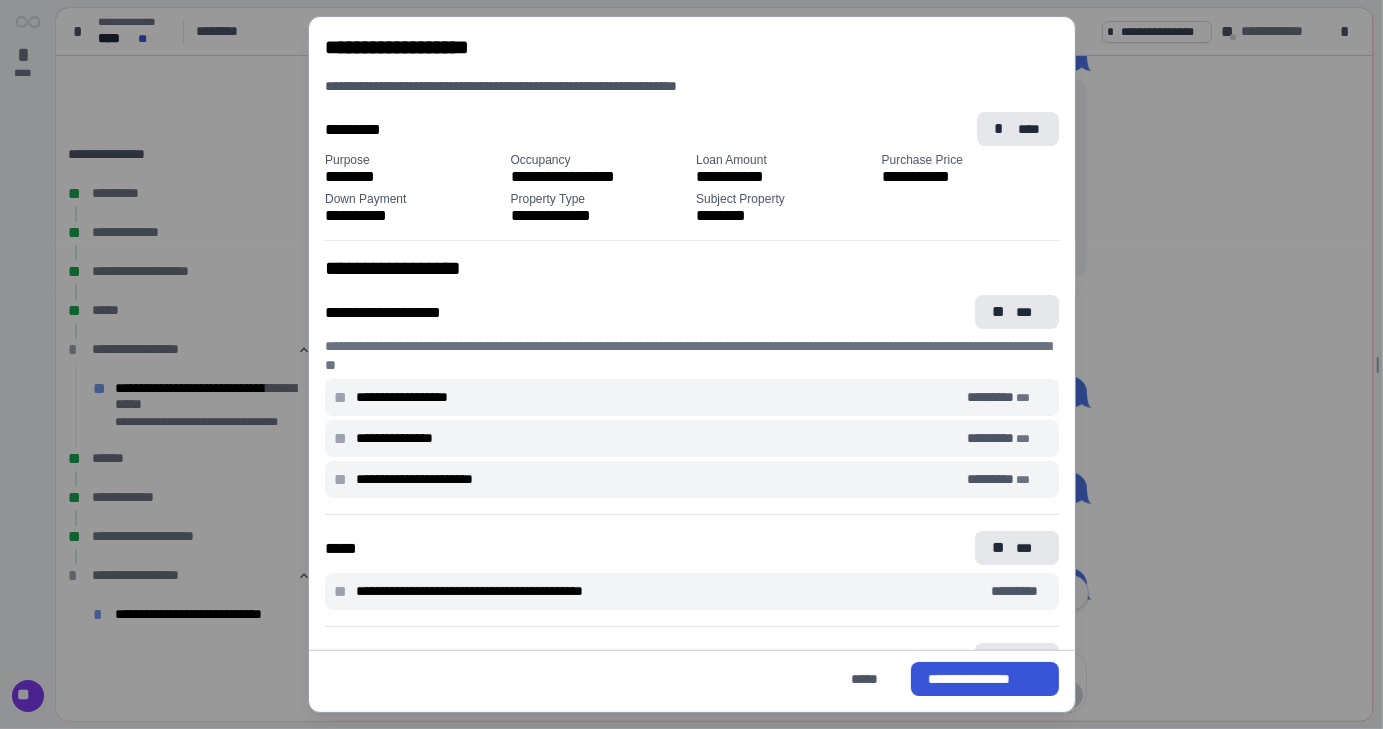click on "**********" at bounding box center (691, 364) 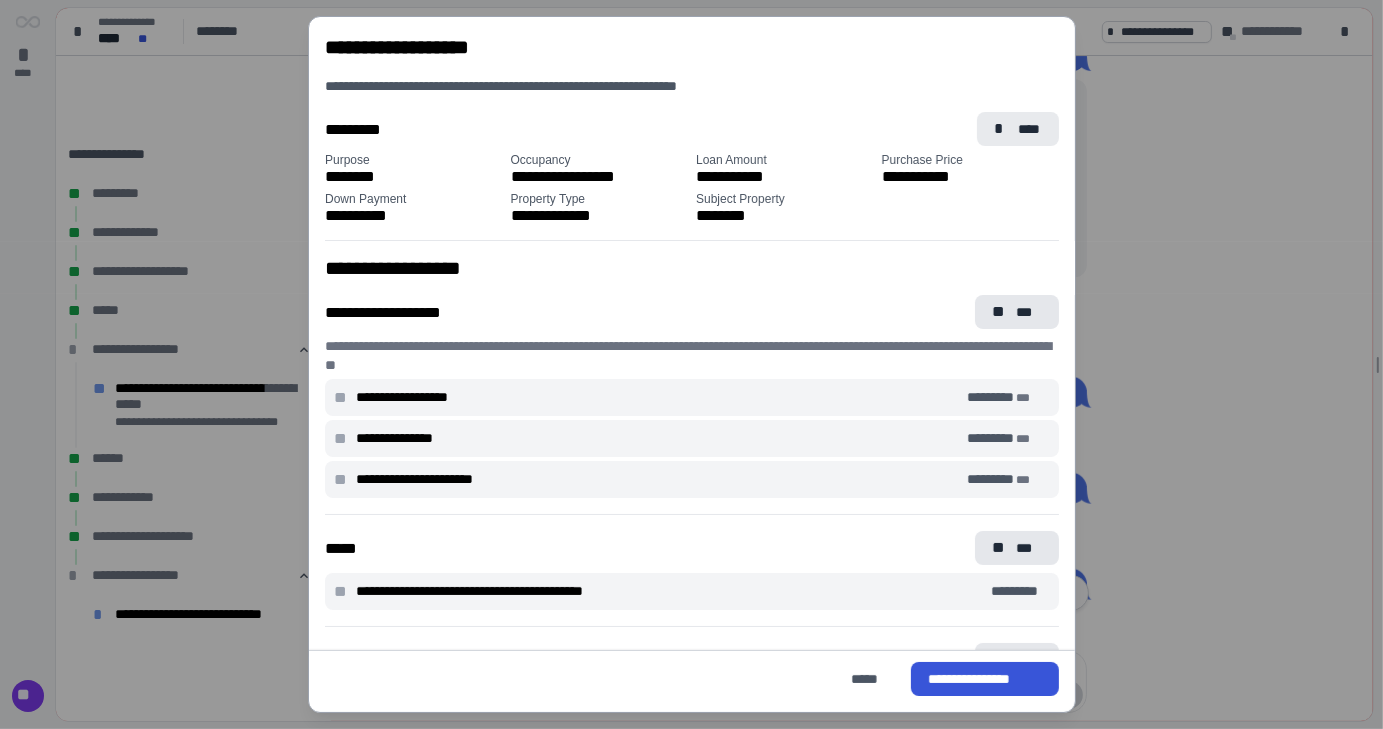 click on "****" at bounding box center (1029, 129) 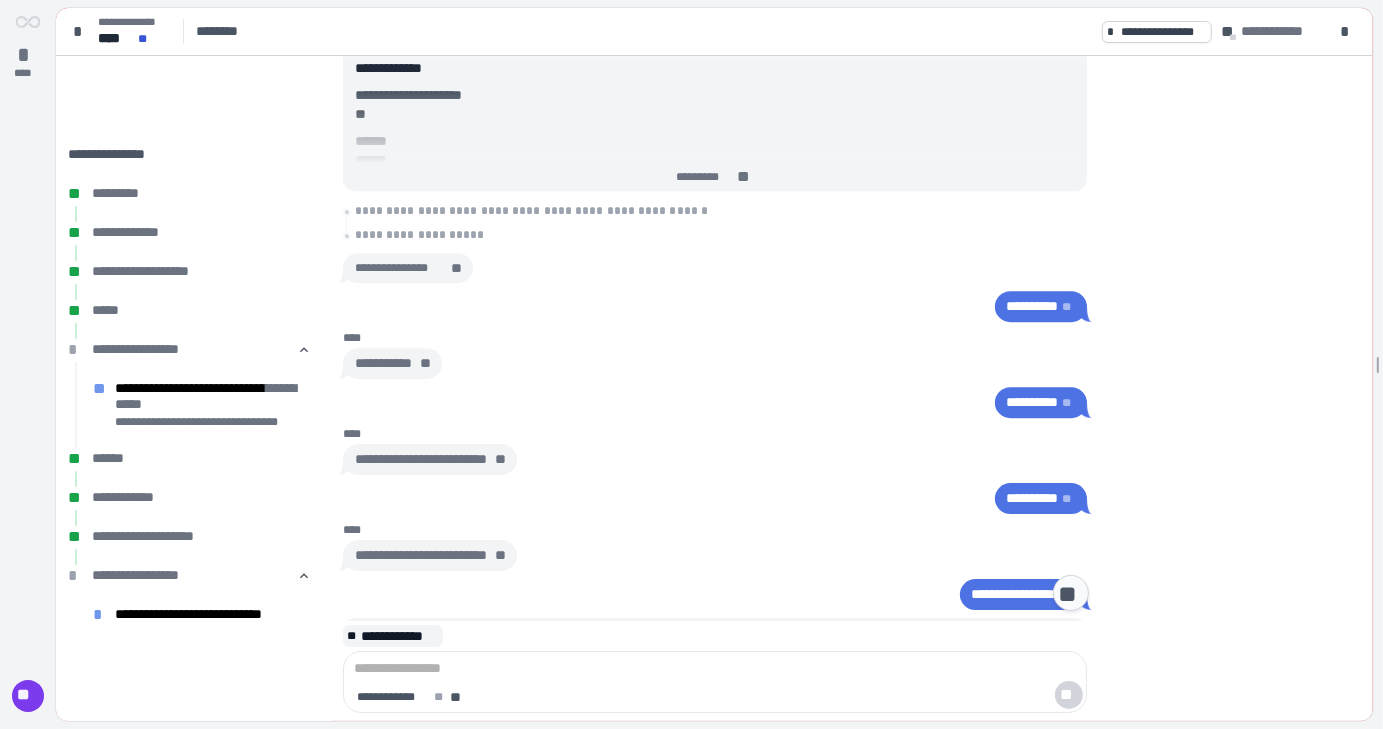 scroll, scrollTop: 4733, scrollLeft: 0, axis: vertical 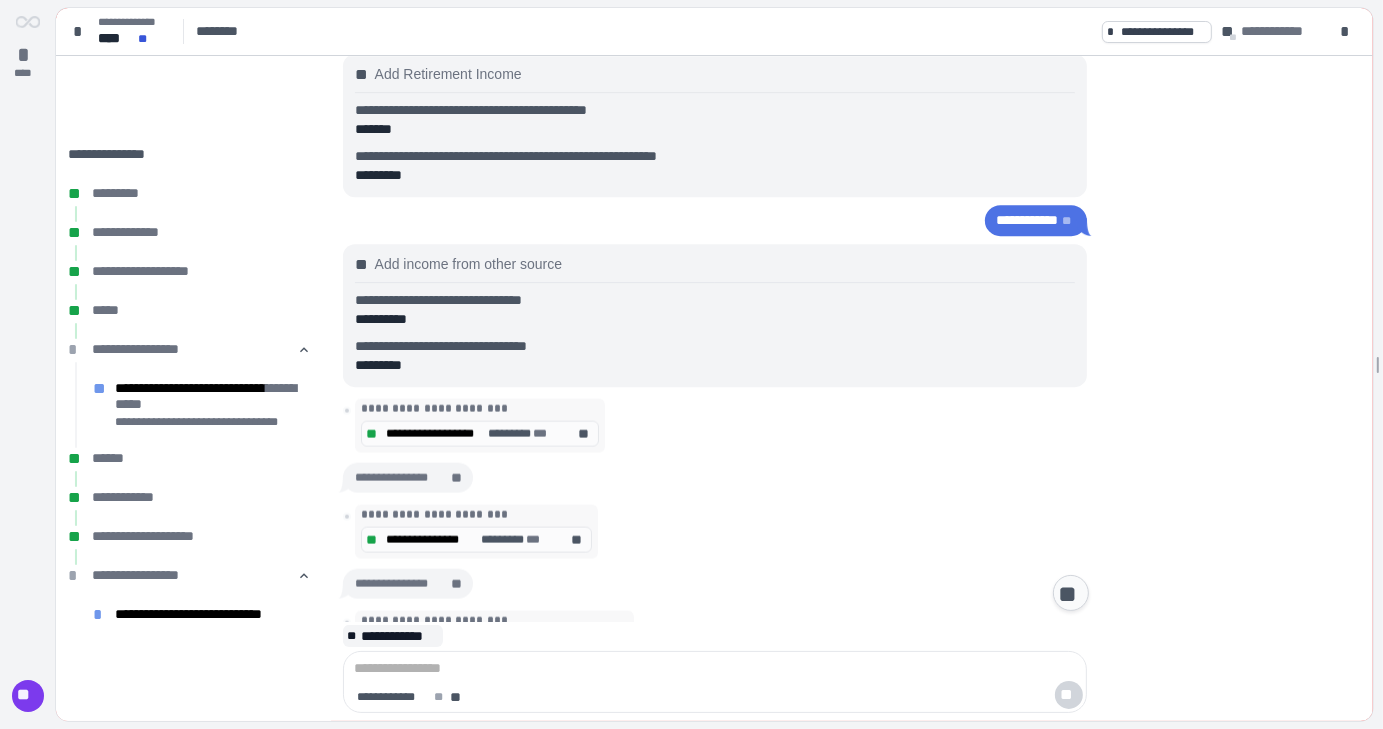 type on "********" 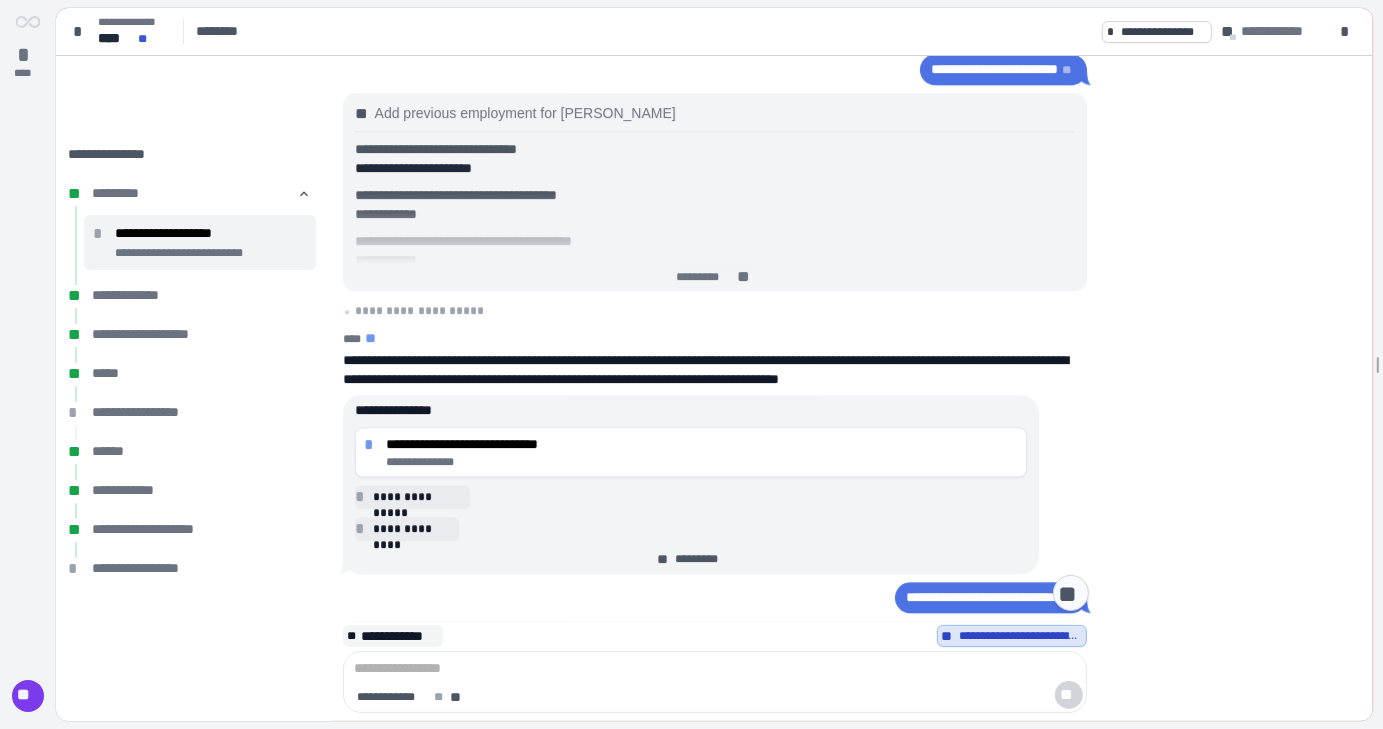 scroll, scrollTop: 1955, scrollLeft: 0, axis: vertical 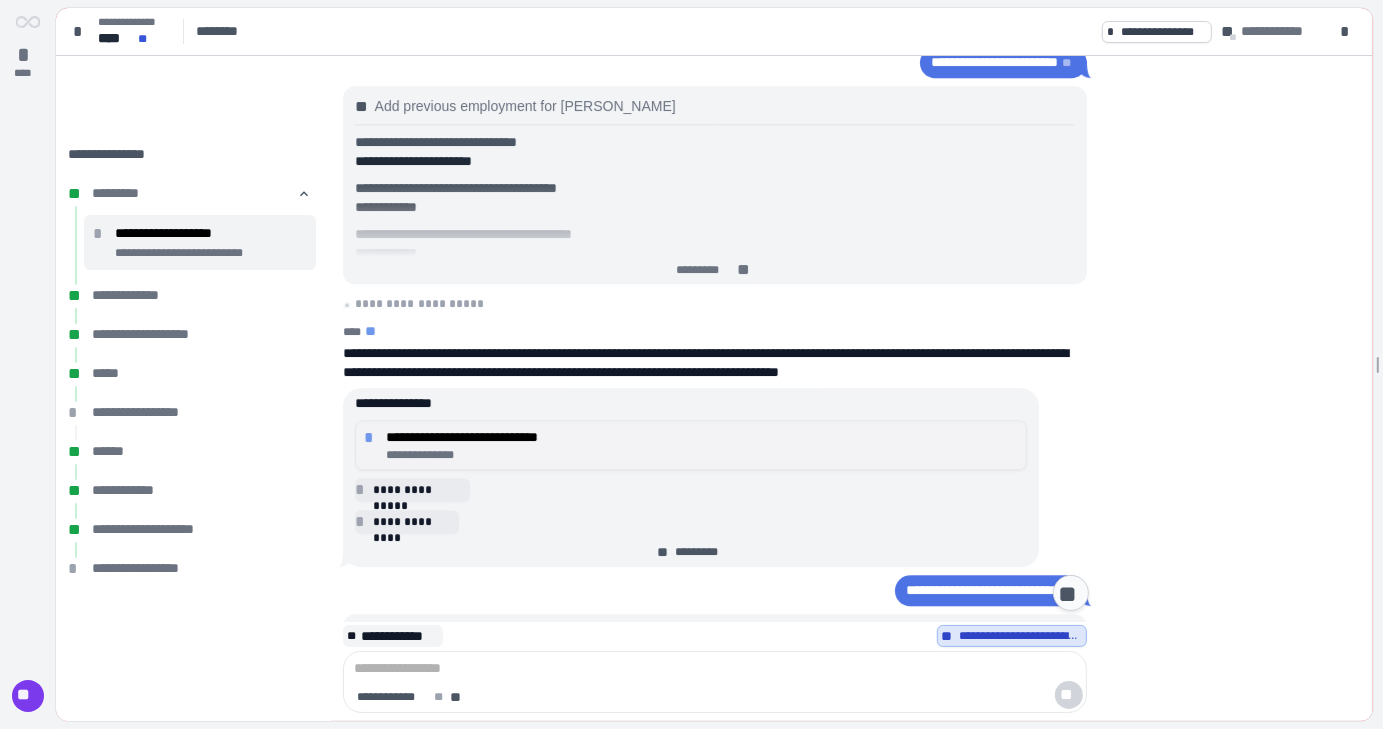 click on "**********" at bounding box center (702, 437) 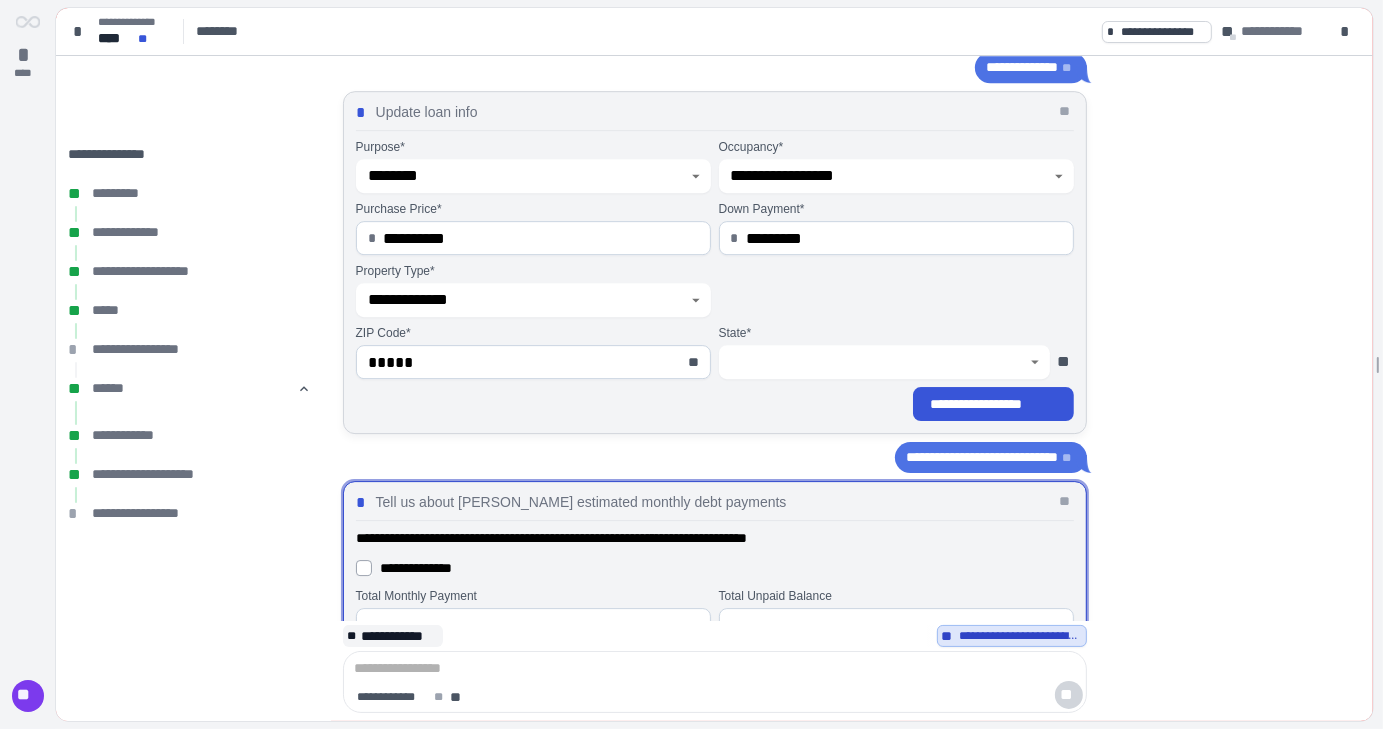 scroll, scrollTop: 0, scrollLeft: 0, axis: both 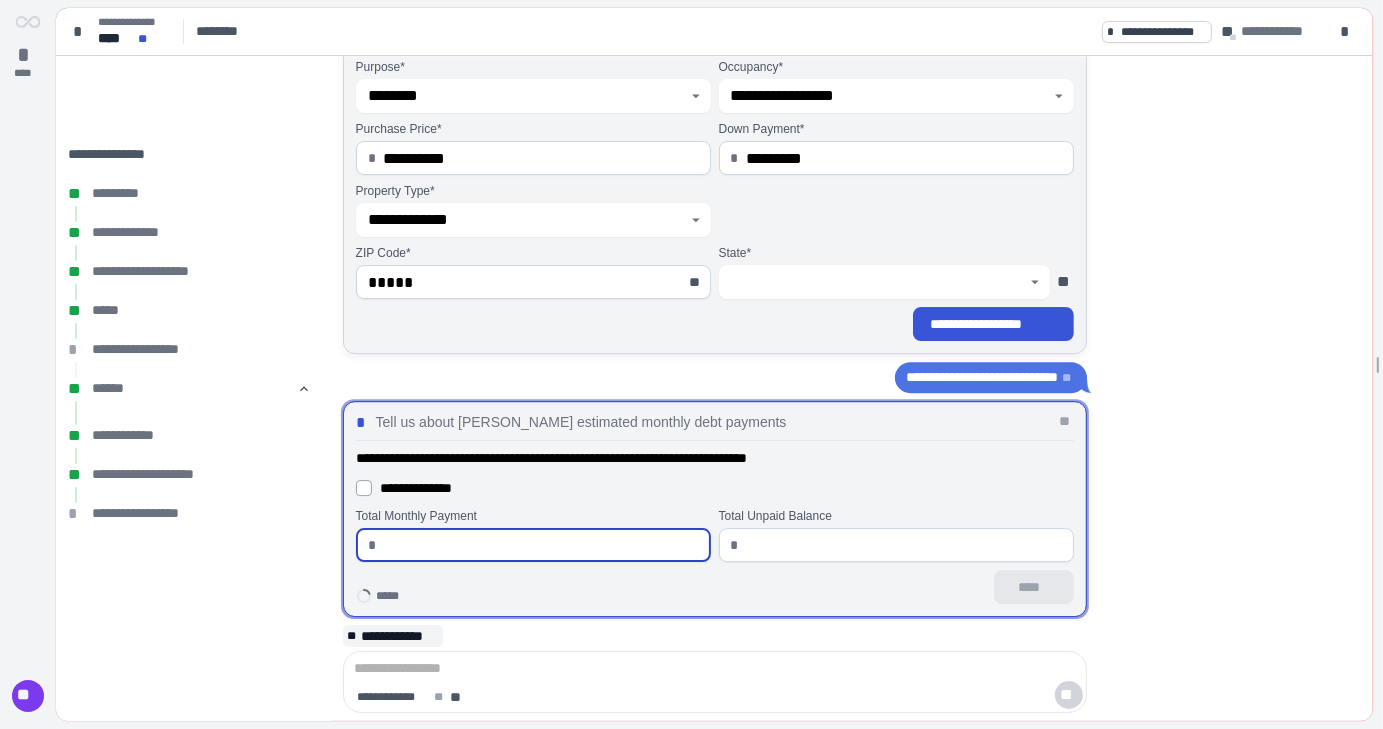 click at bounding box center (540, 545) 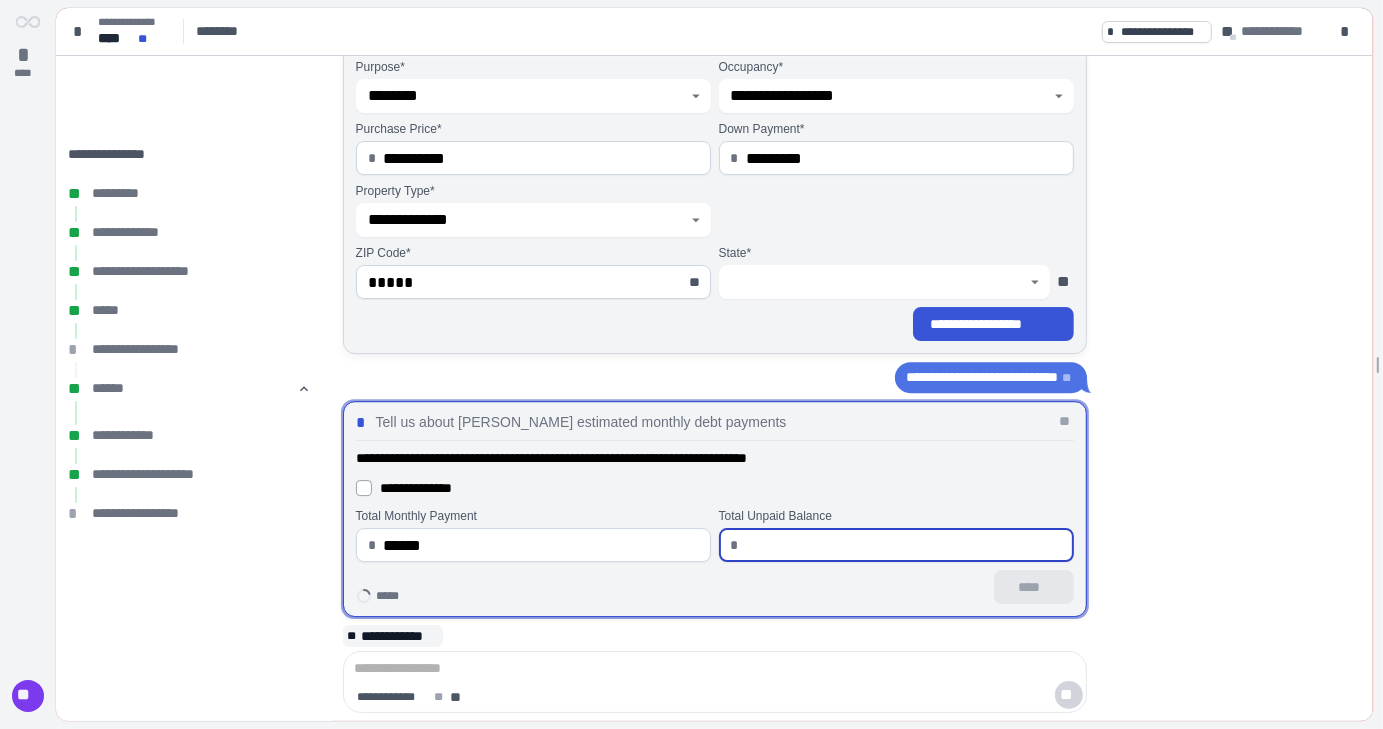 click at bounding box center (903, 545) 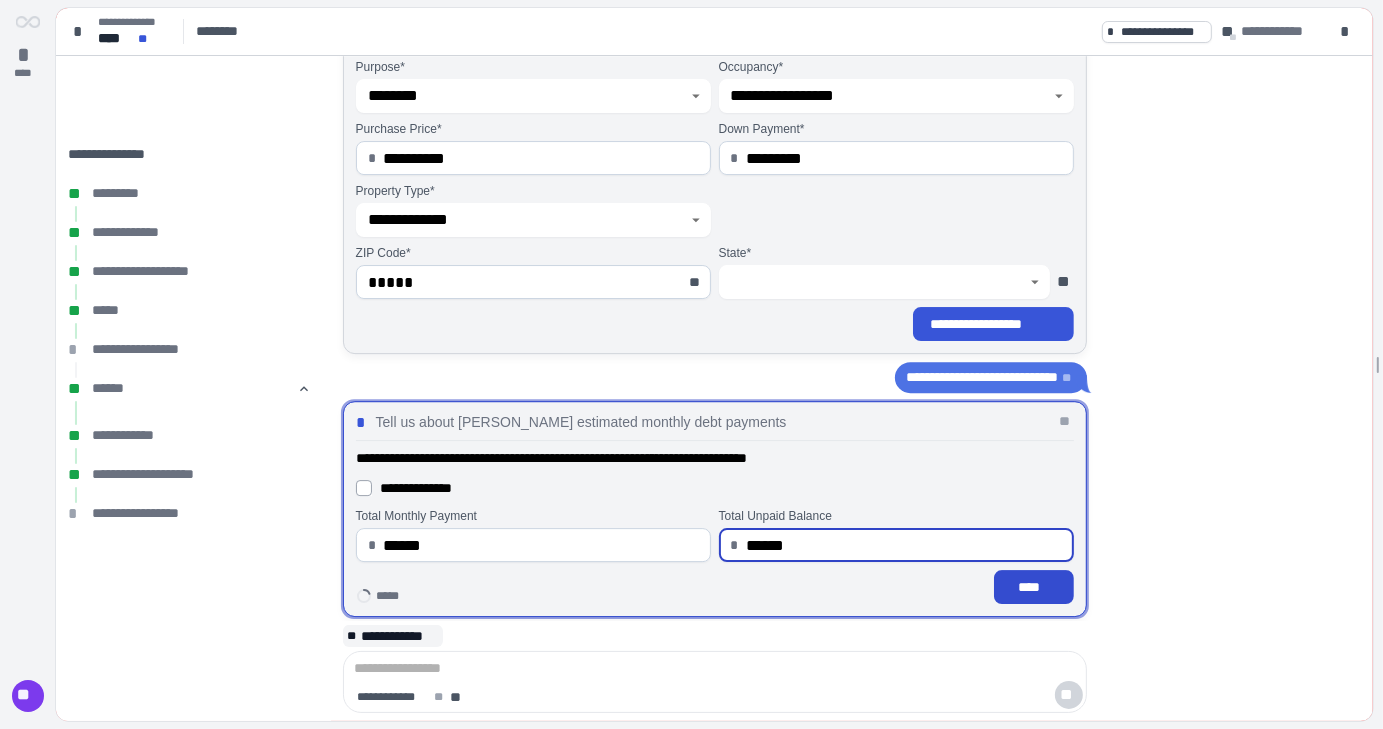 type on "*********" 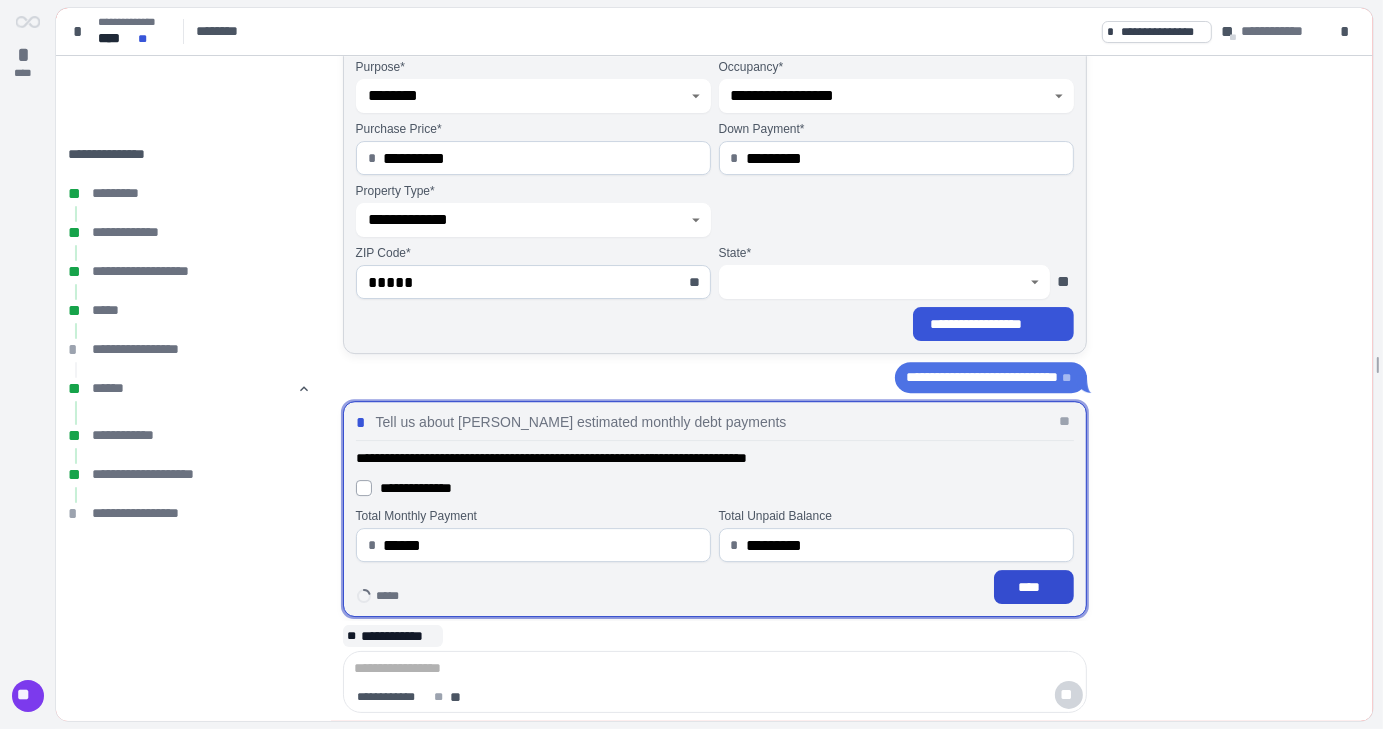 click on "****" at bounding box center (1033, 587) 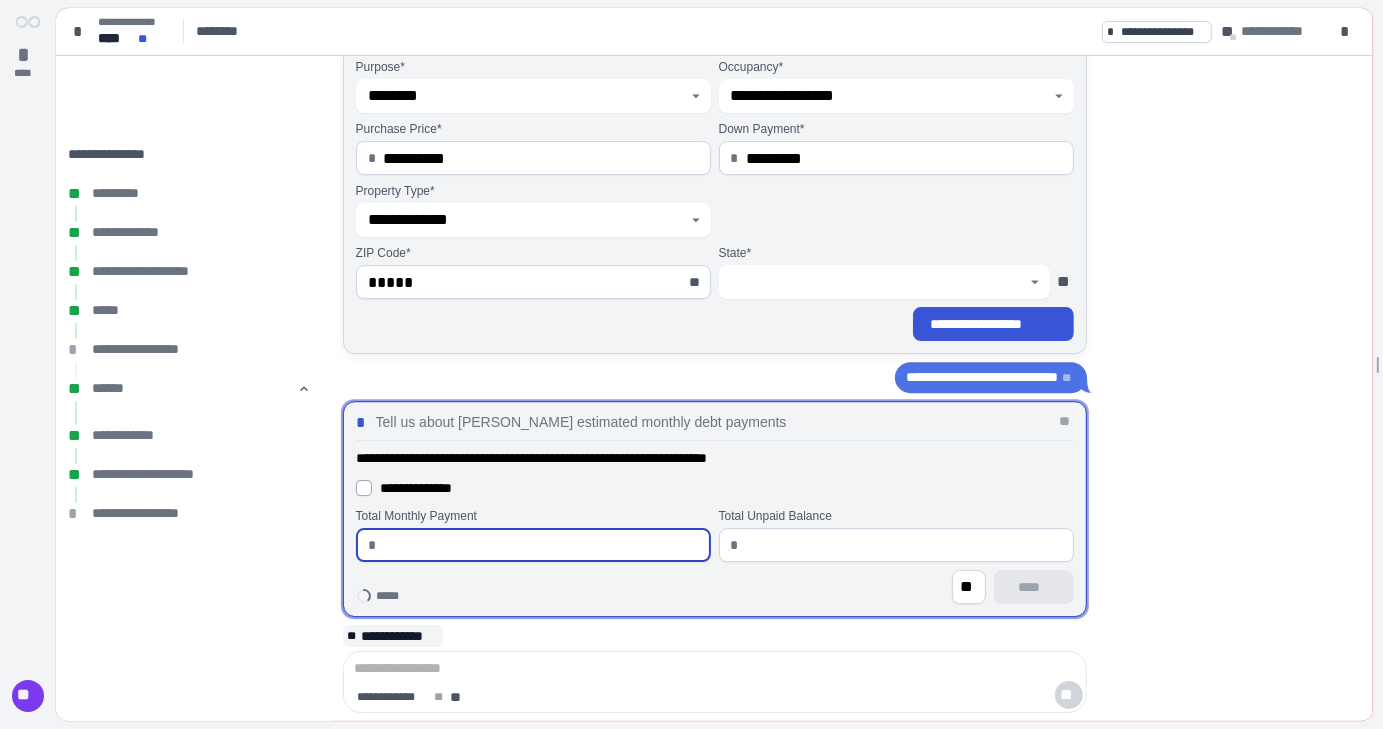 click at bounding box center (540, 545) 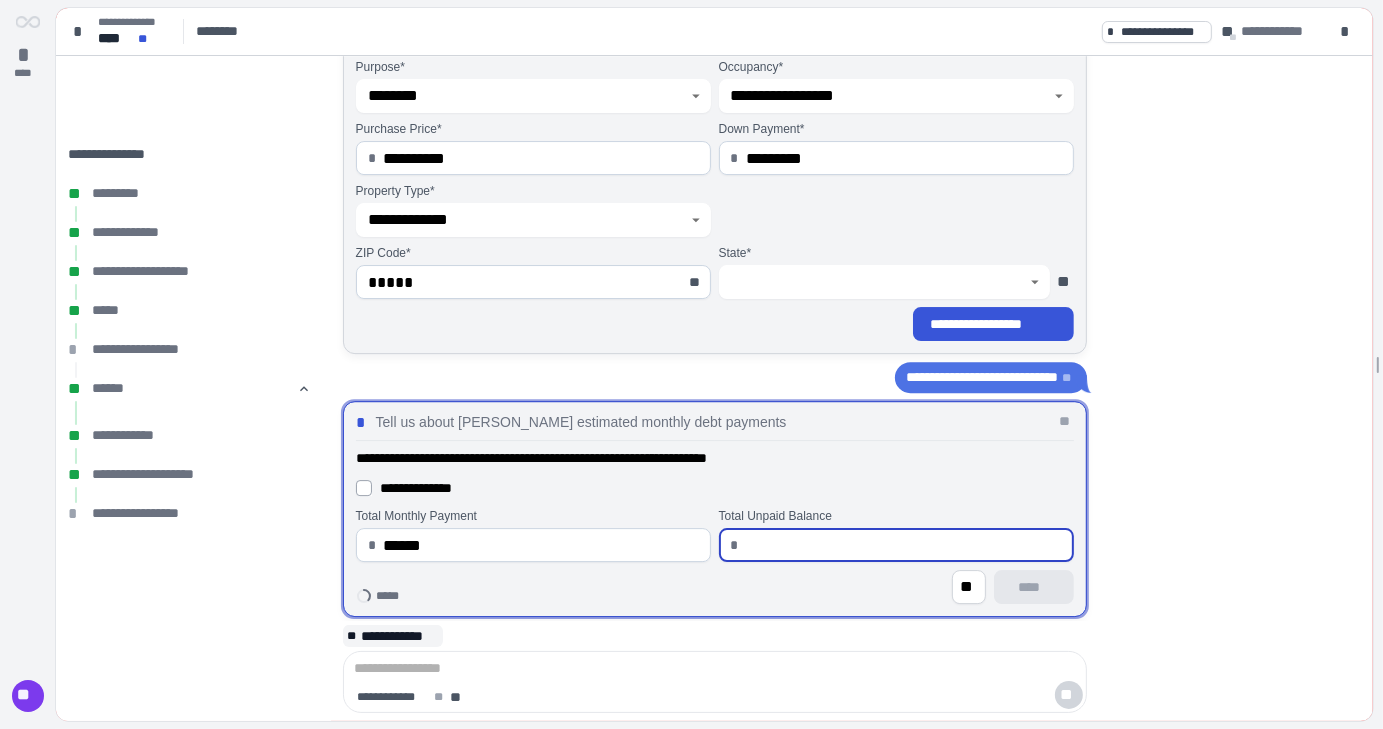 click at bounding box center [903, 545] 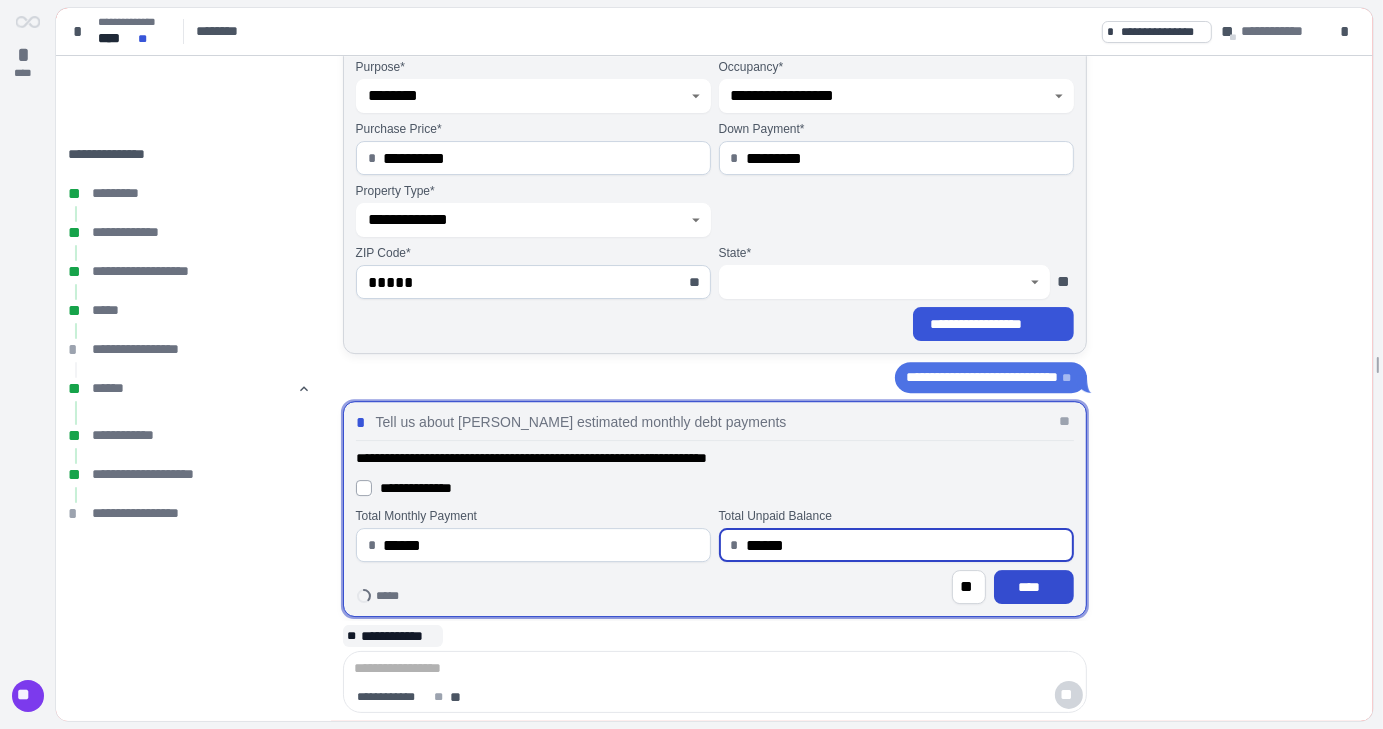 type on "*********" 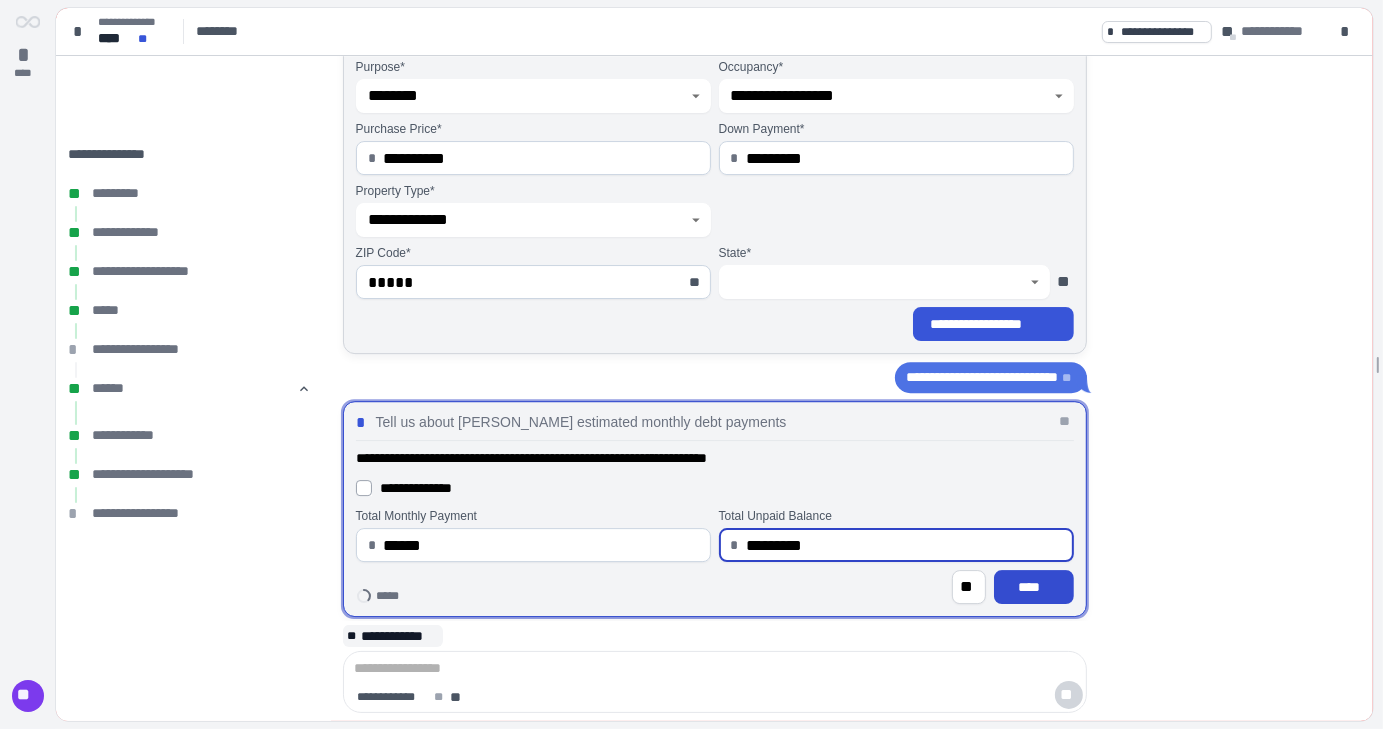 click on "****" at bounding box center [1033, 587] 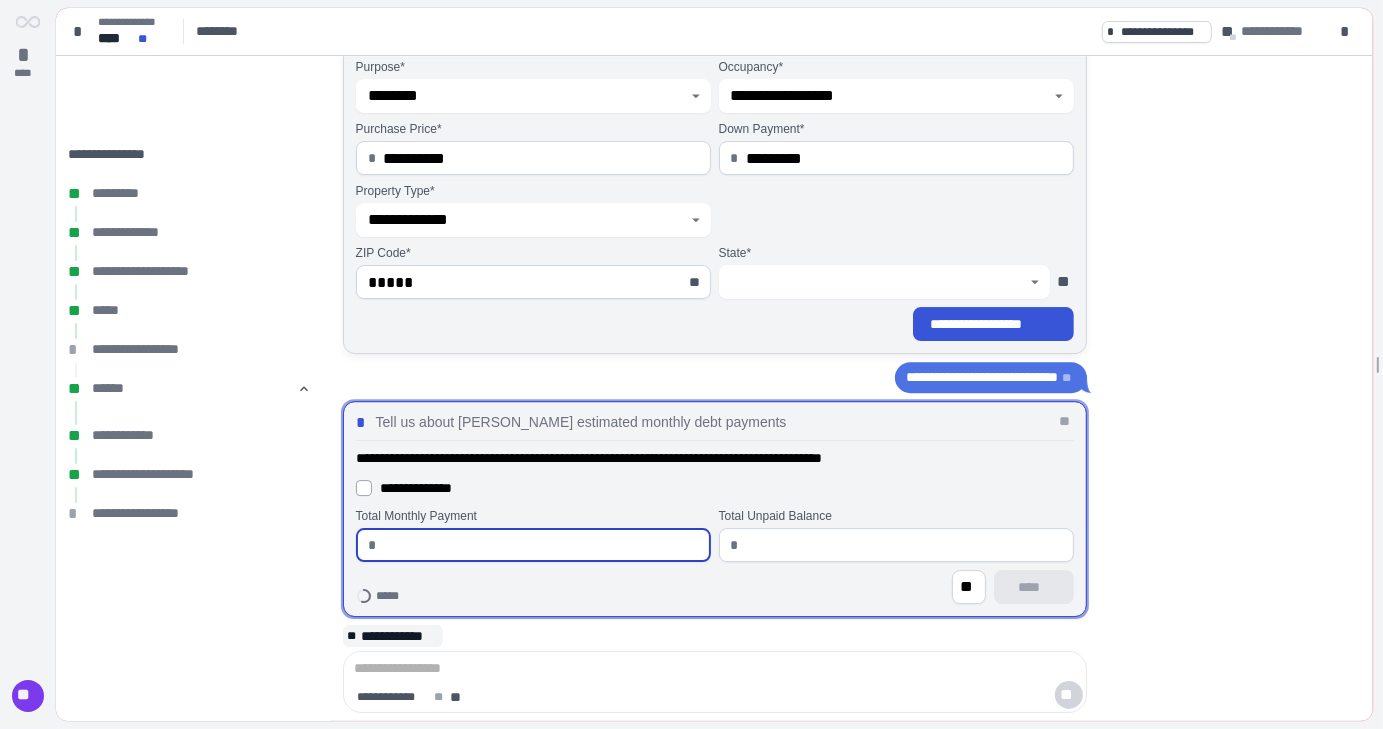 click at bounding box center [540, 545] 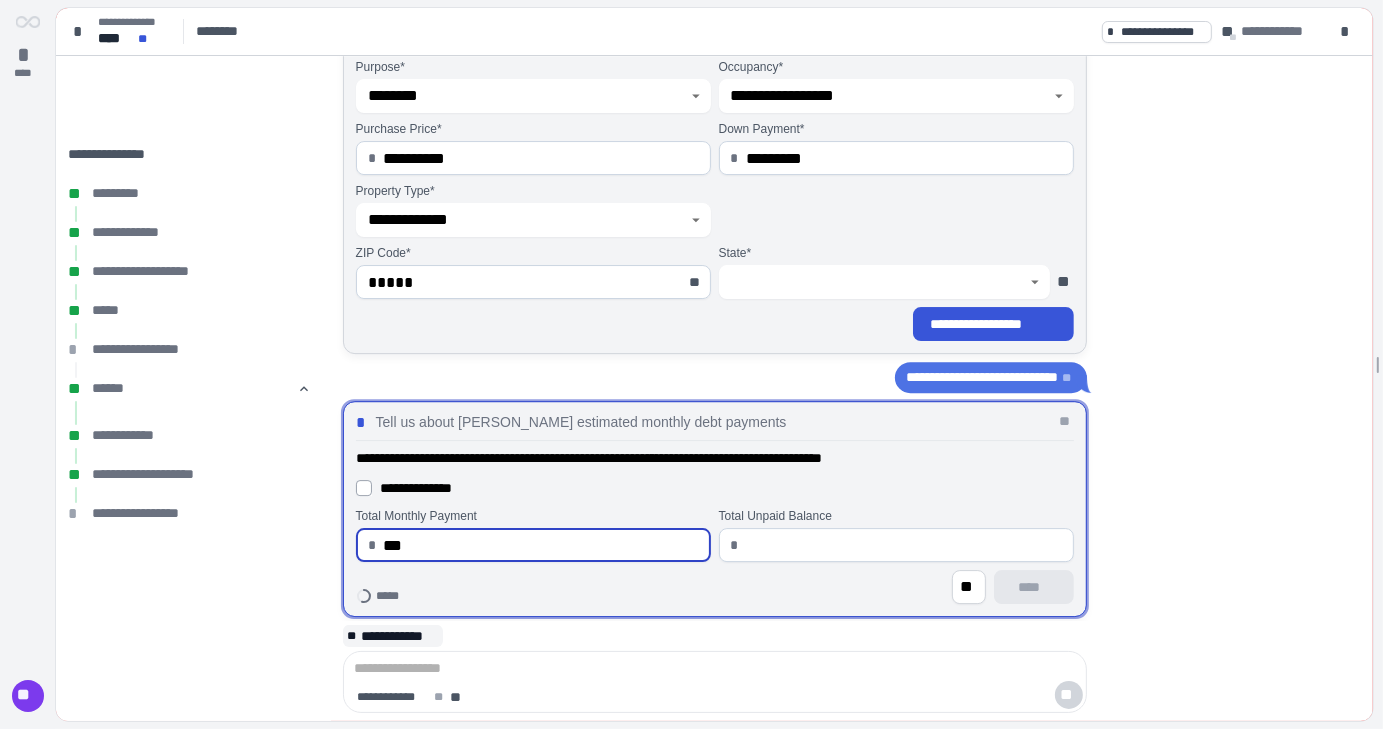 type on "******" 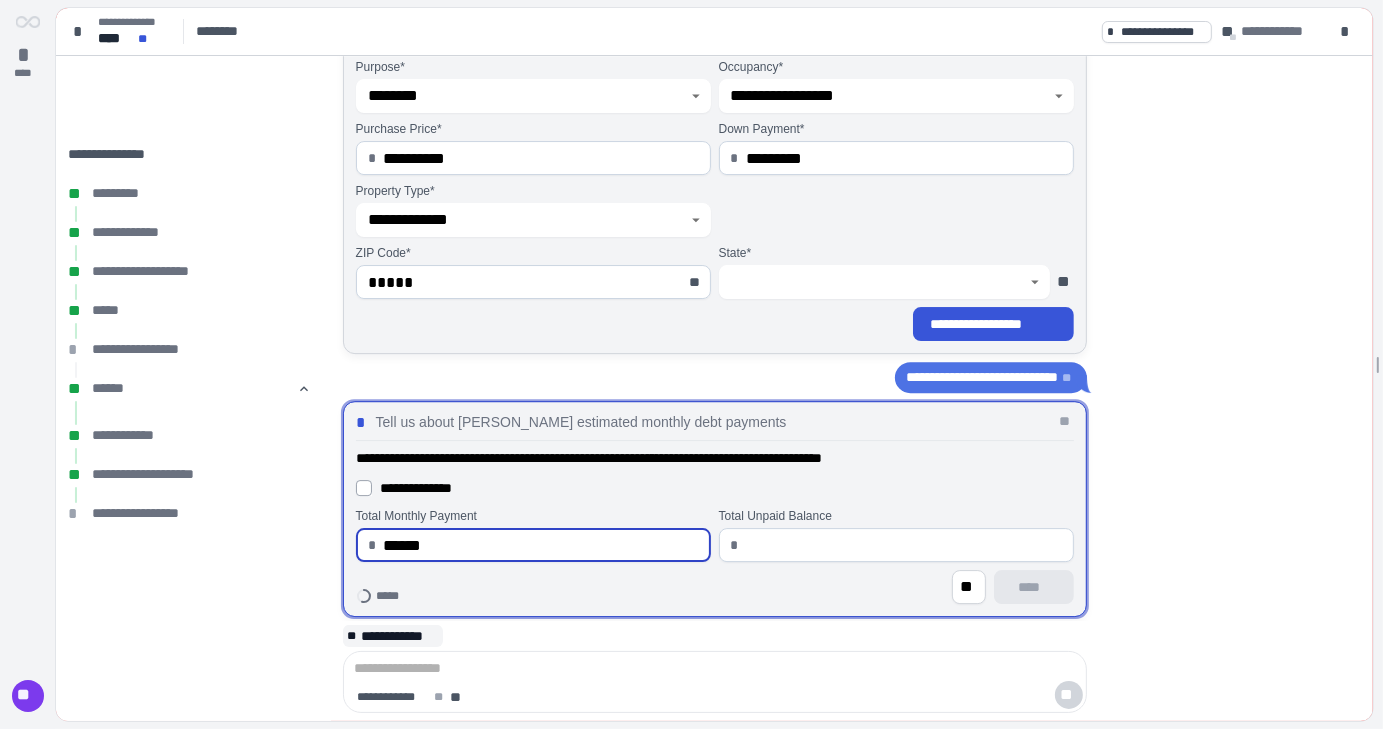 click at bounding box center (903, 545) 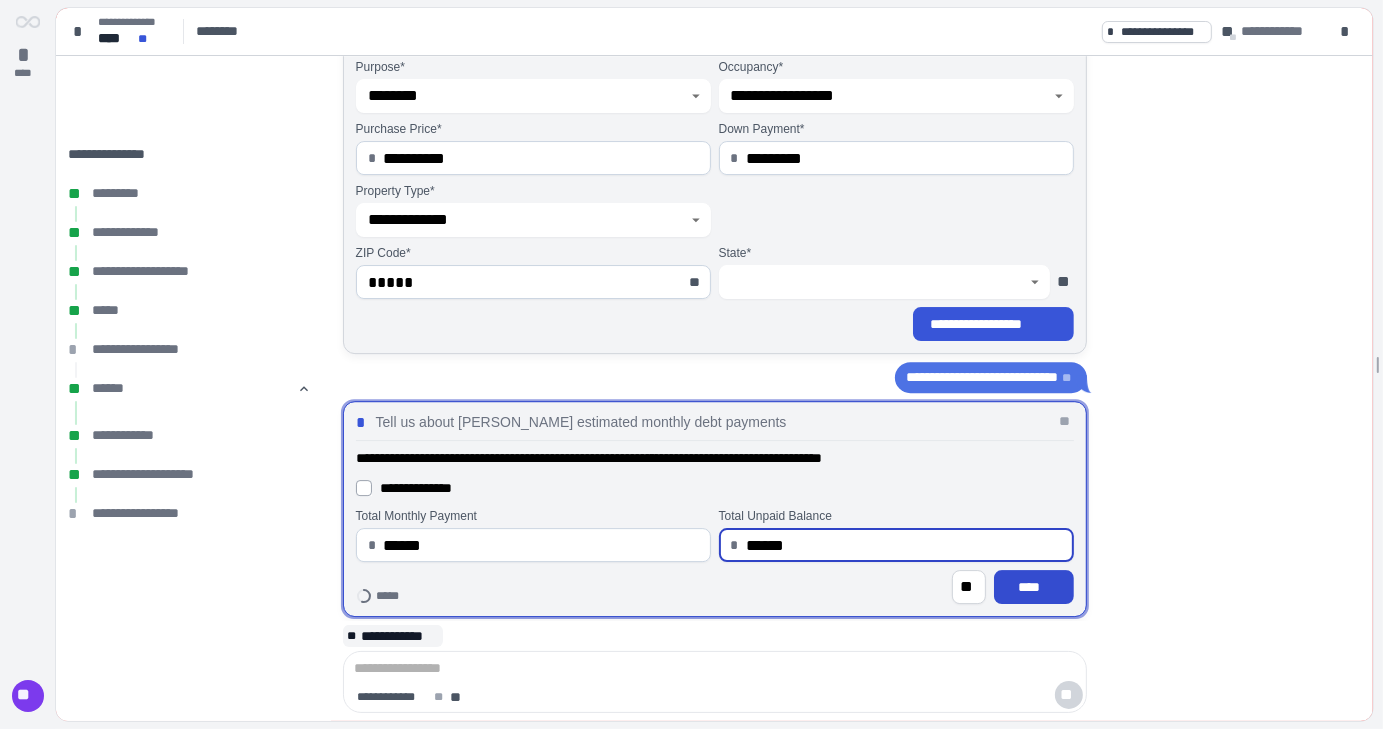 type on "*********" 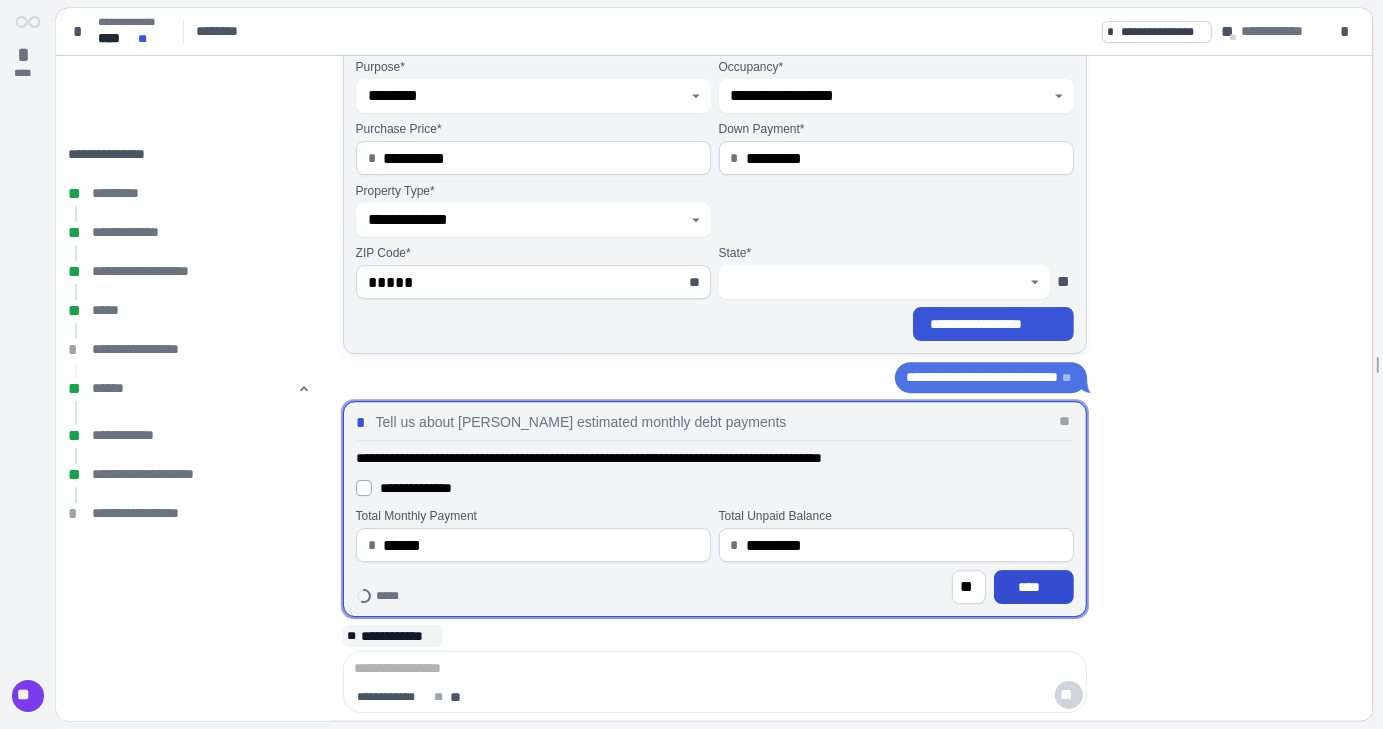 click on "****" at bounding box center [1033, 587] 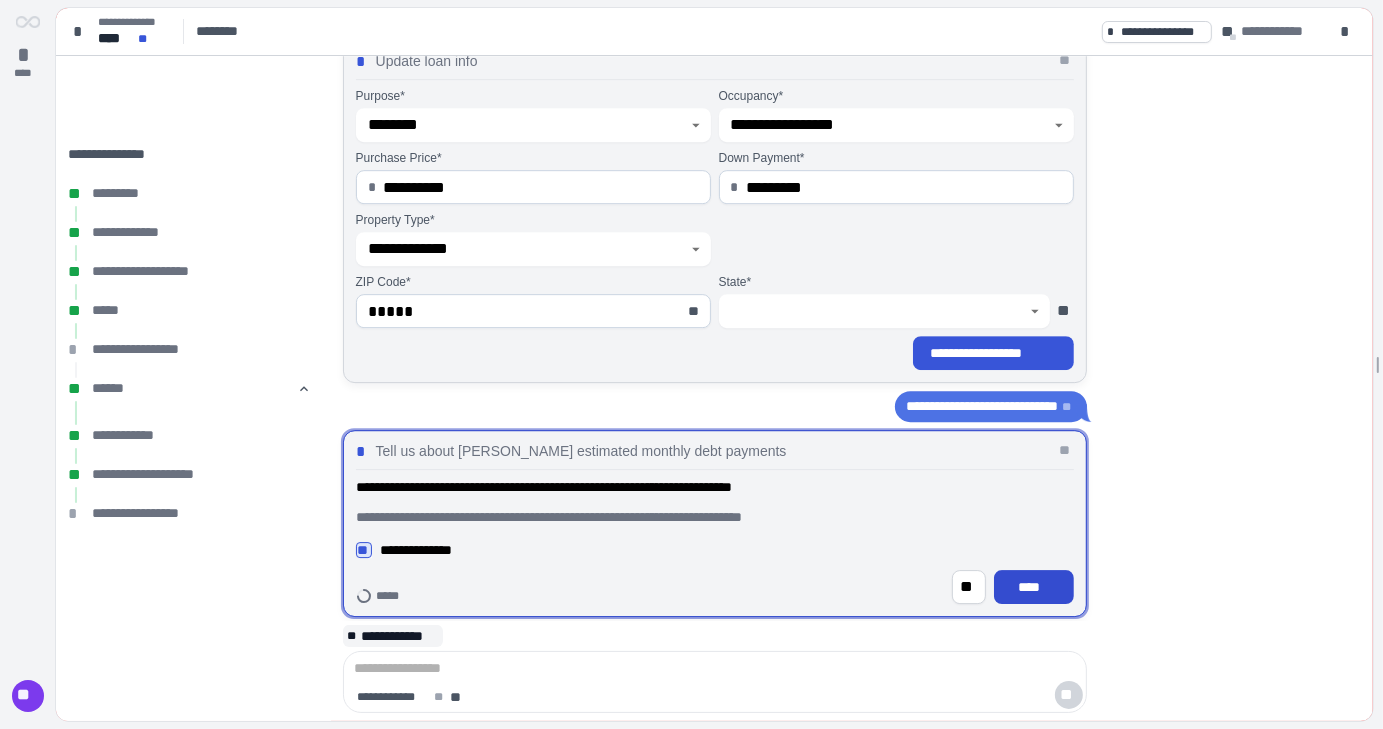 click on "****" at bounding box center (1033, 587) 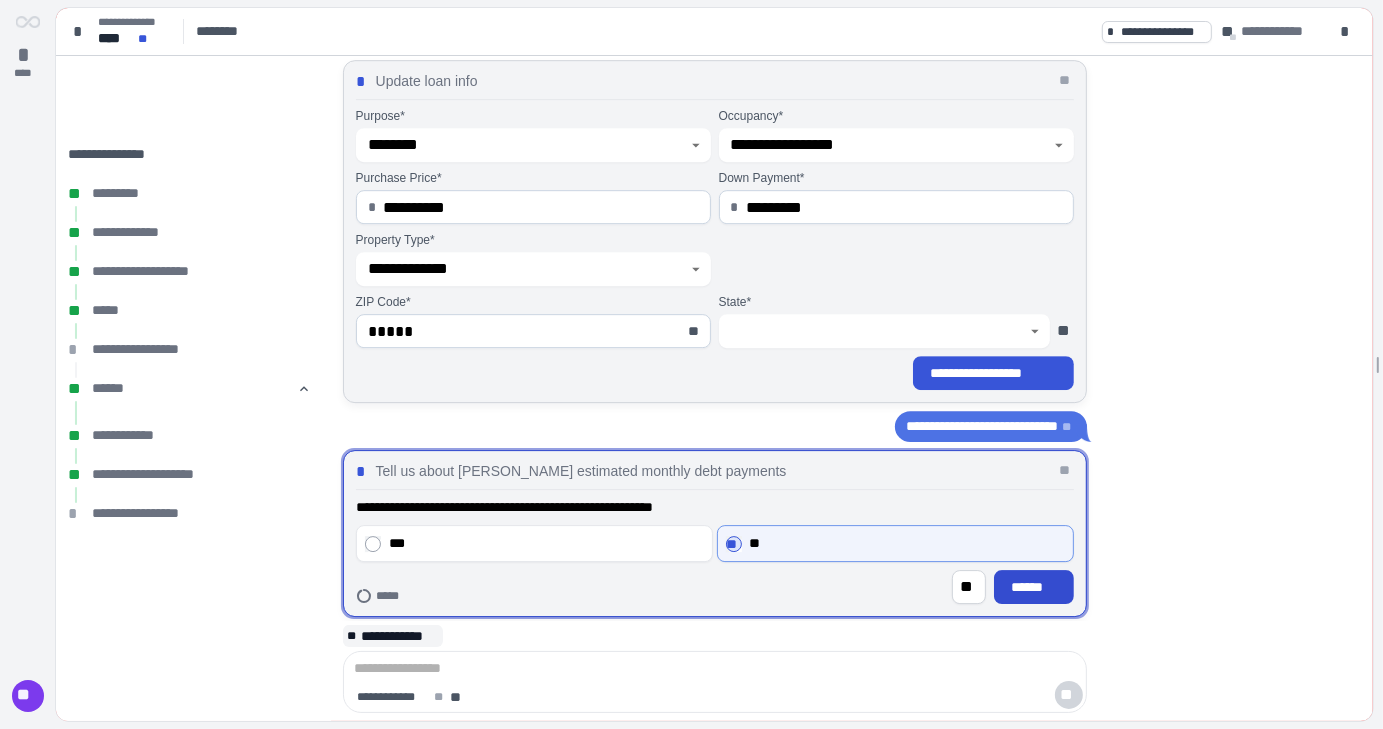 click on "******" at bounding box center (1033, 587) 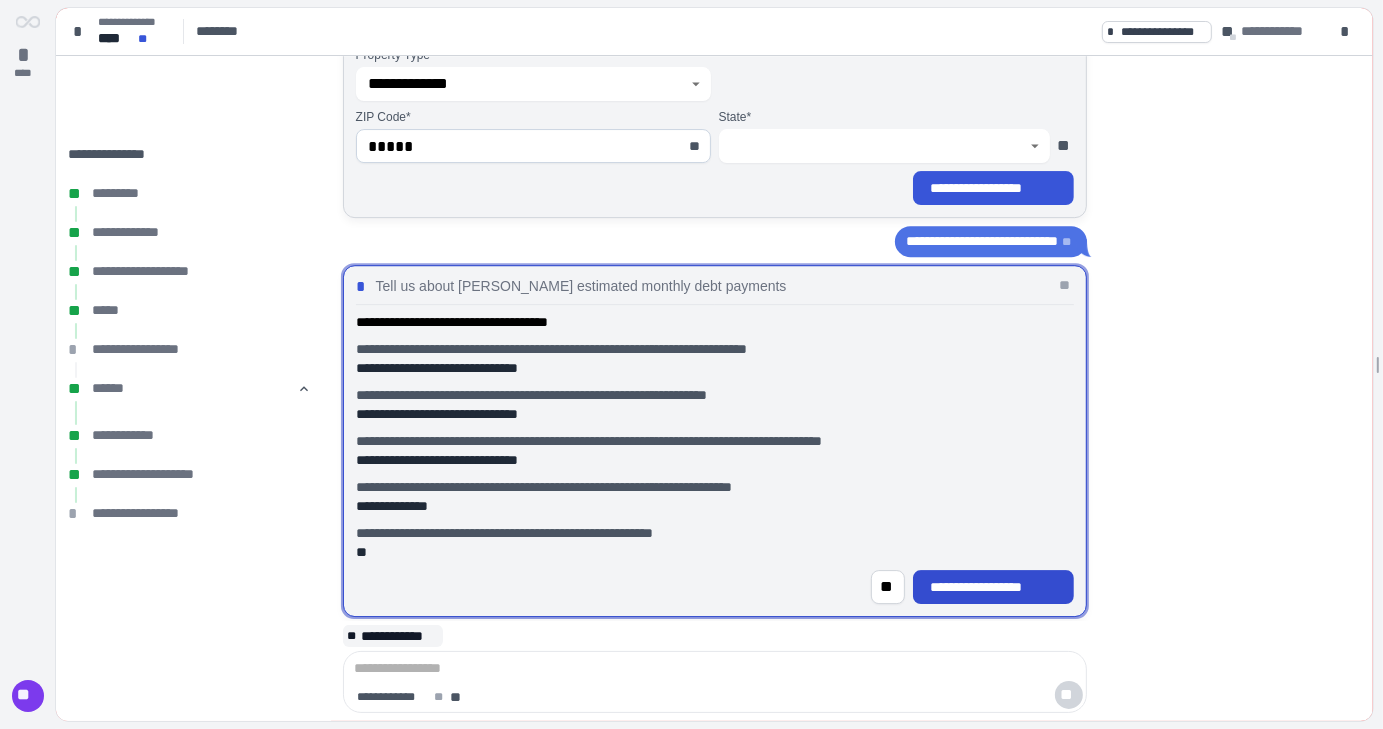 click on "**********" at bounding box center [993, 587] 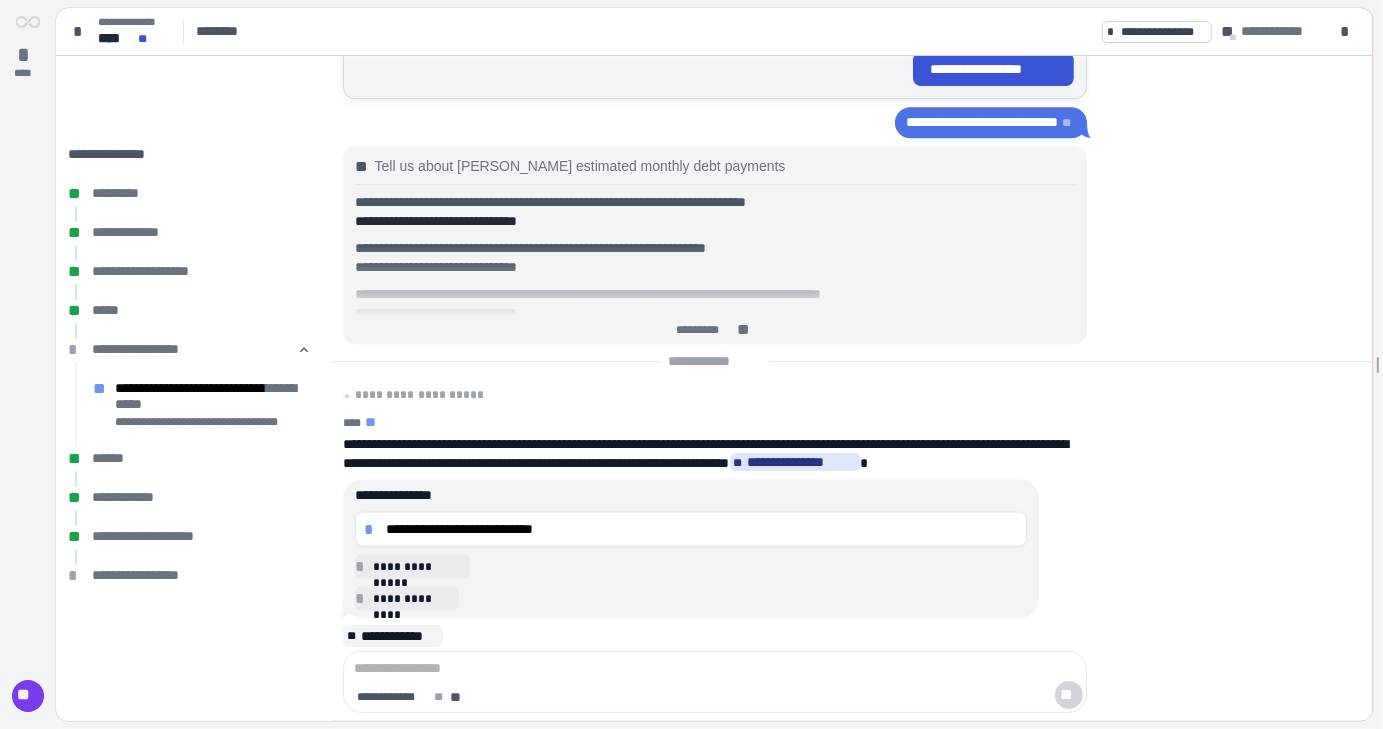 click on "**********" at bounding box center [714, 388] 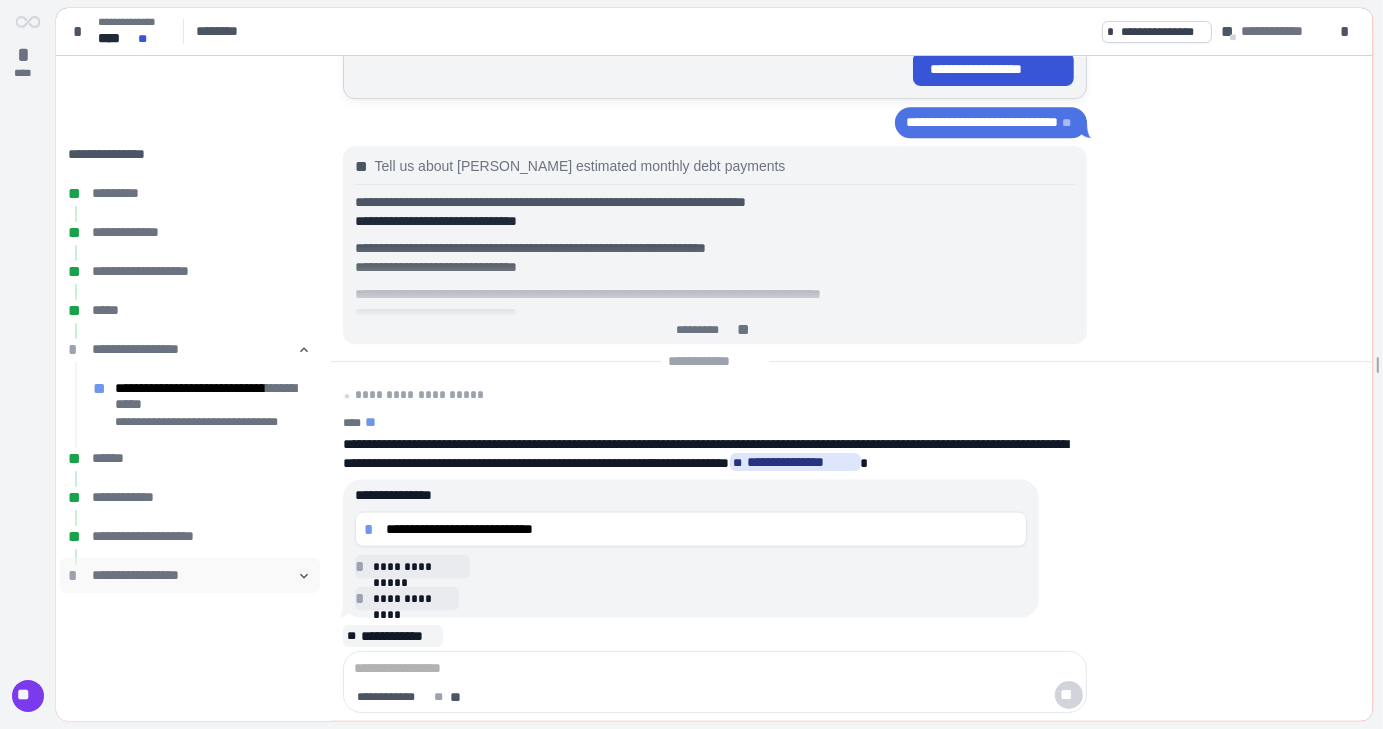 click on "**********" at bounding box center (190, 575) 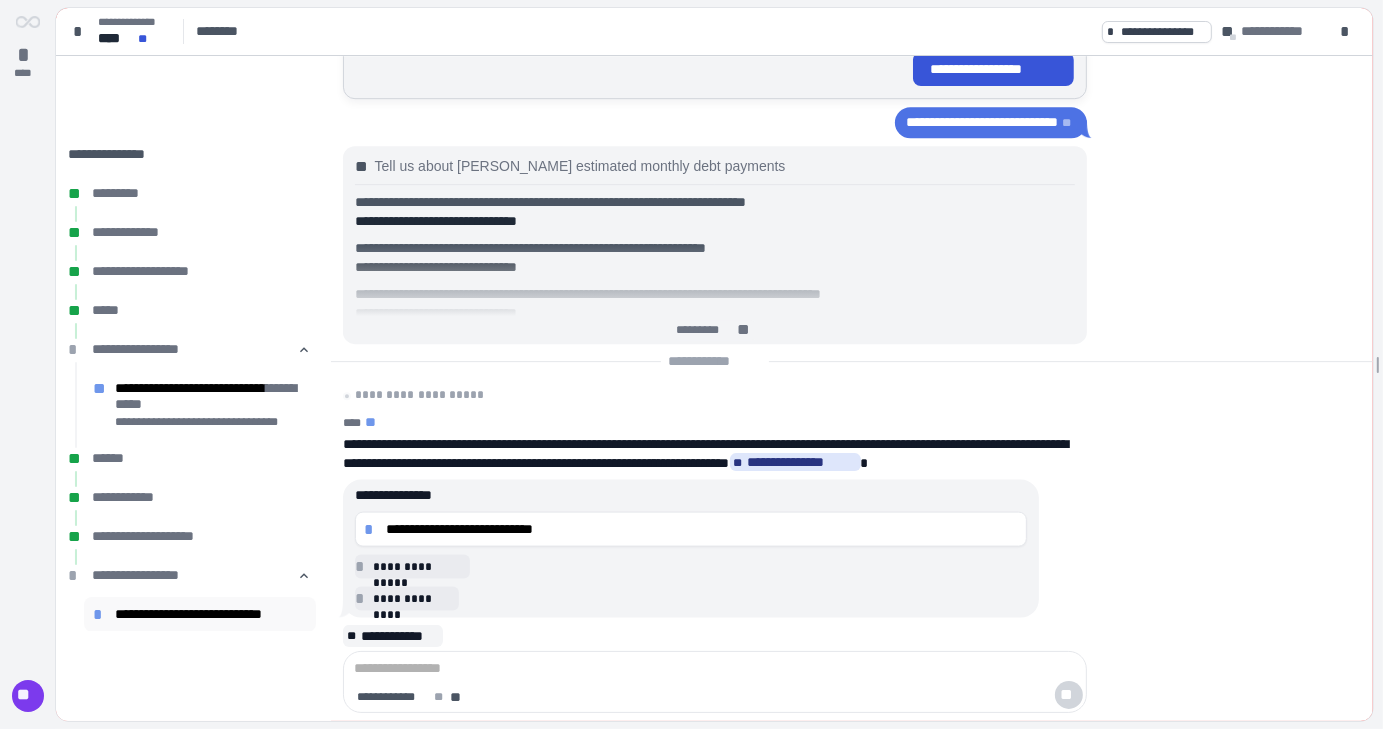click on "**********" at bounding box center (211, 614) 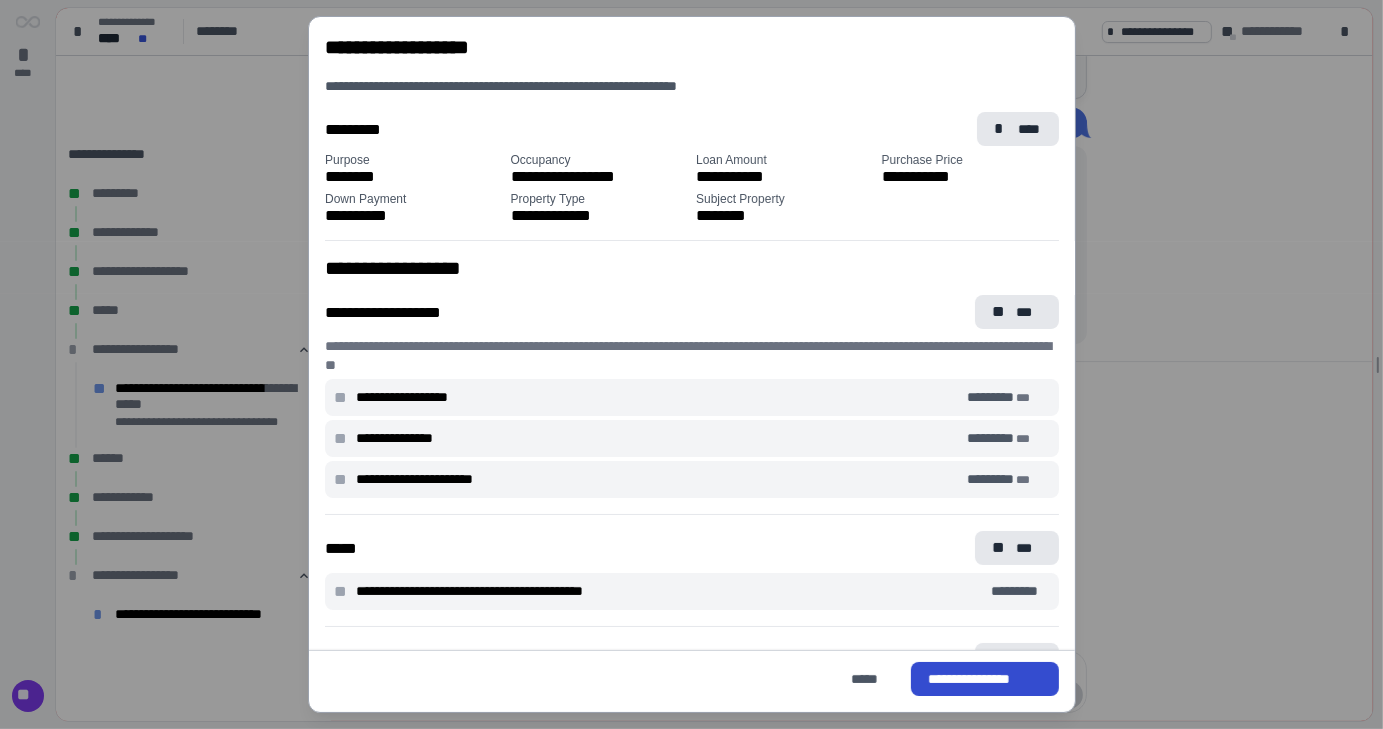 click on "**********" at bounding box center [984, 679] 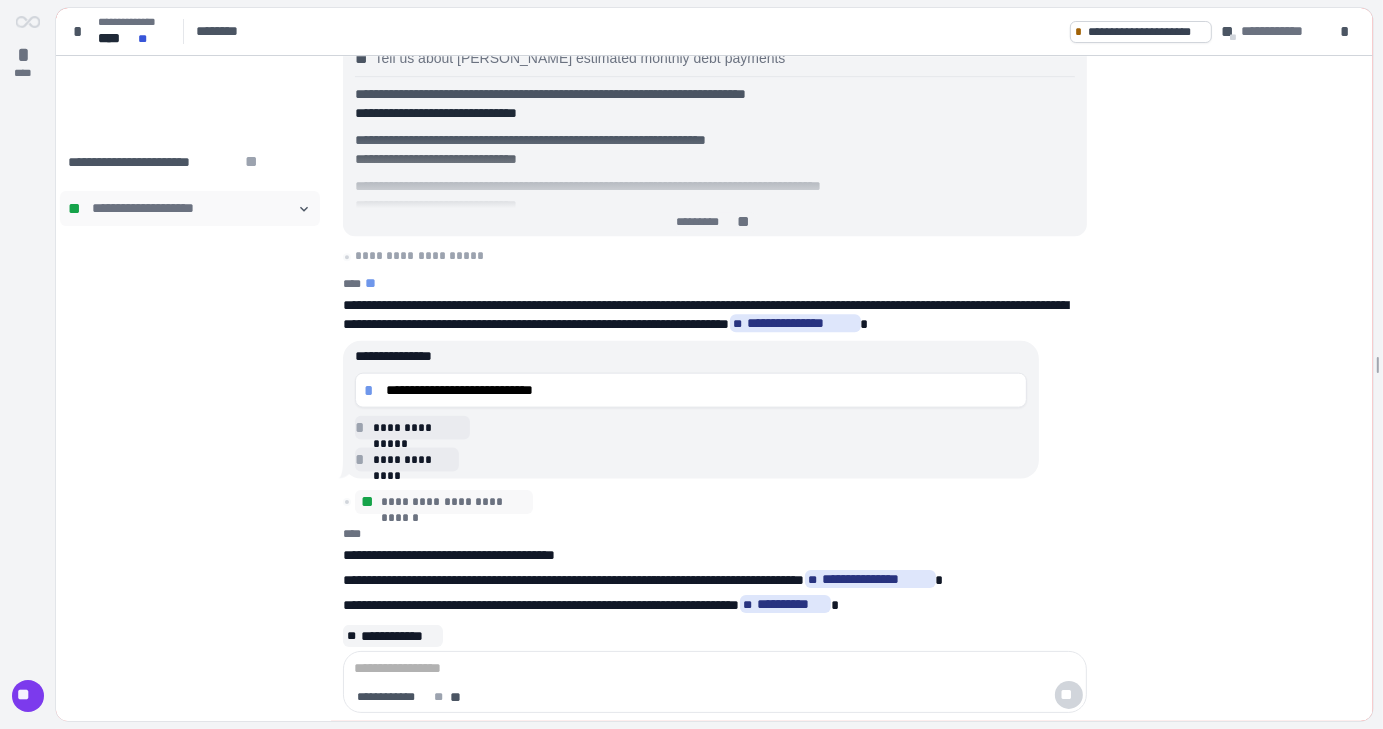 click on "**********" at bounding box center [190, 208] 